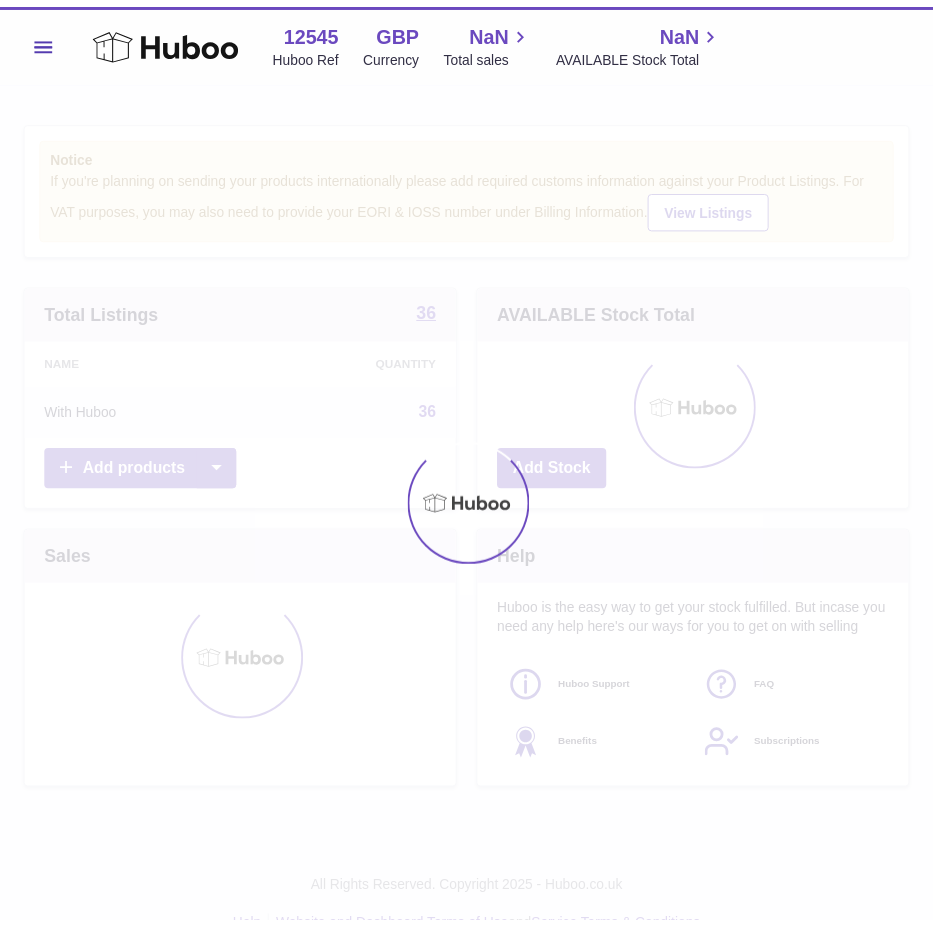 scroll, scrollTop: 0, scrollLeft: 0, axis: both 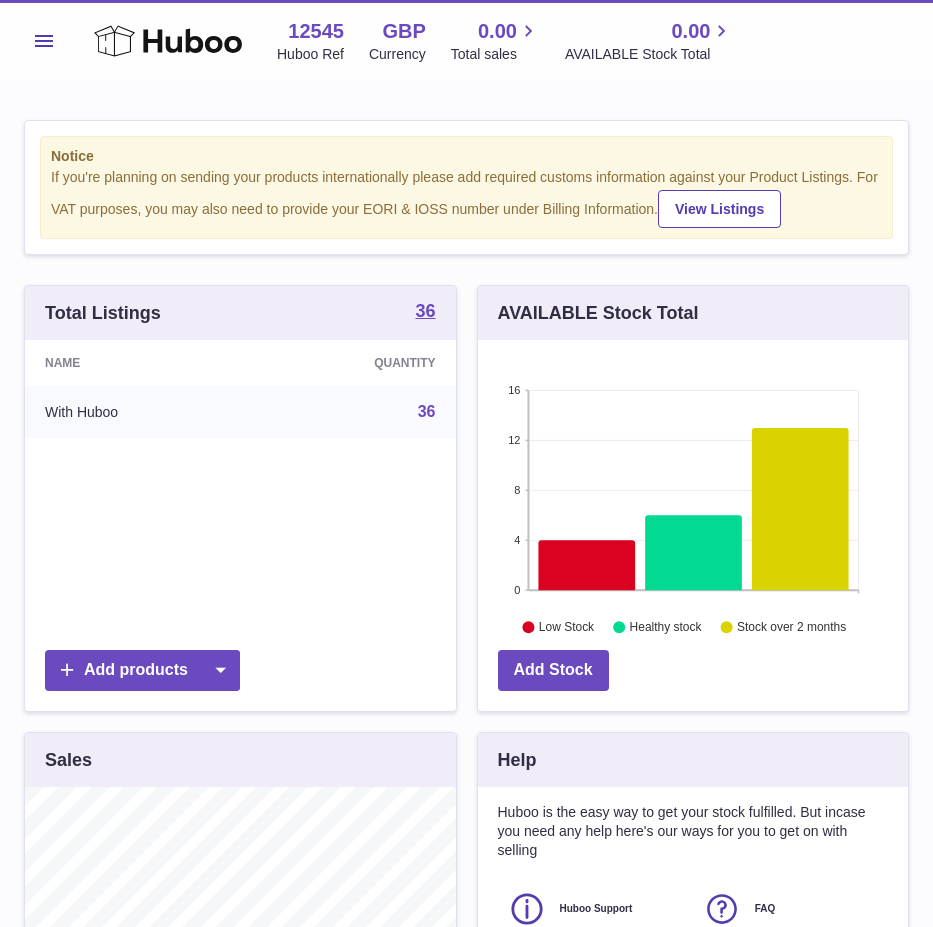 click on "Menu" at bounding box center (44, 41) 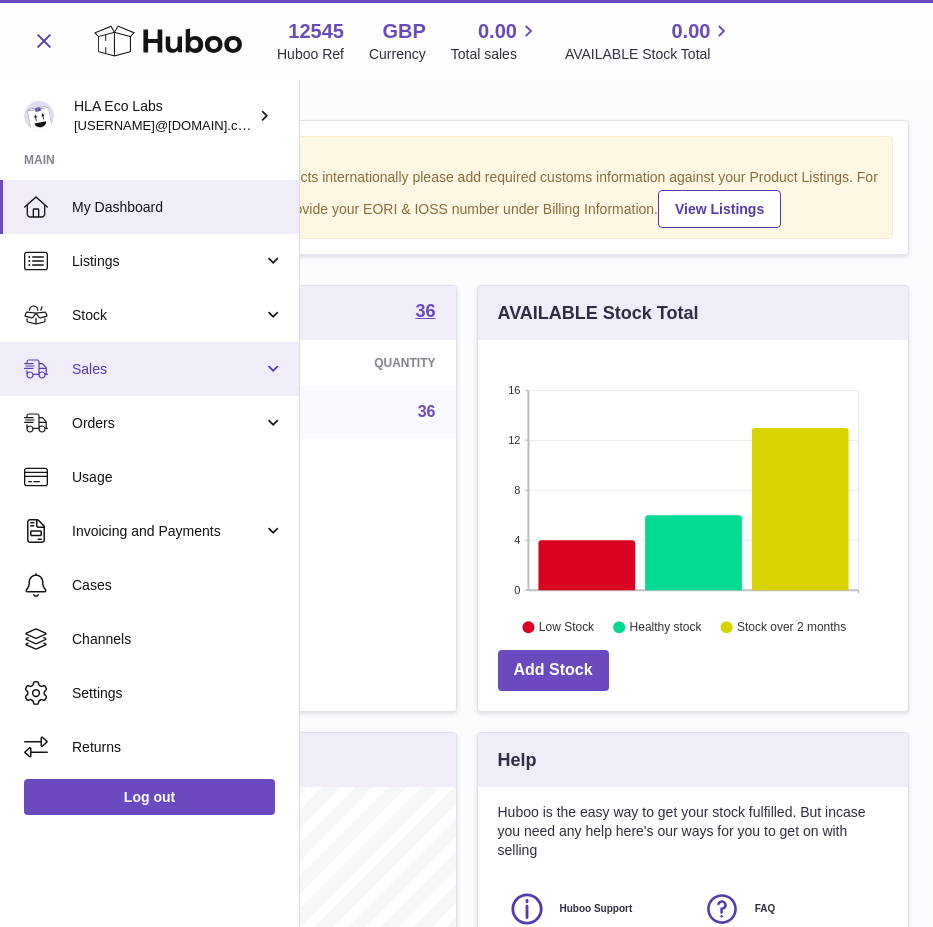 click on "Sales" at bounding box center [167, 369] 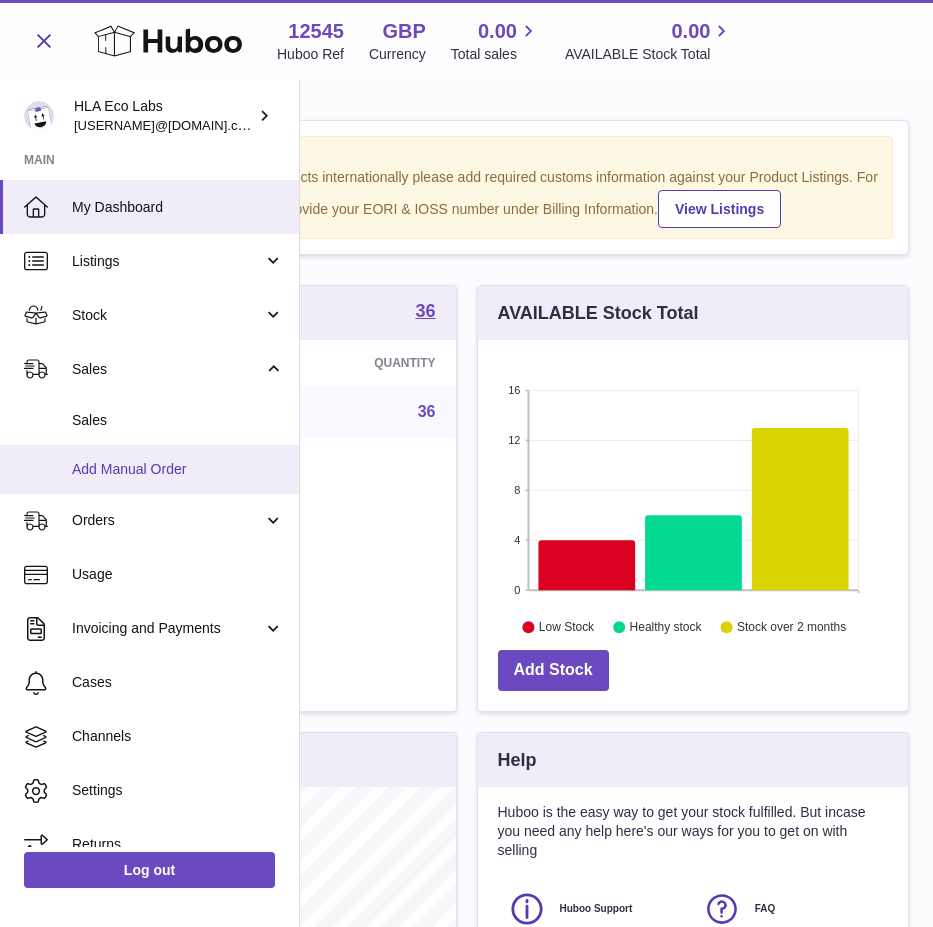 click on "Add Manual Order" at bounding box center (178, 469) 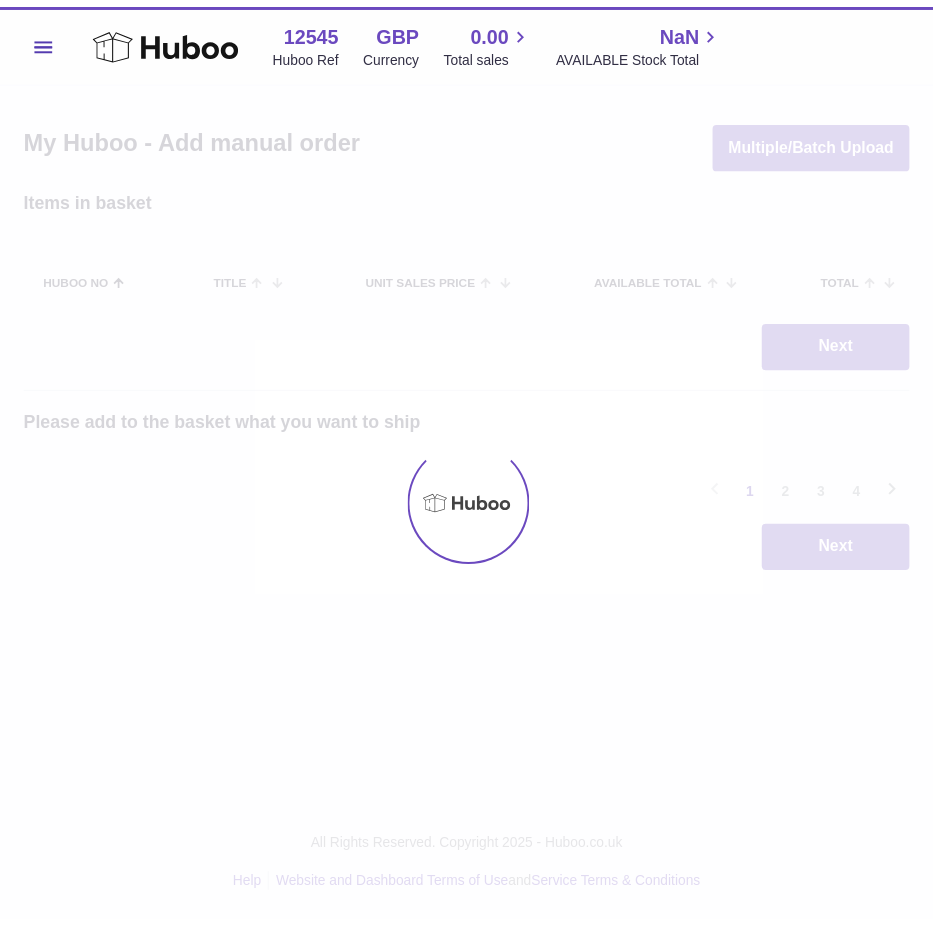 scroll, scrollTop: 0, scrollLeft: 0, axis: both 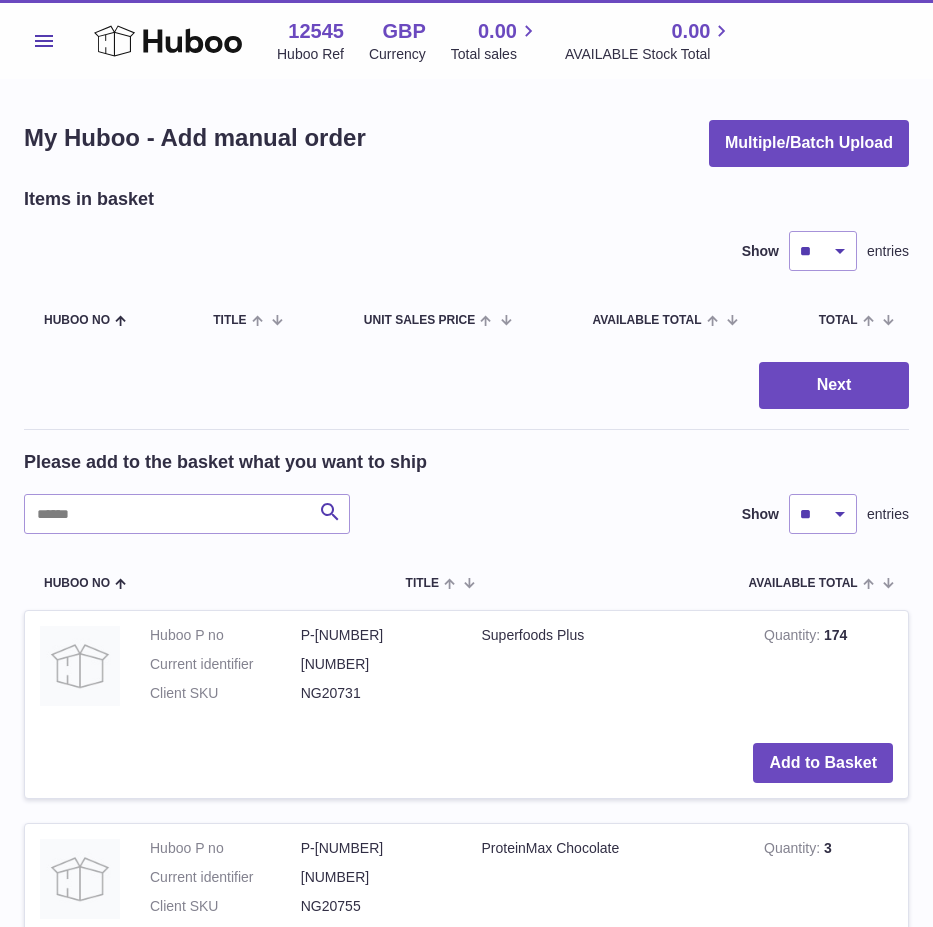click on "Please add to the basket what you want to ship" at bounding box center [466, 462] 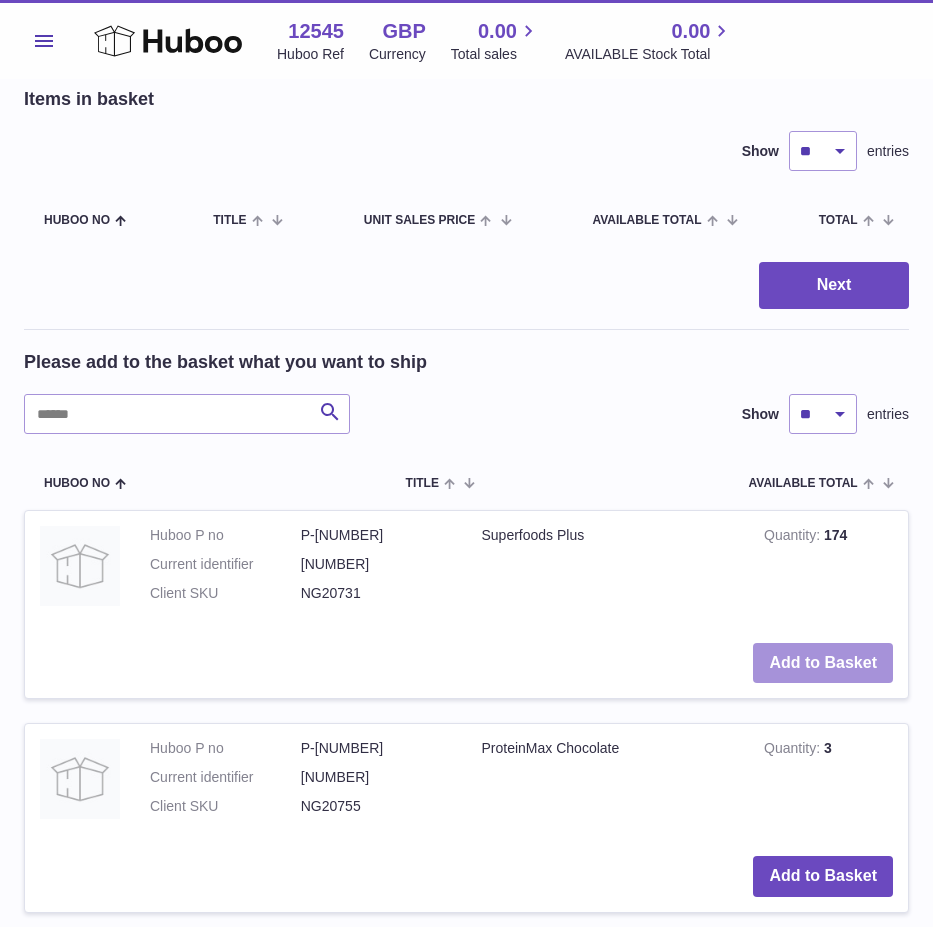 click on "Add to Basket" at bounding box center [823, 663] 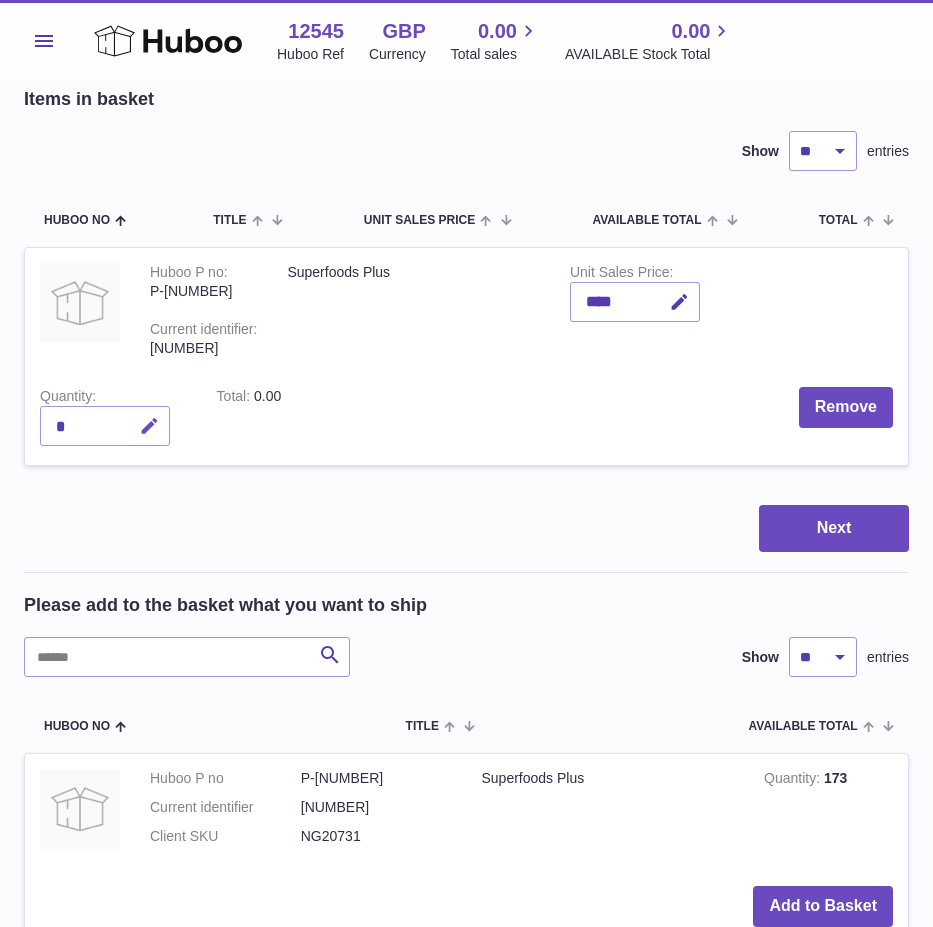 click at bounding box center (149, 426) 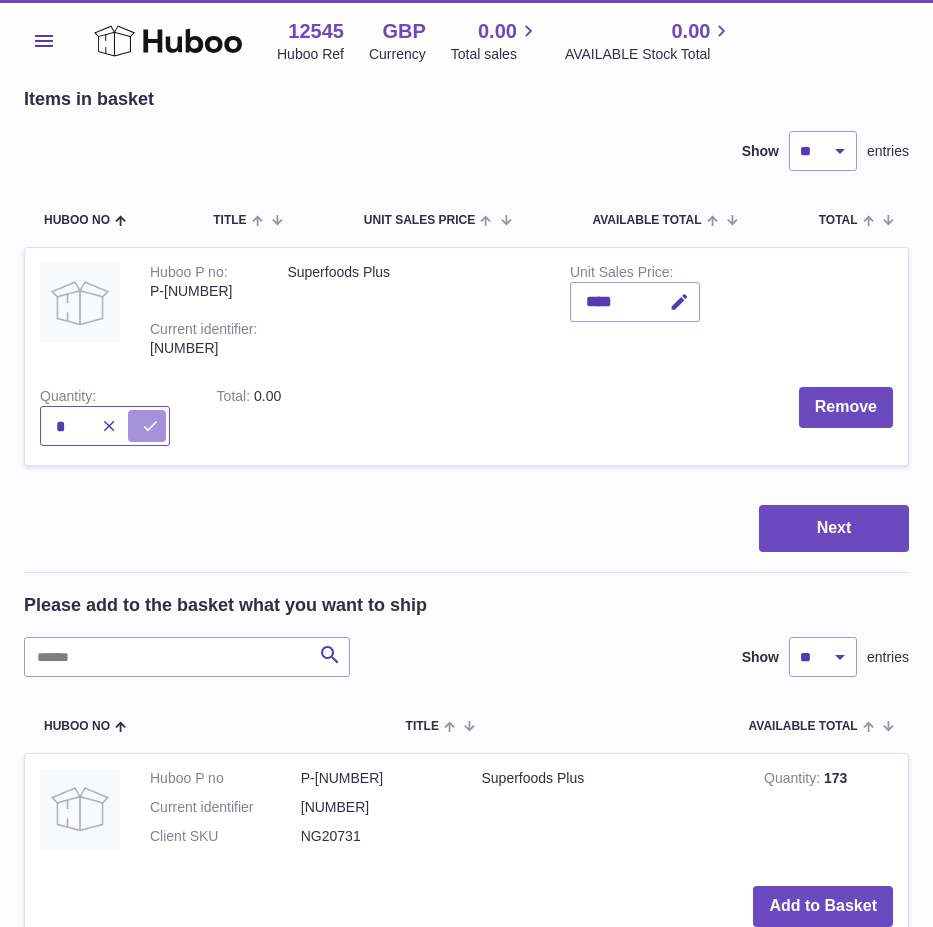 type on "*" 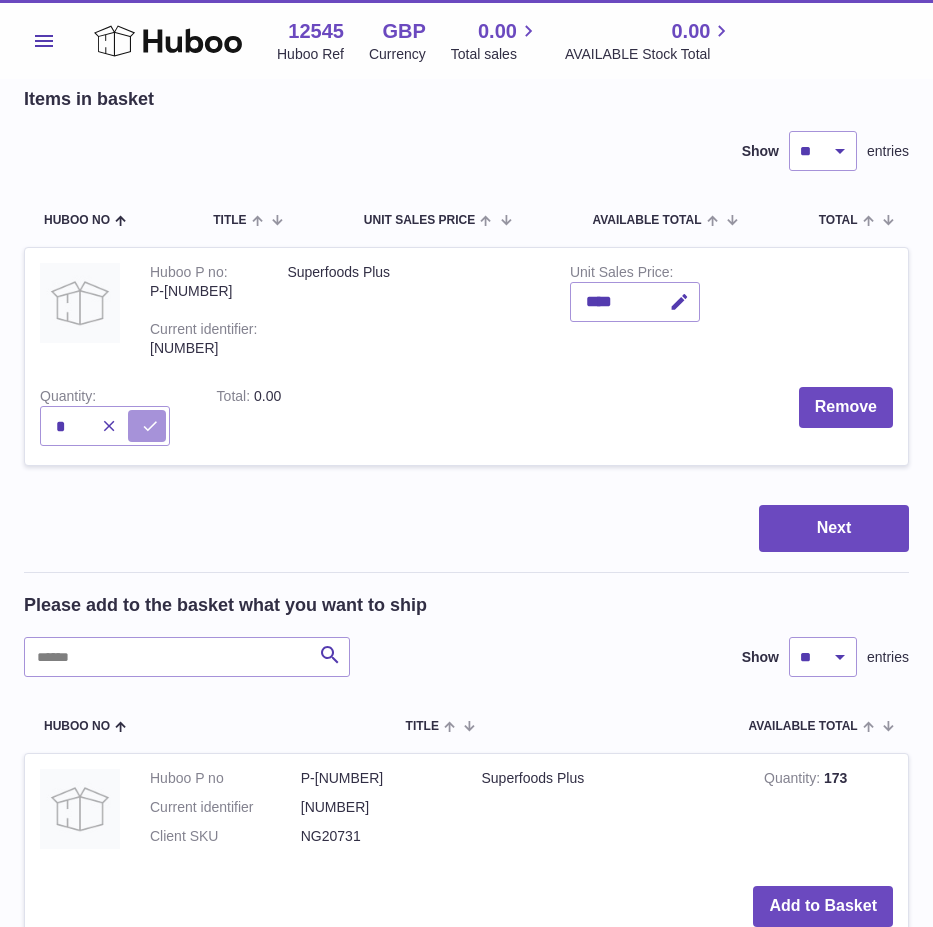 click at bounding box center [150, 426] 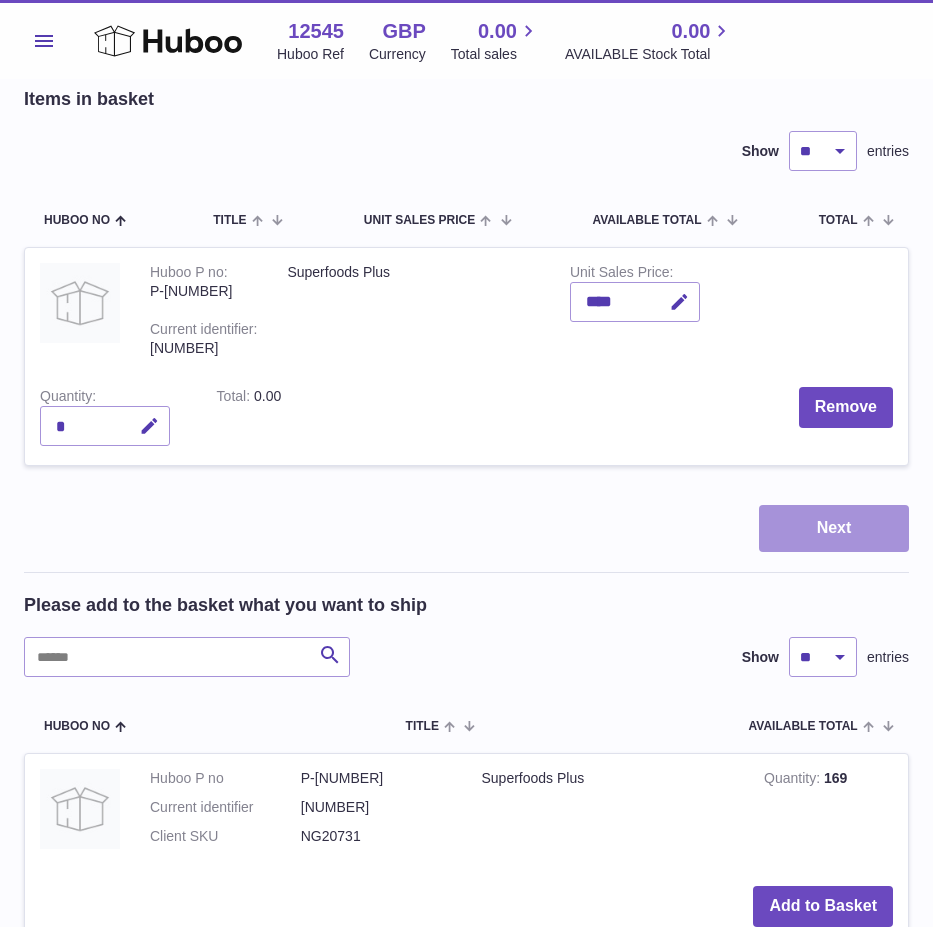click on "Next" at bounding box center [834, 528] 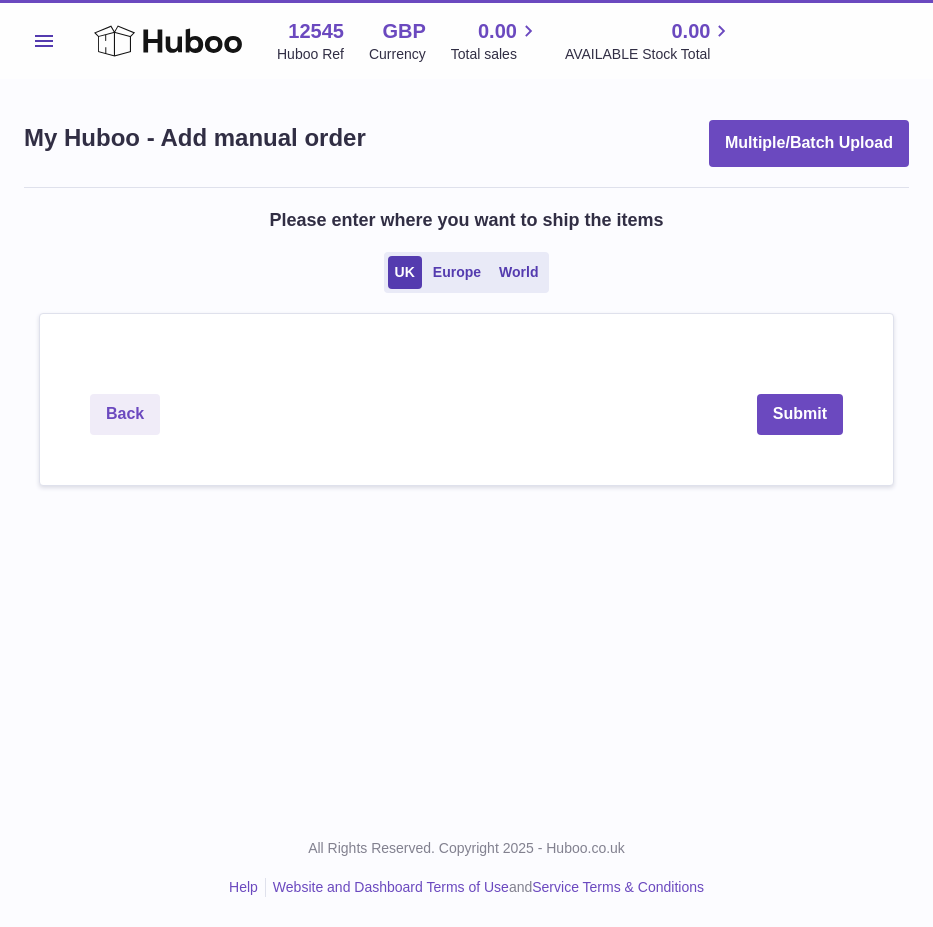 scroll, scrollTop: 0, scrollLeft: 0, axis: both 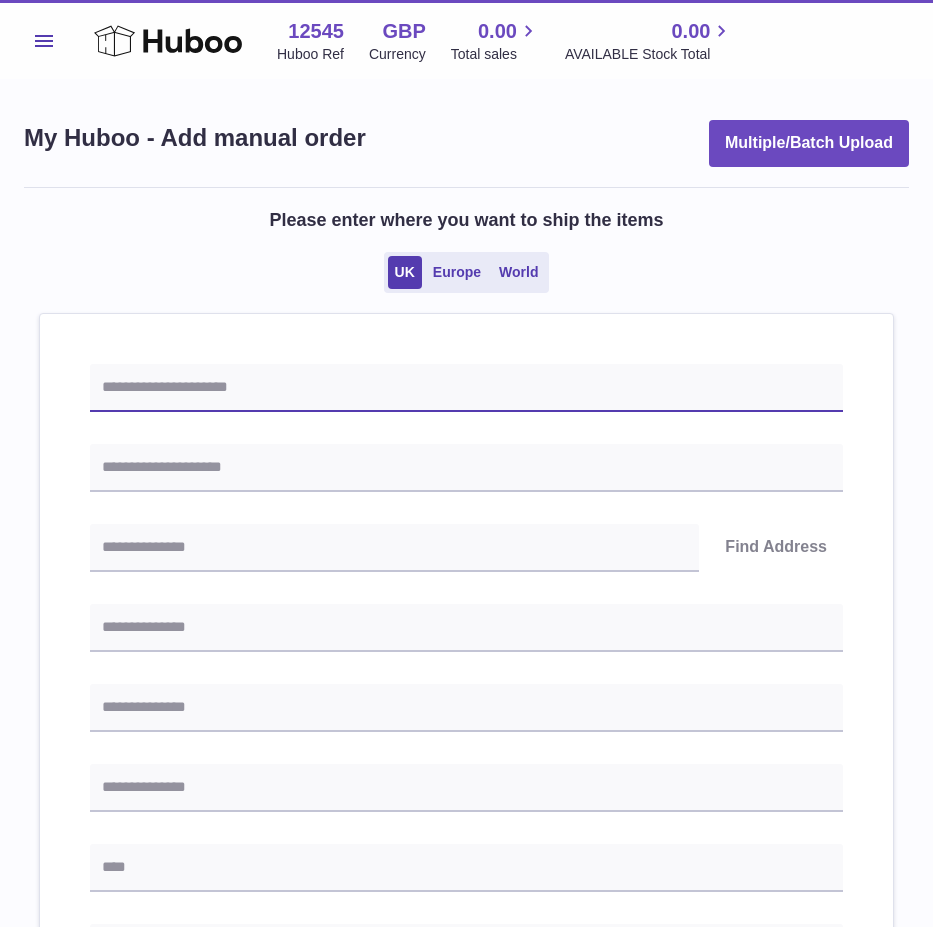 click at bounding box center [466, 388] 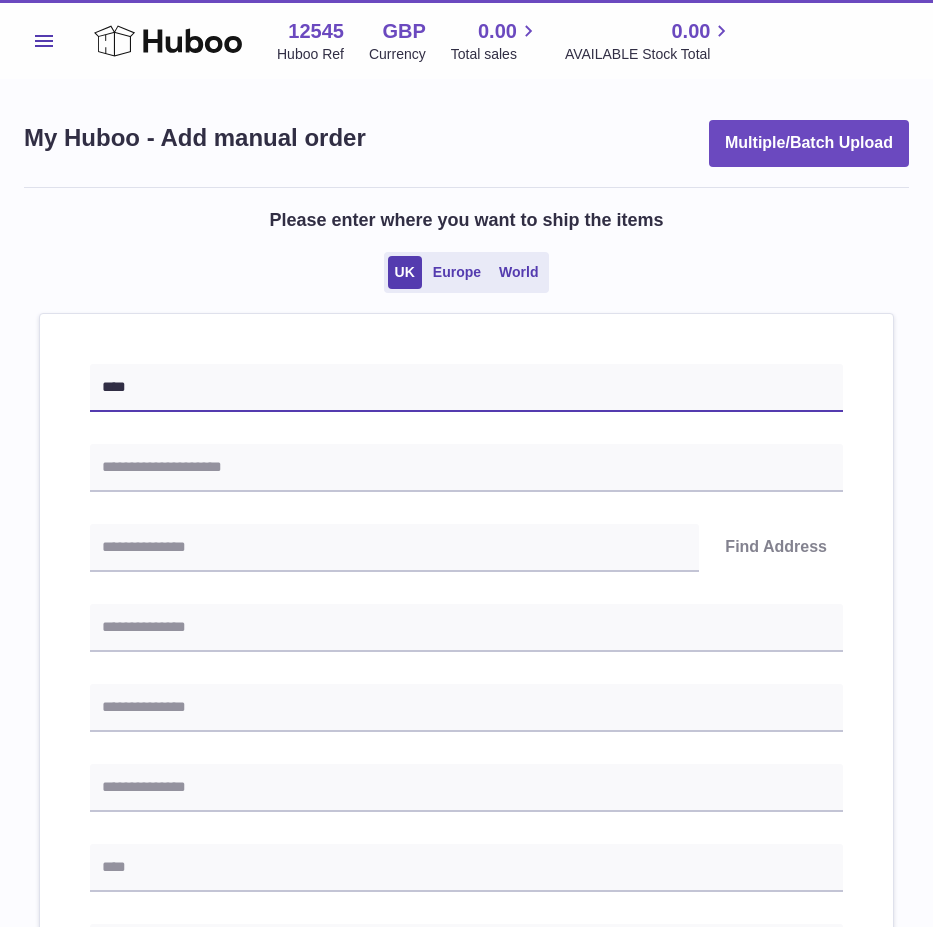 type on "****" 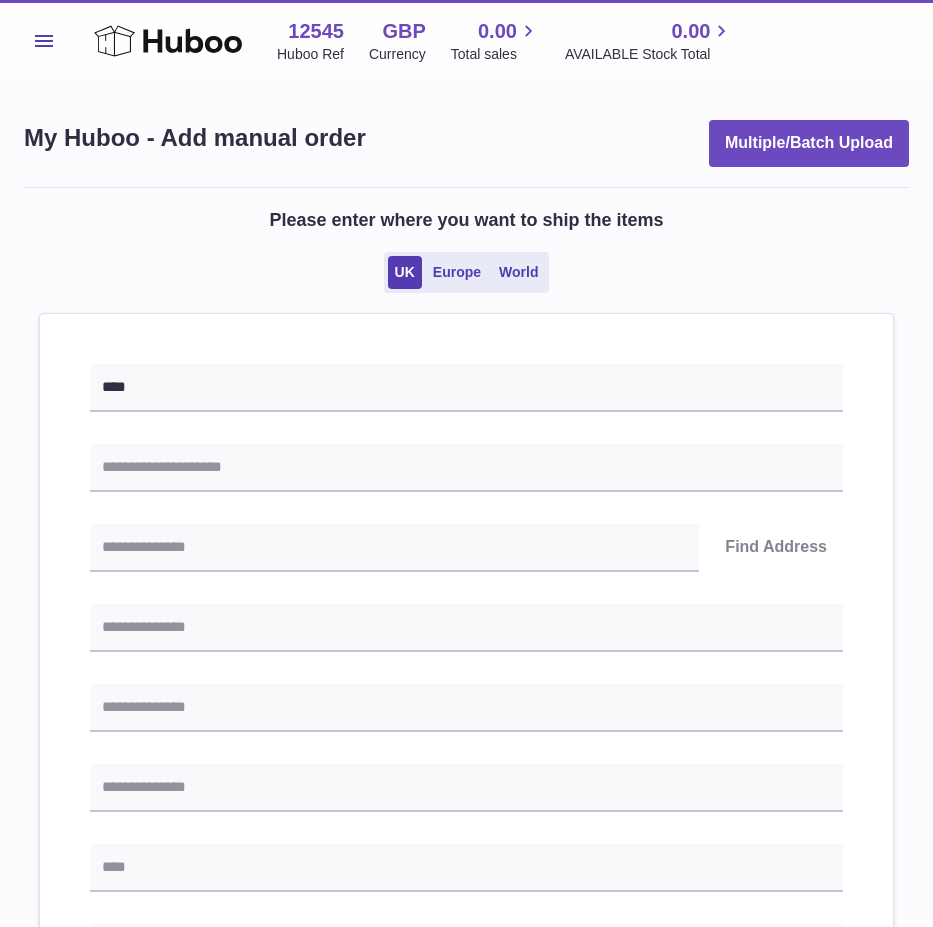 drag, startPoint x: 409, startPoint y: 505, endPoint x: 236, endPoint y: 521, distance: 173.73831 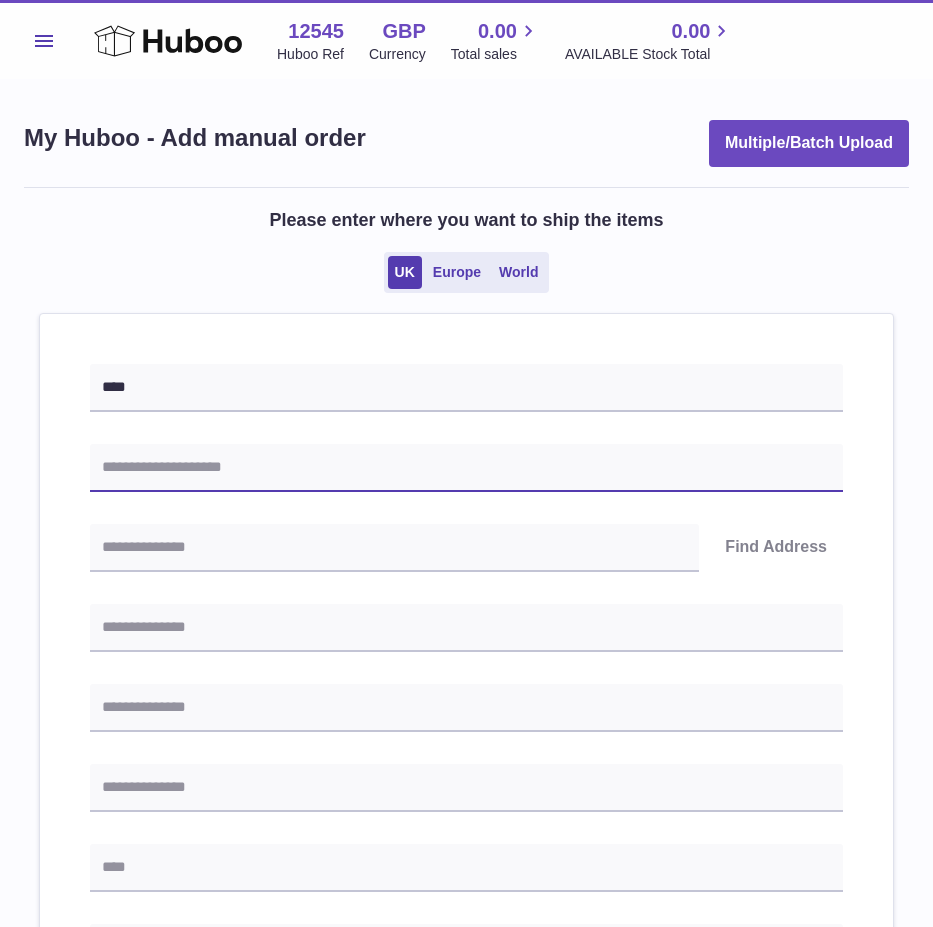 click at bounding box center (466, 468) 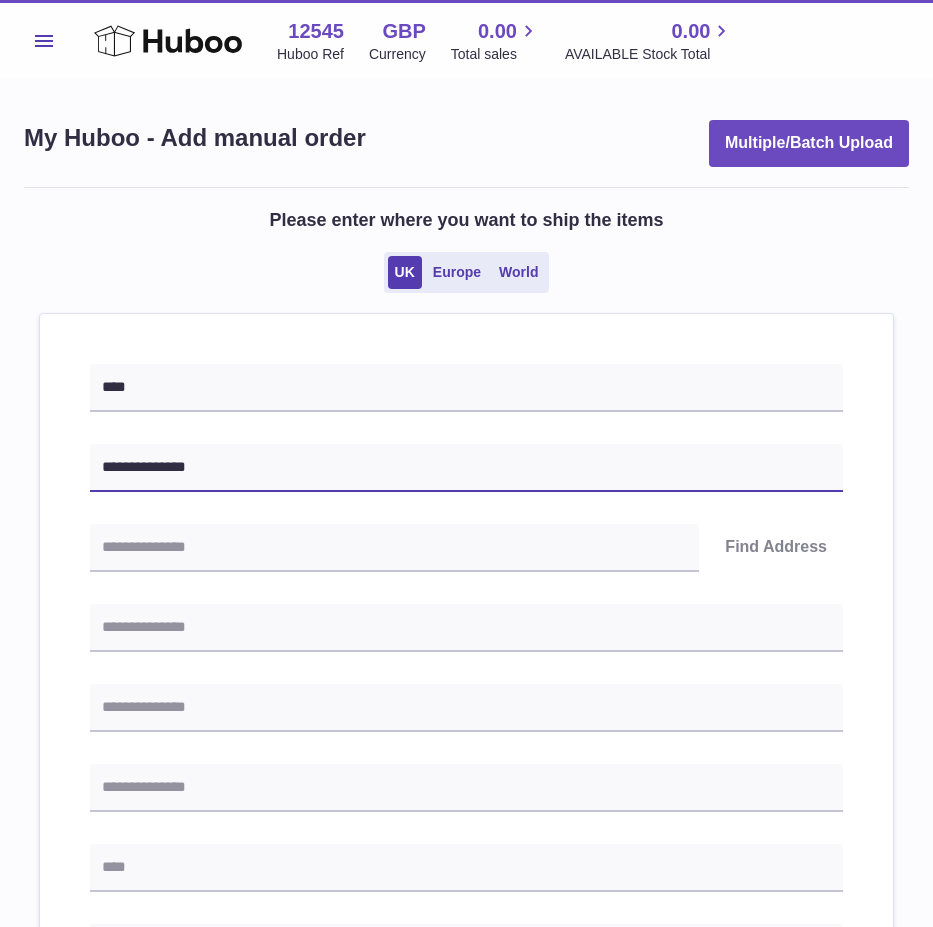 type on "**********" 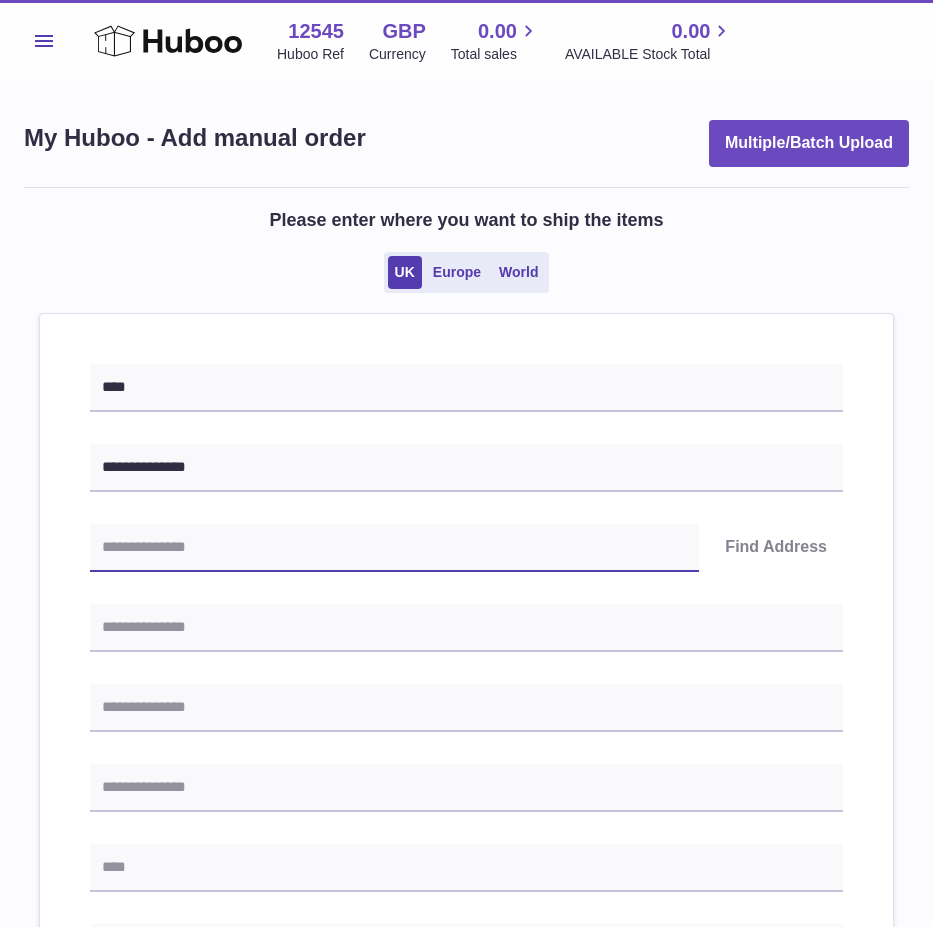 click at bounding box center [394, 548] 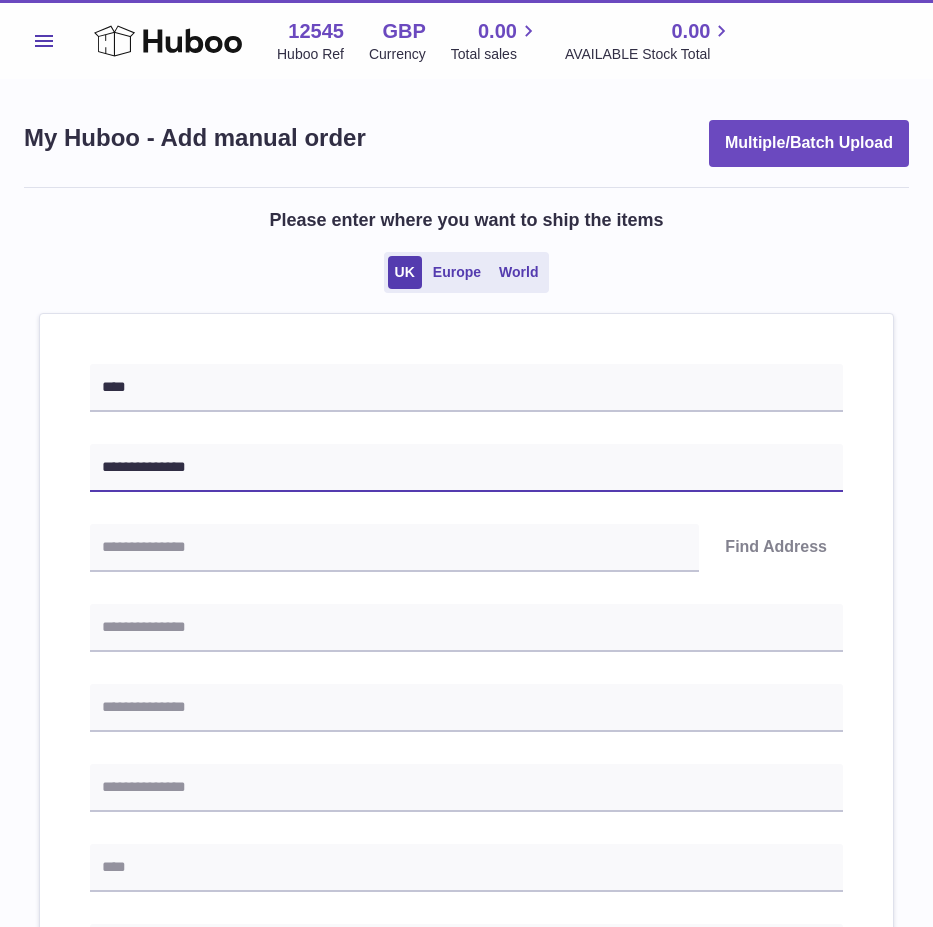 click on "**********" at bounding box center (466, 468) 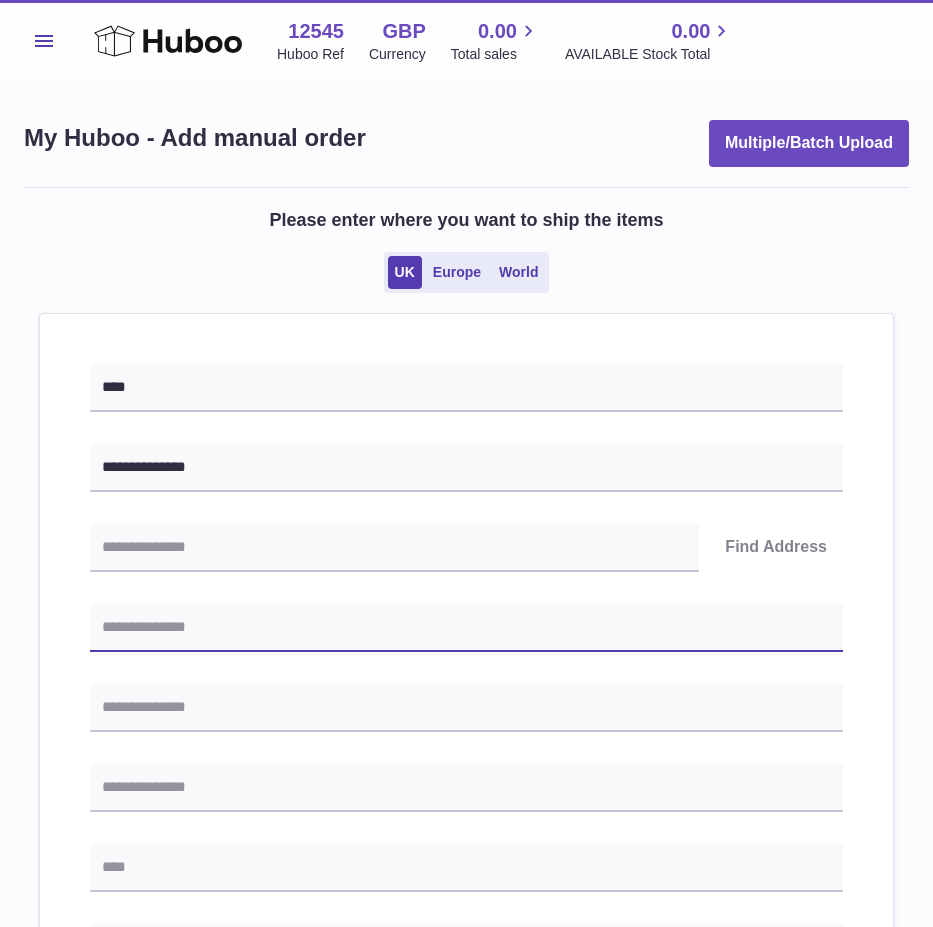 click at bounding box center (466, 628) 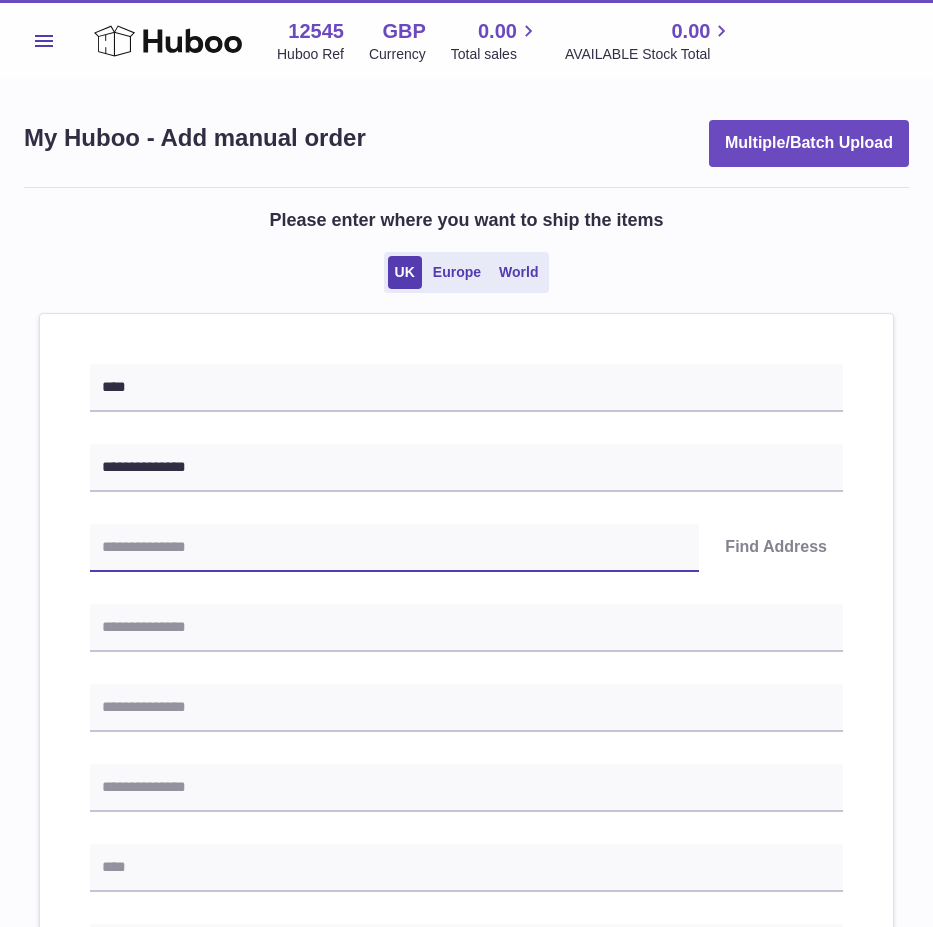click at bounding box center (394, 548) 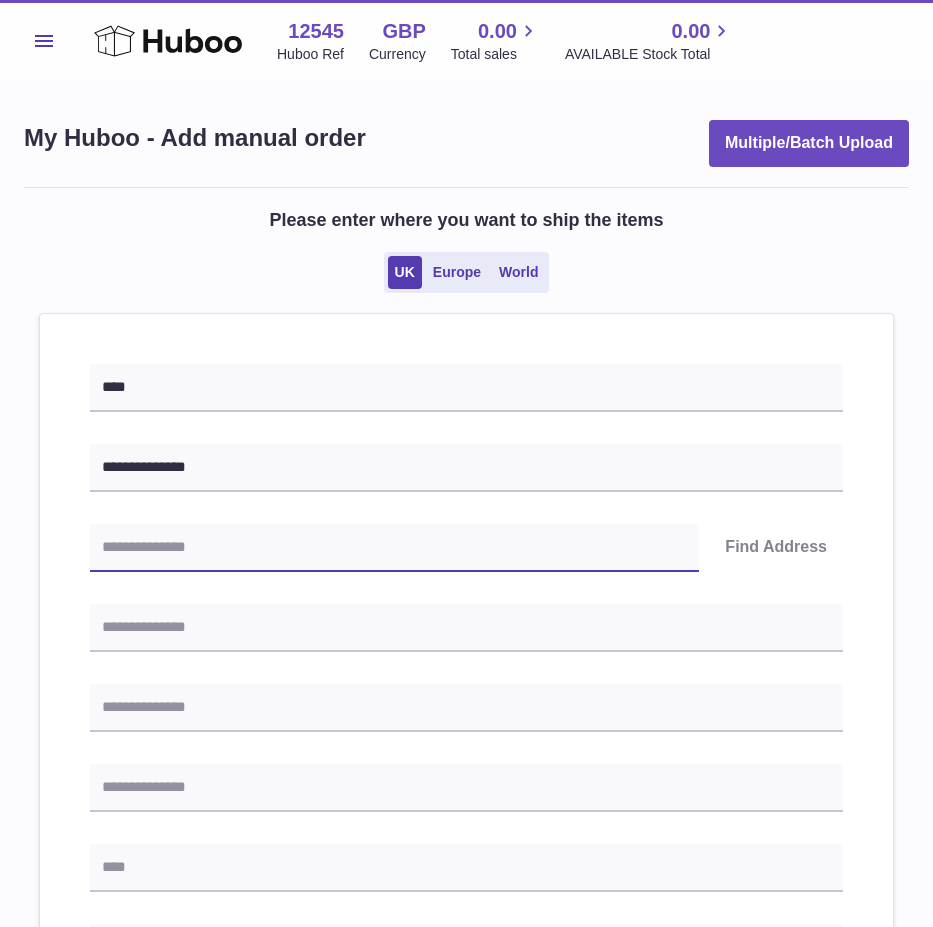 paste on "********" 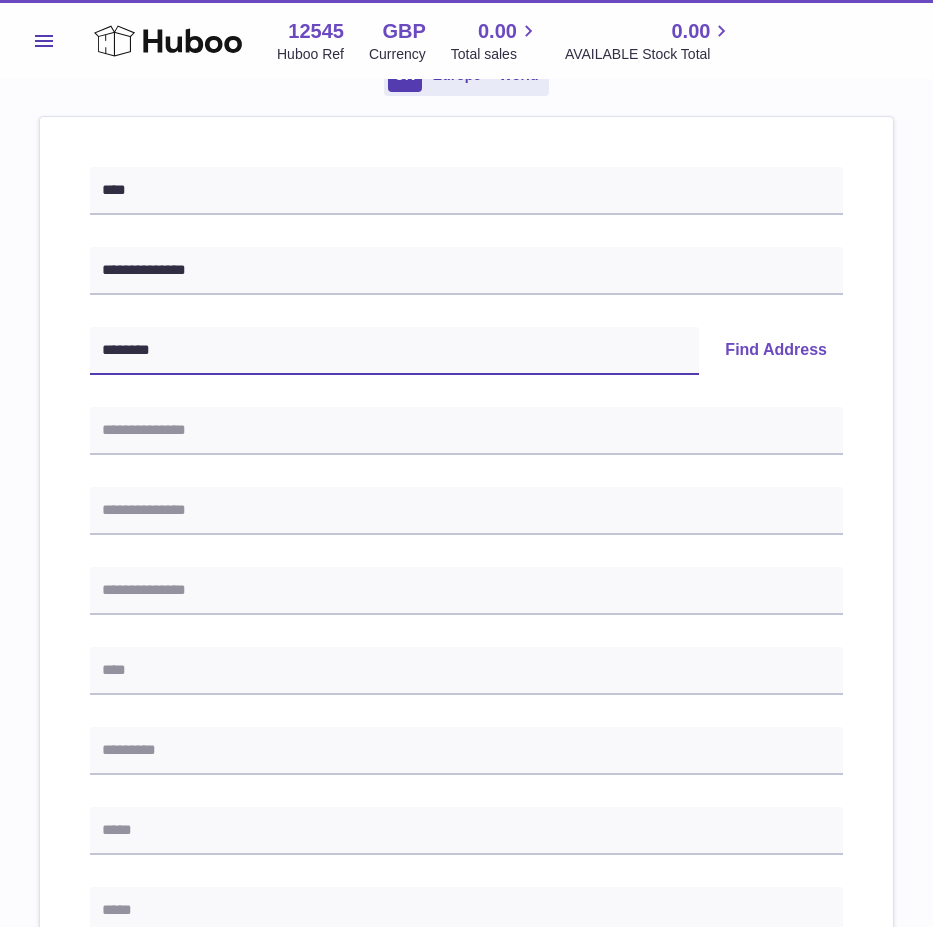 scroll, scrollTop: 200, scrollLeft: 0, axis: vertical 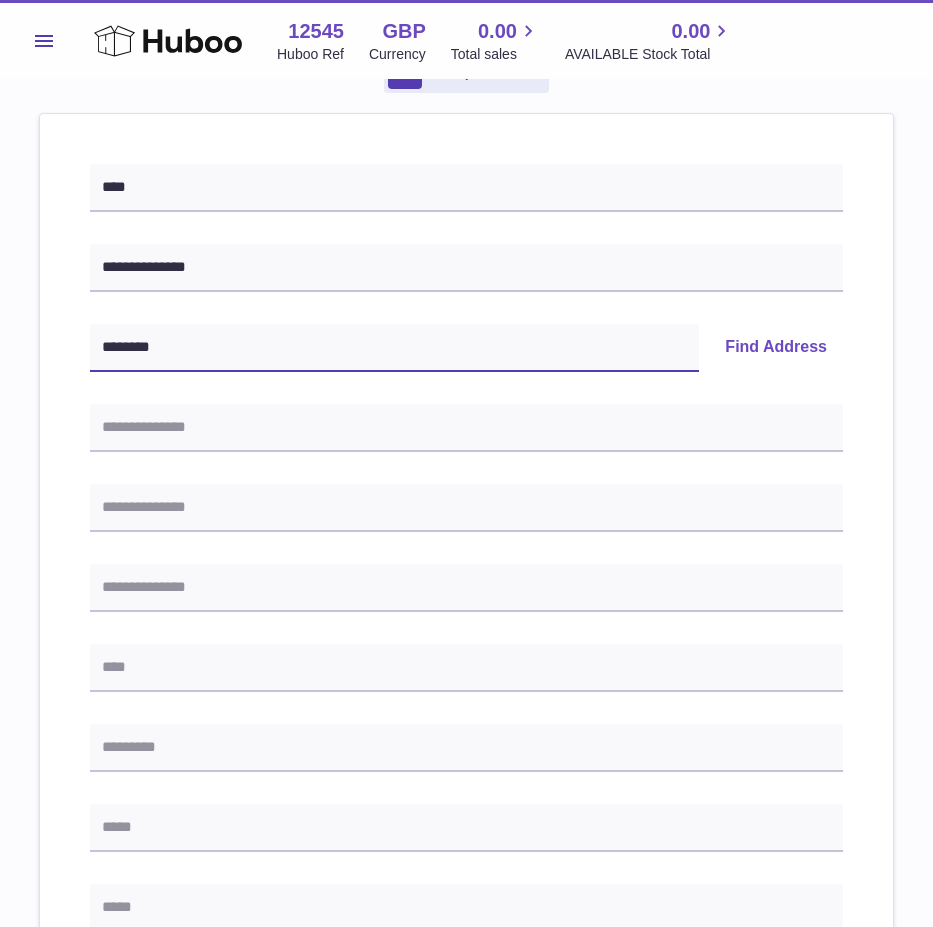 type on "********" 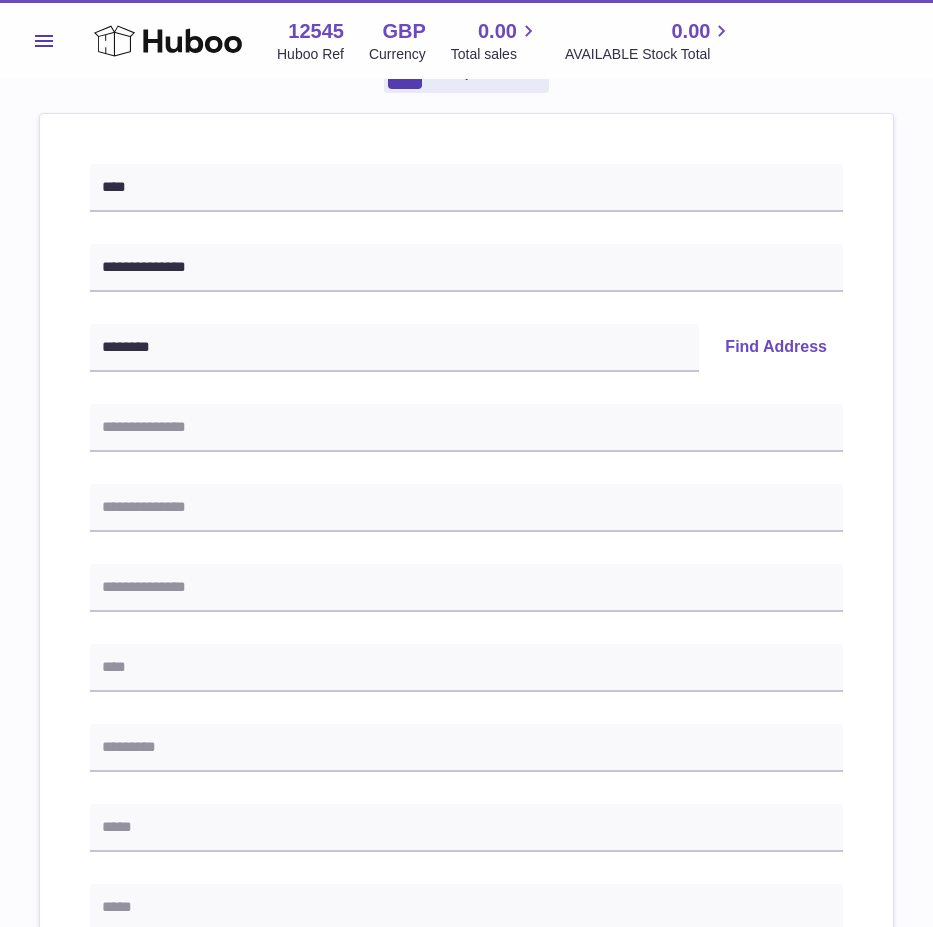 click on "Find Address" at bounding box center [776, 348] 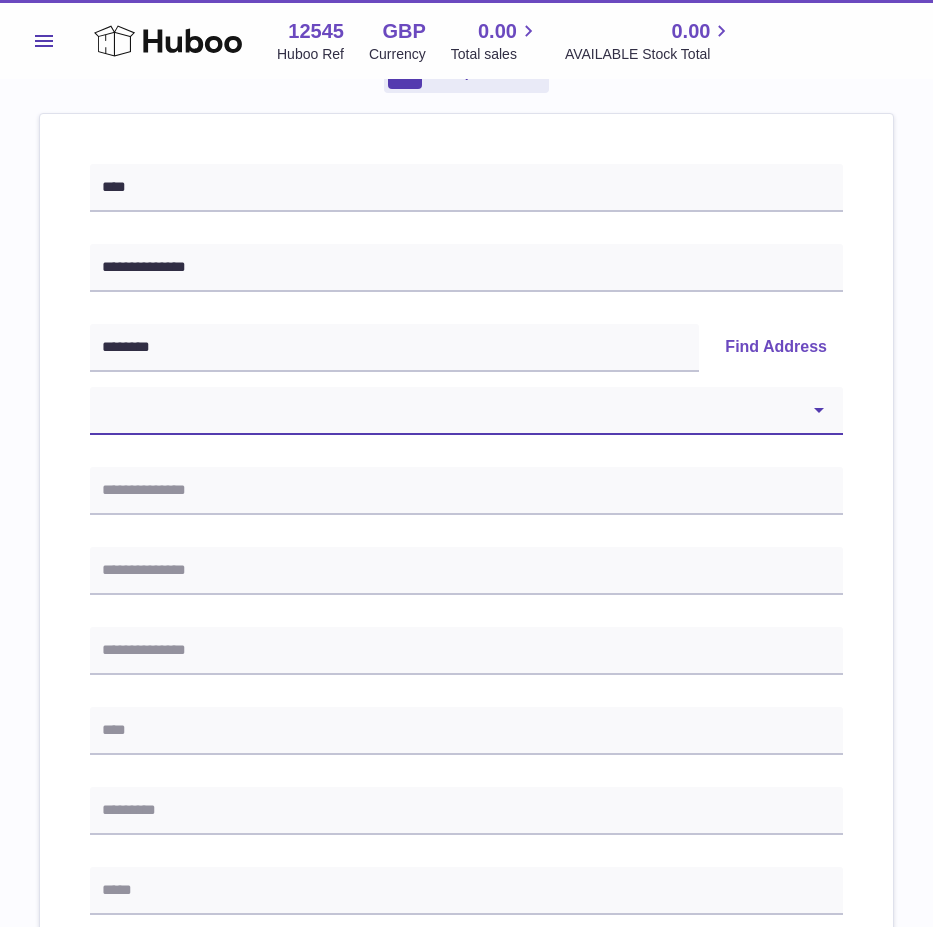 click on "**********" at bounding box center [466, 411] 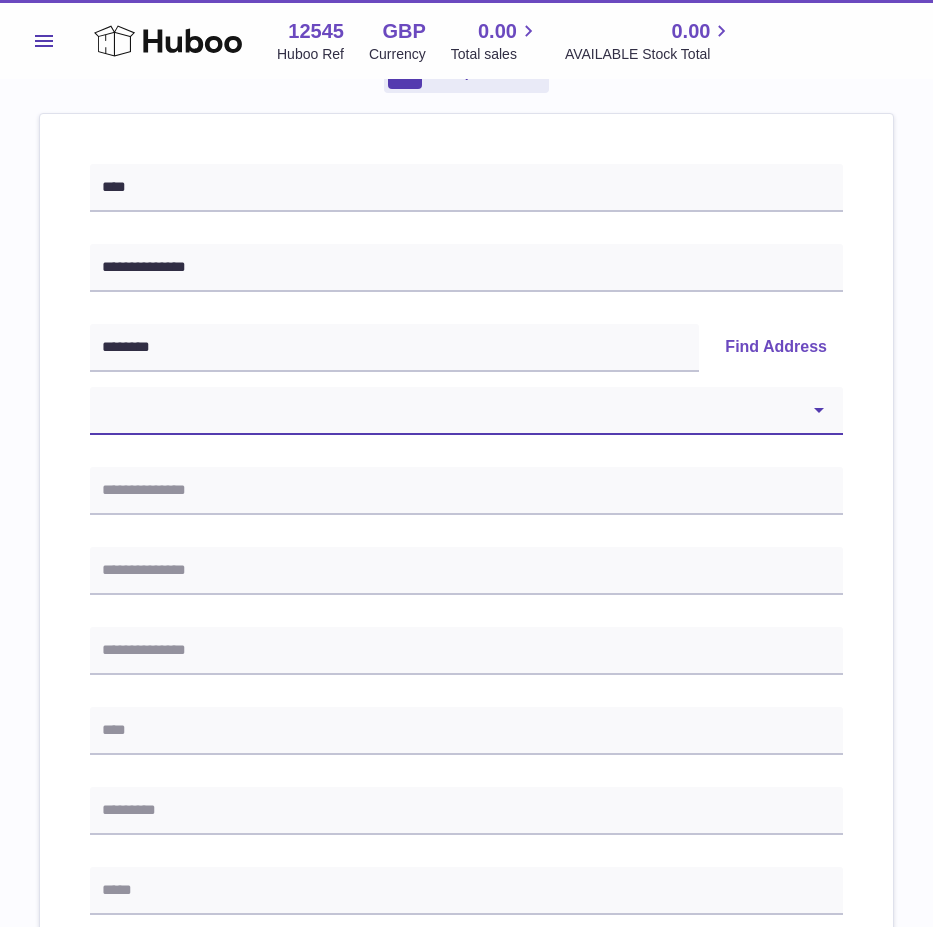 select on "**" 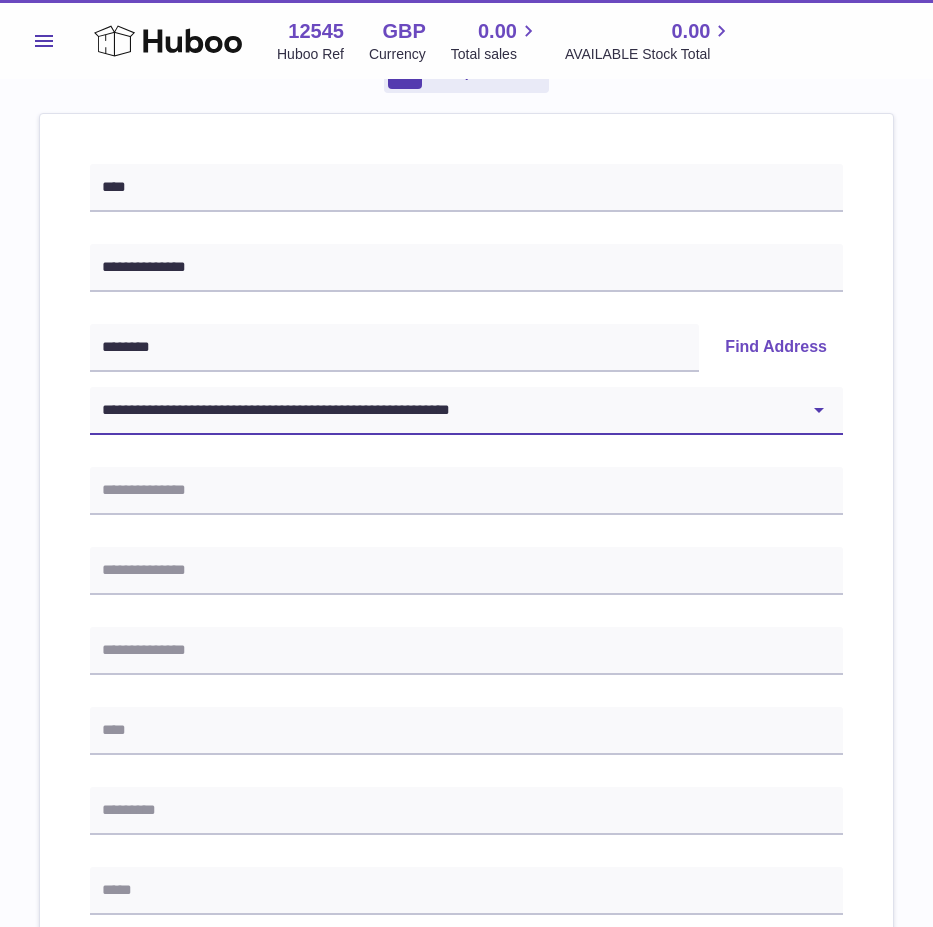 click on "**********" at bounding box center (466, 411) 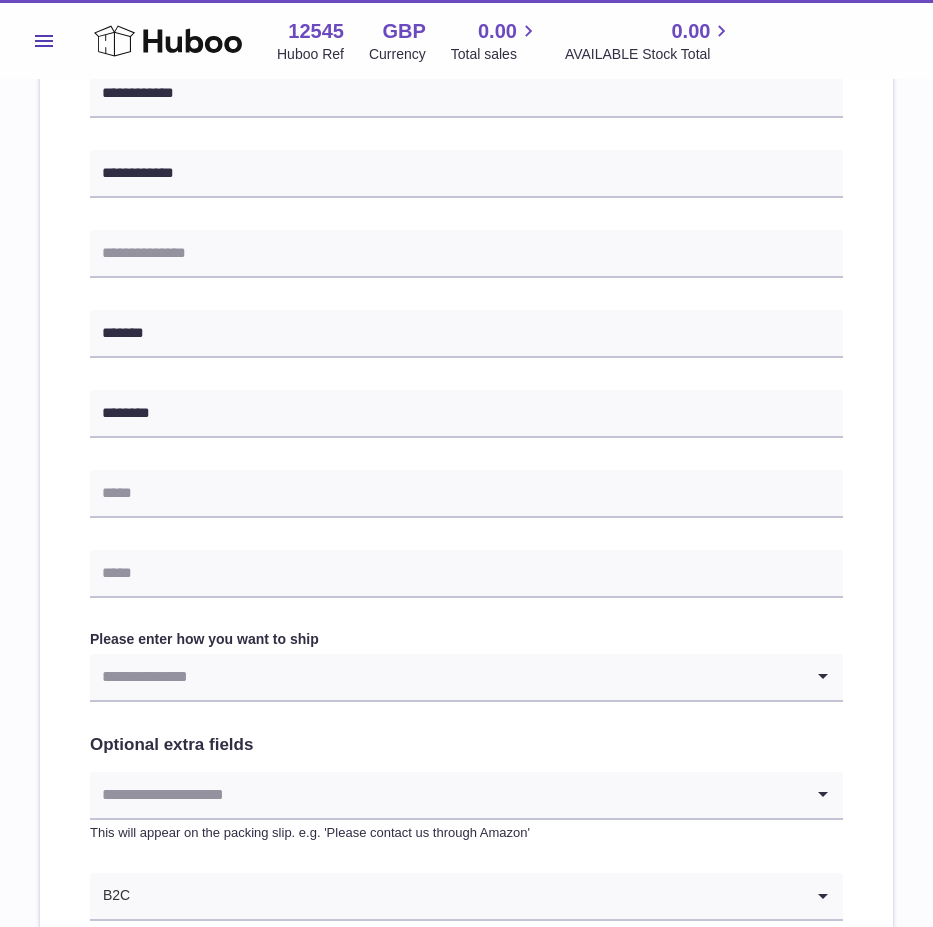 scroll, scrollTop: 600, scrollLeft: 0, axis: vertical 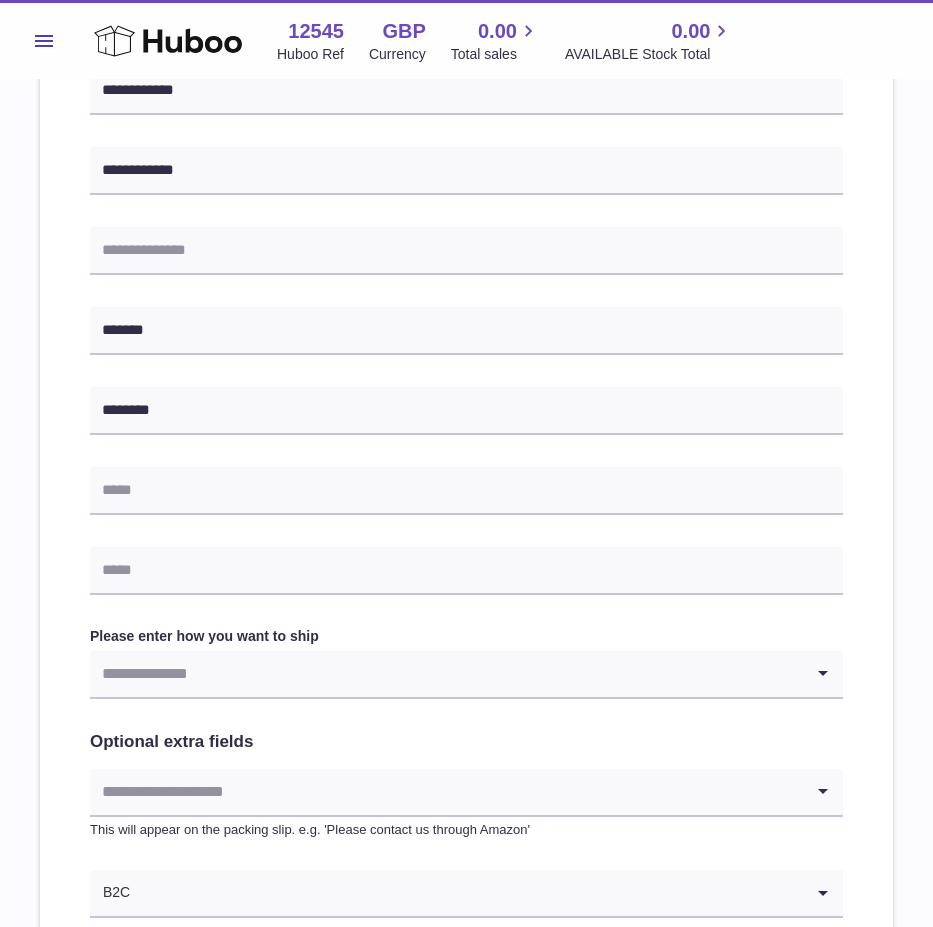 click on "**********" at bounding box center [466, 341] 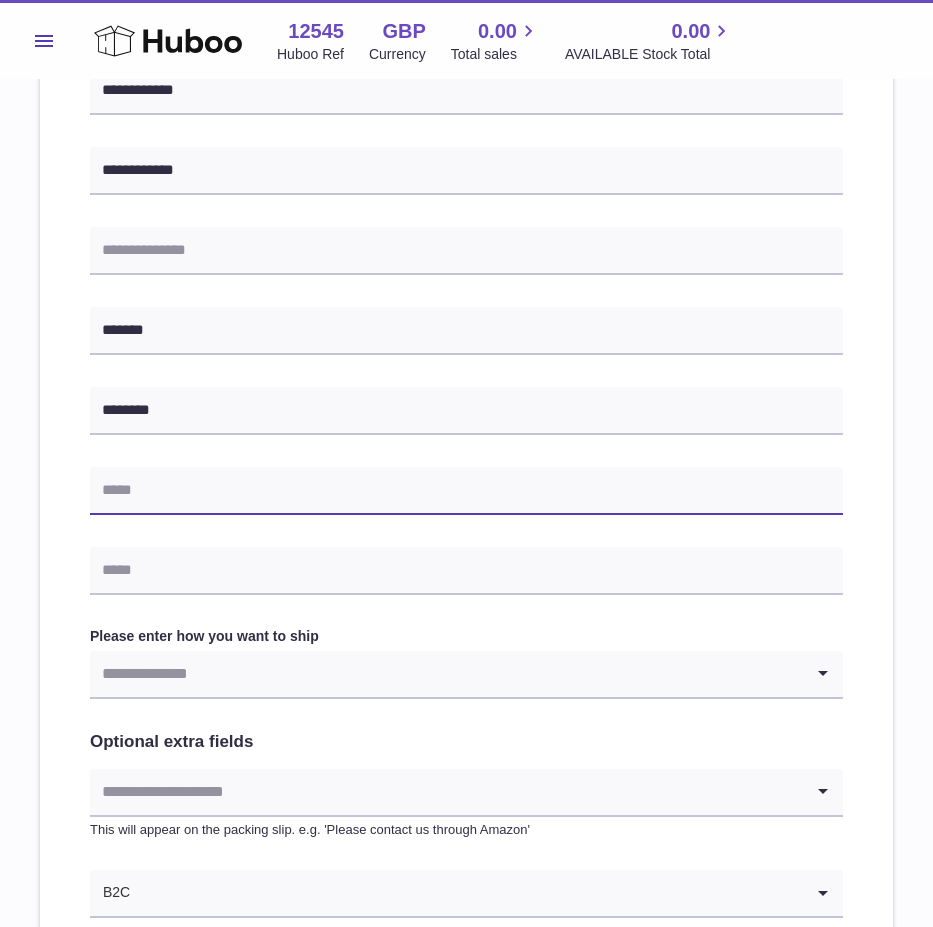 click at bounding box center (466, 491) 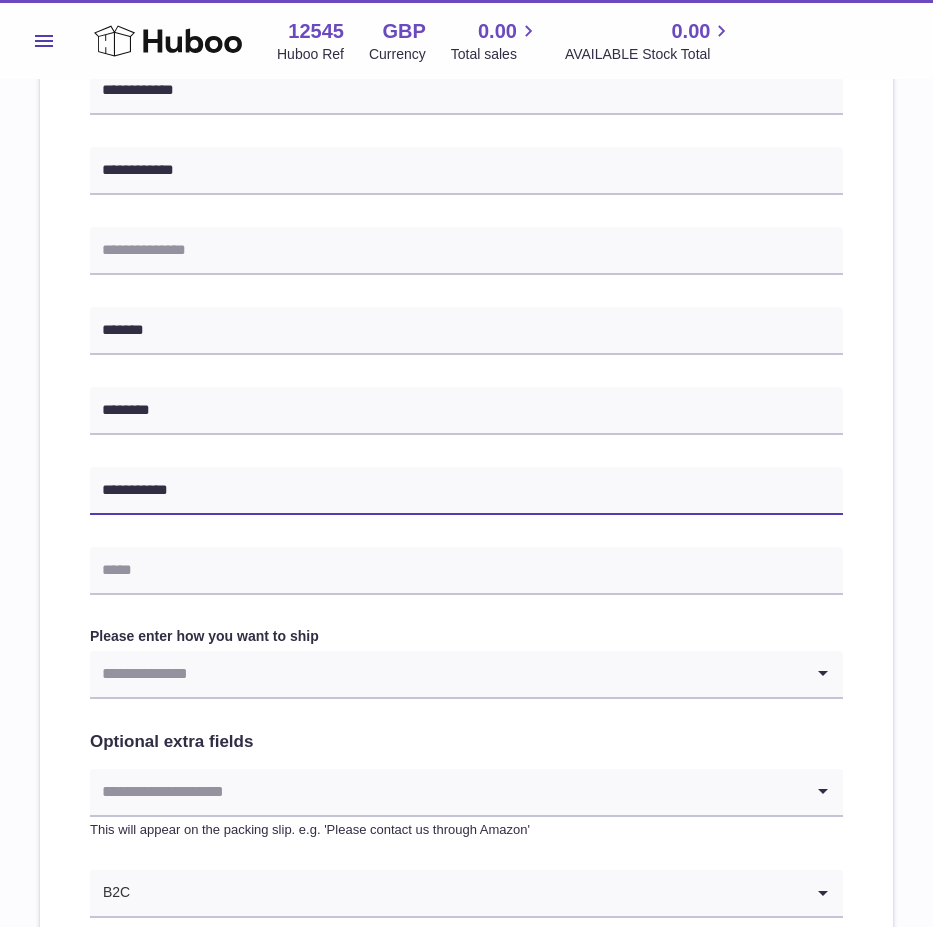 type on "**********" 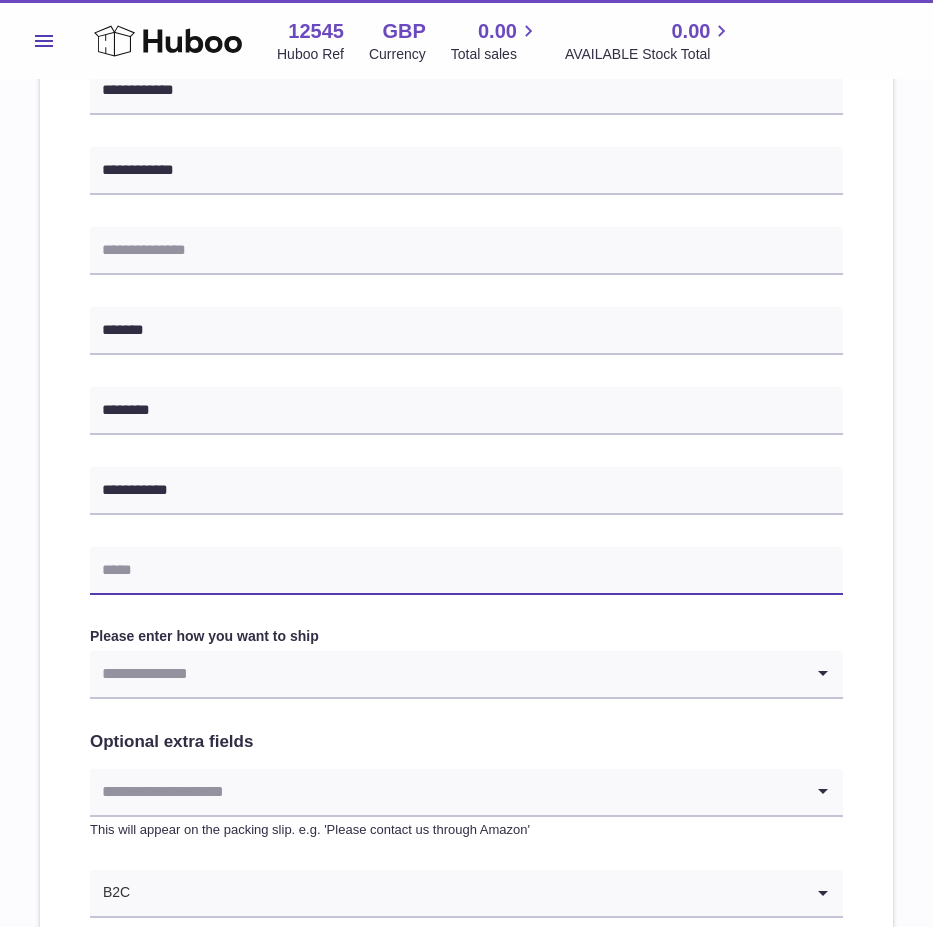 click at bounding box center [466, 571] 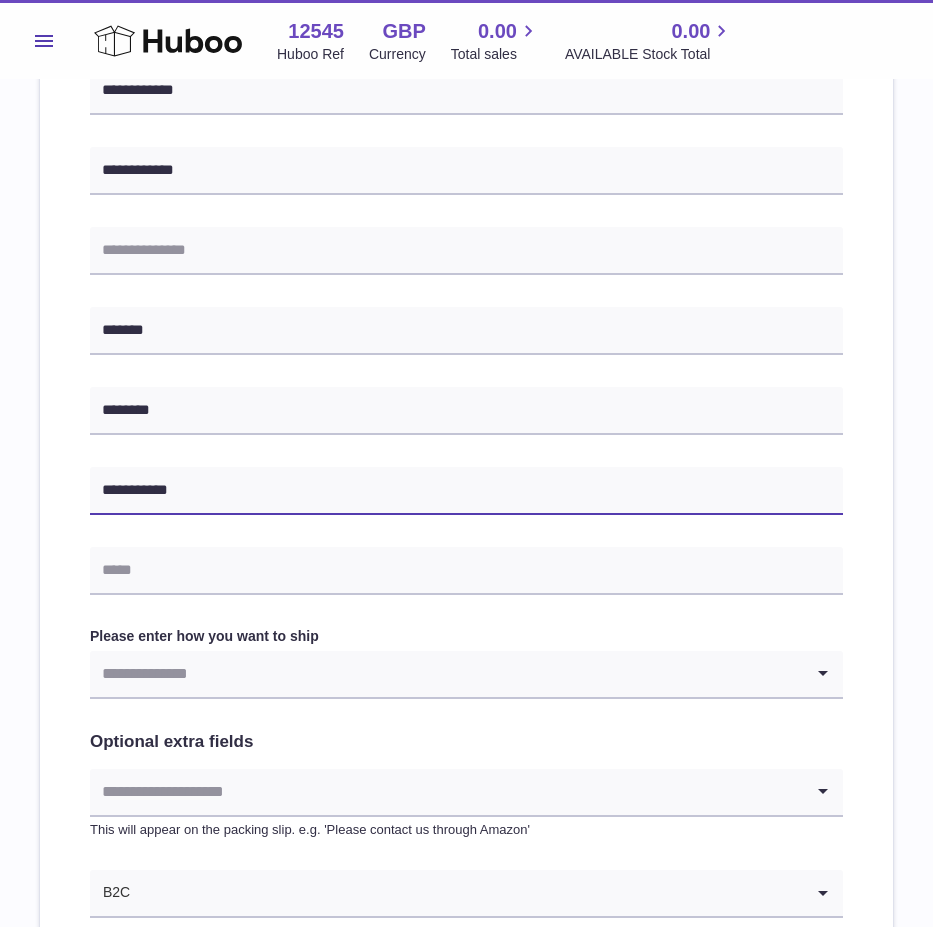 click on "**********" at bounding box center (466, 491) 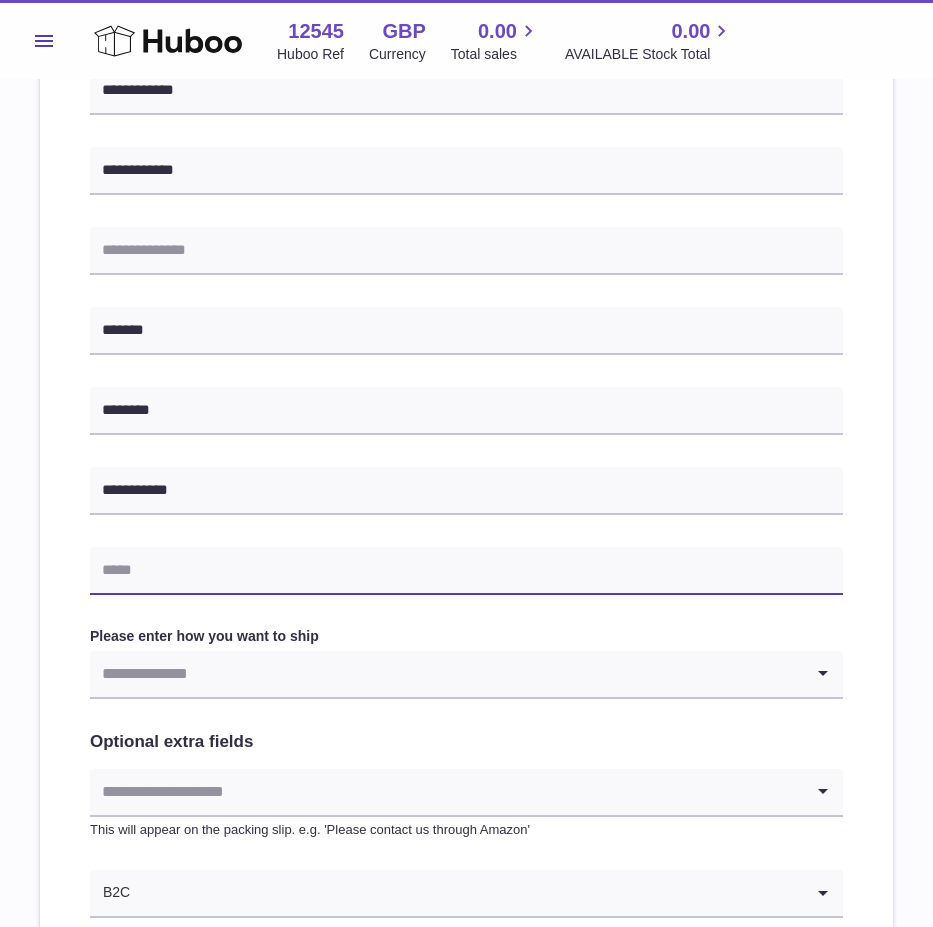 click at bounding box center (466, 571) 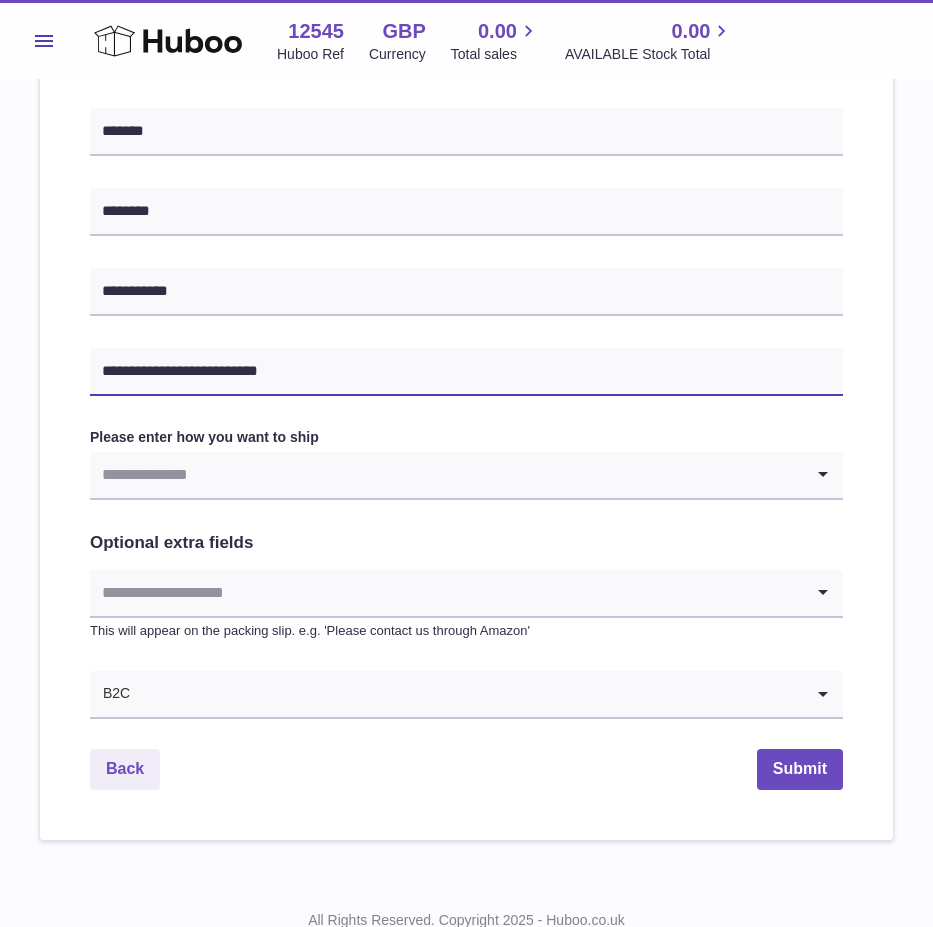 scroll, scrollTop: 800, scrollLeft: 0, axis: vertical 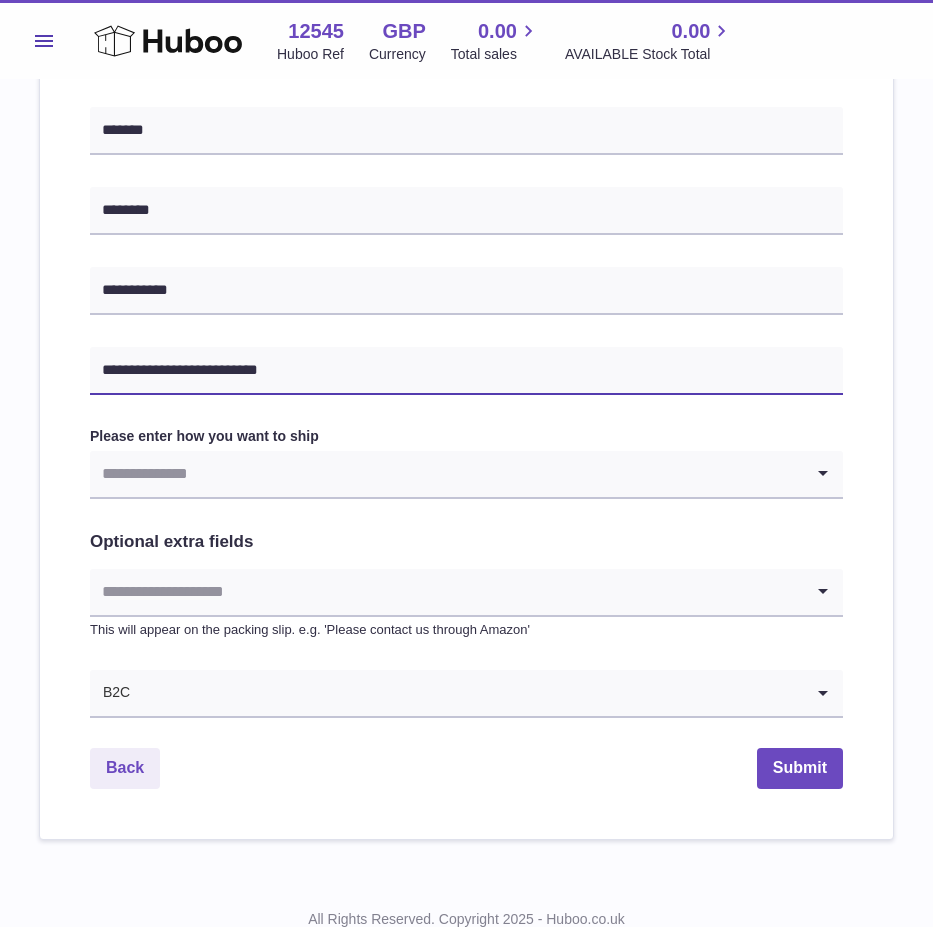 type on "**********" 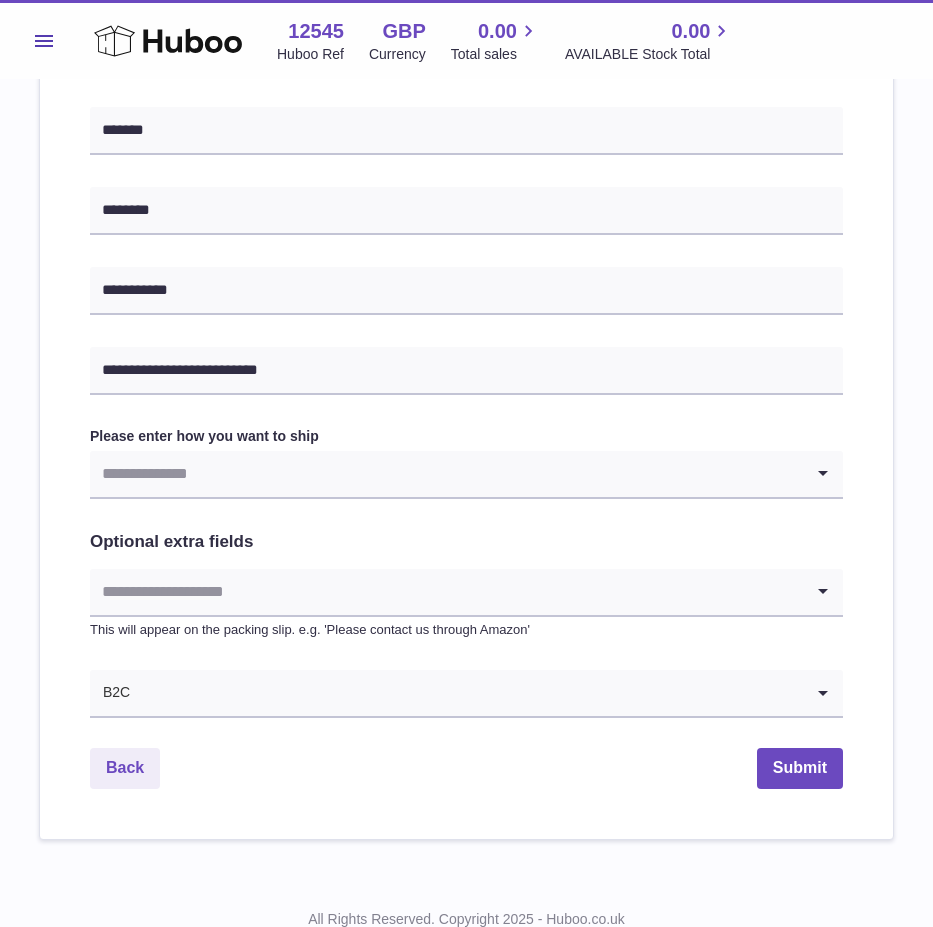 click at bounding box center (446, 474) 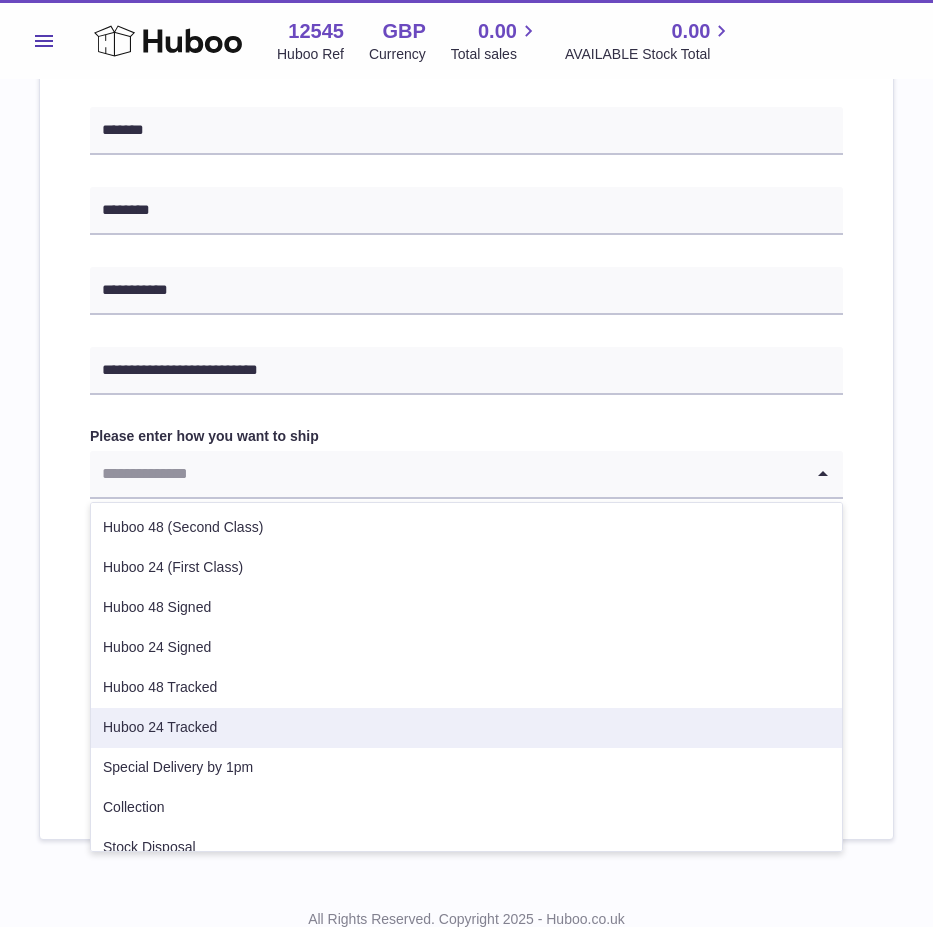 click on "Huboo 24 Tracked" at bounding box center [466, 728] 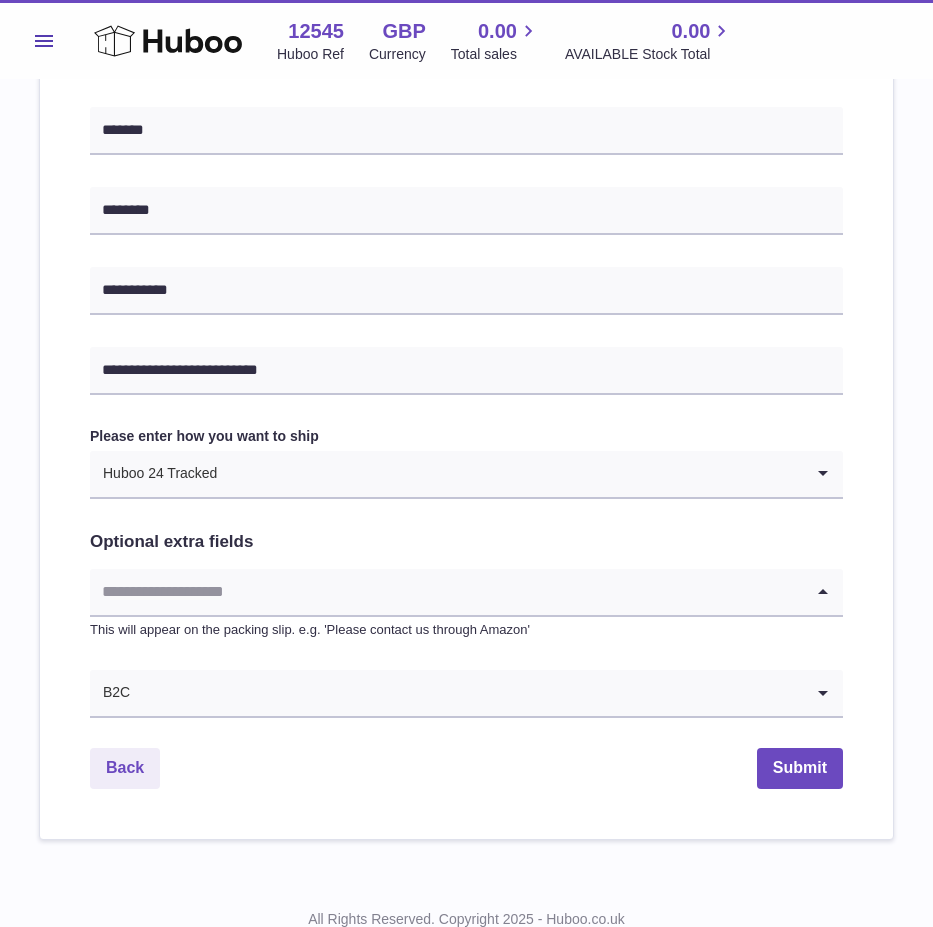click at bounding box center (446, 592) 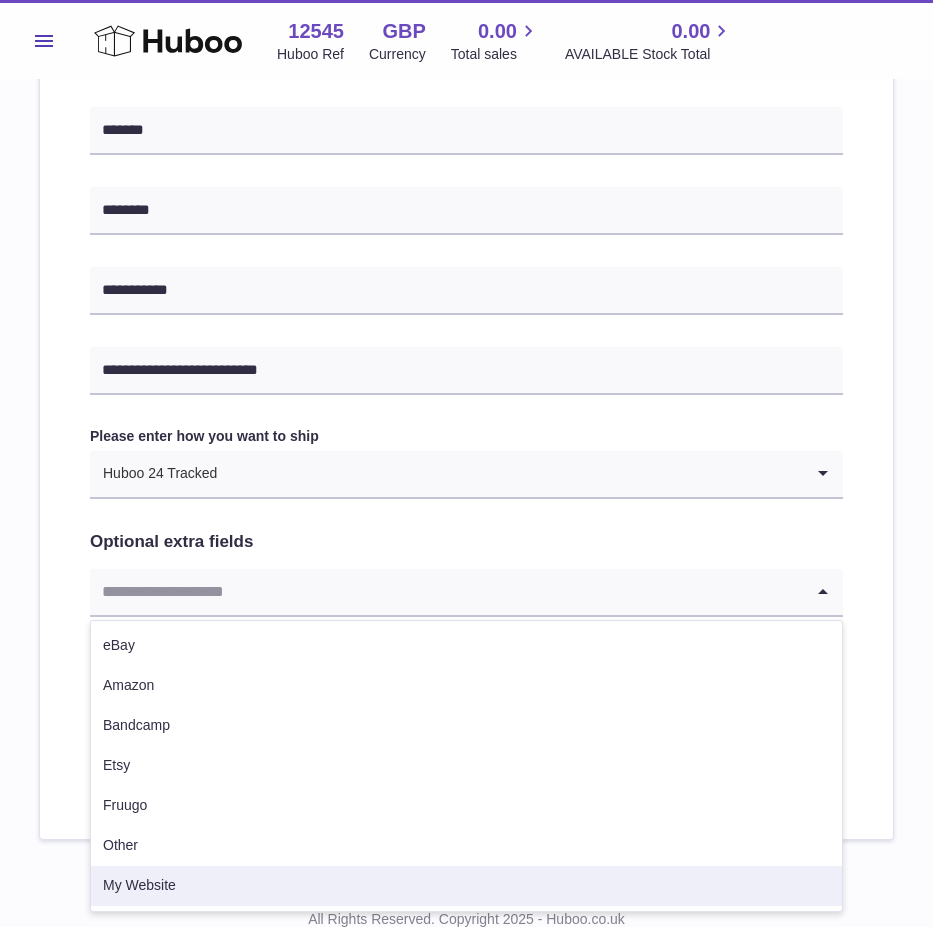 click on "My Website" at bounding box center [466, 886] 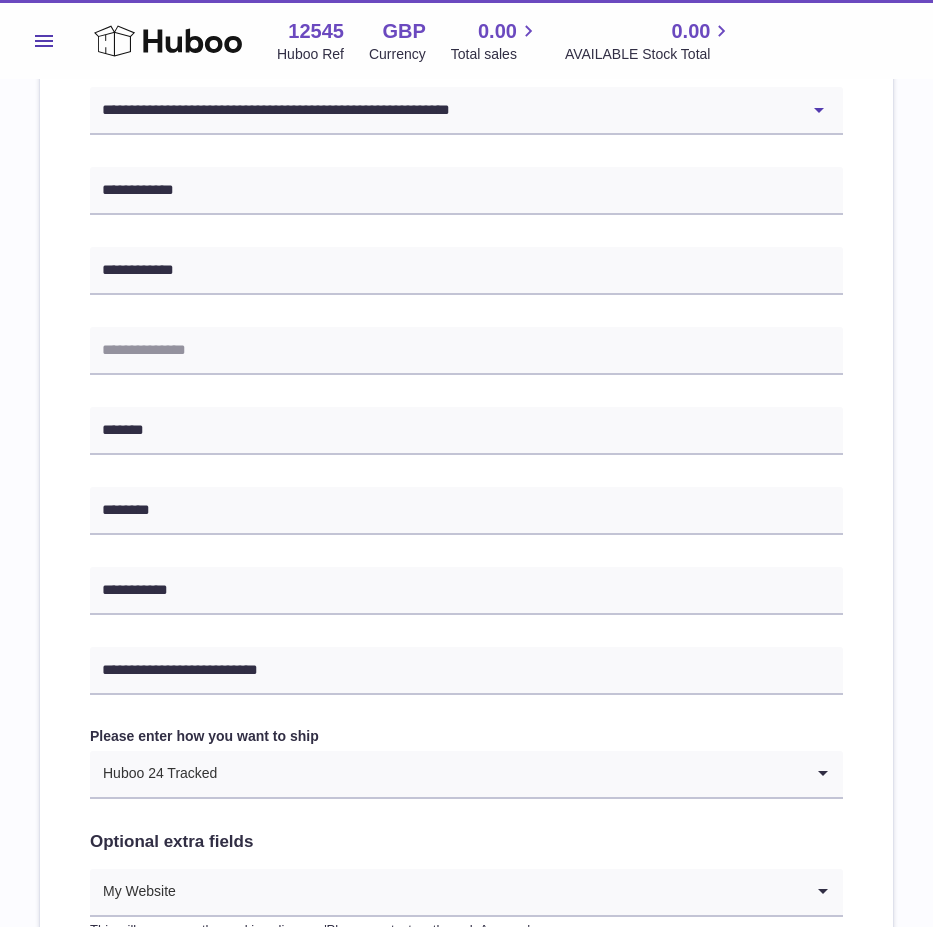 scroll, scrollTop: 871, scrollLeft: 0, axis: vertical 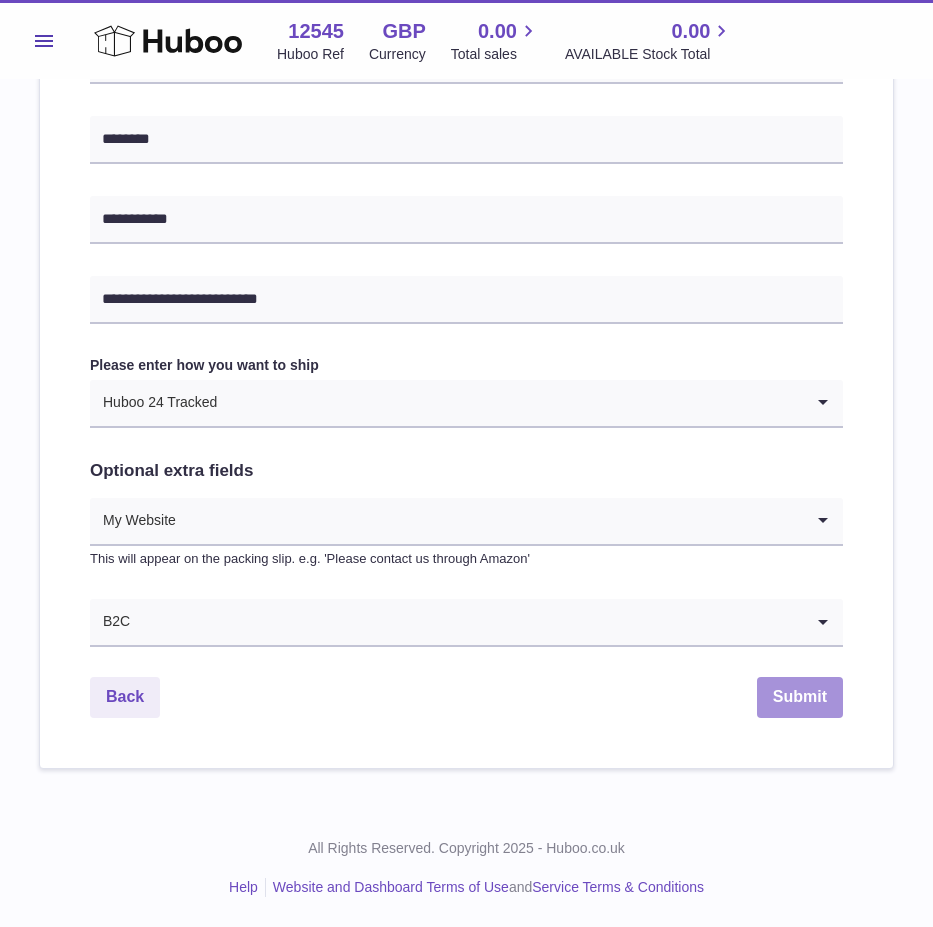 click on "Submit" at bounding box center [800, 697] 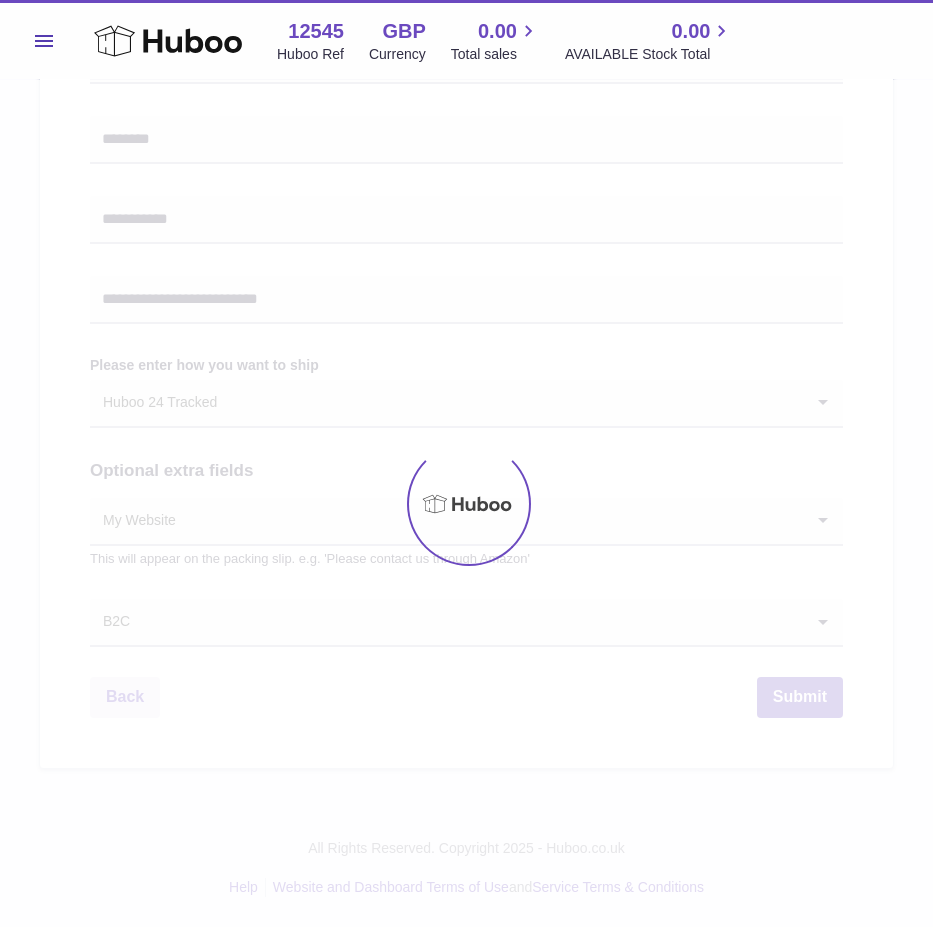 scroll, scrollTop: 0, scrollLeft: 0, axis: both 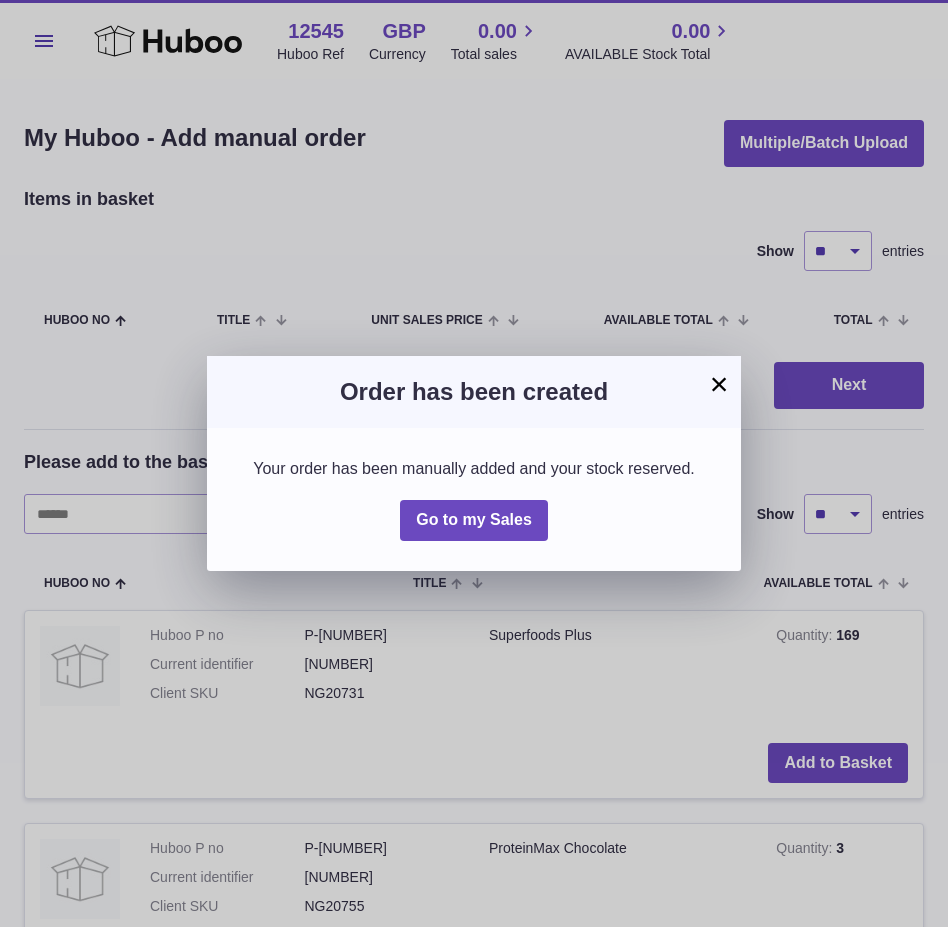drag, startPoint x: 719, startPoint y: 379, endPoint x: 707, endPoint y: 380, distance: 12.0415945 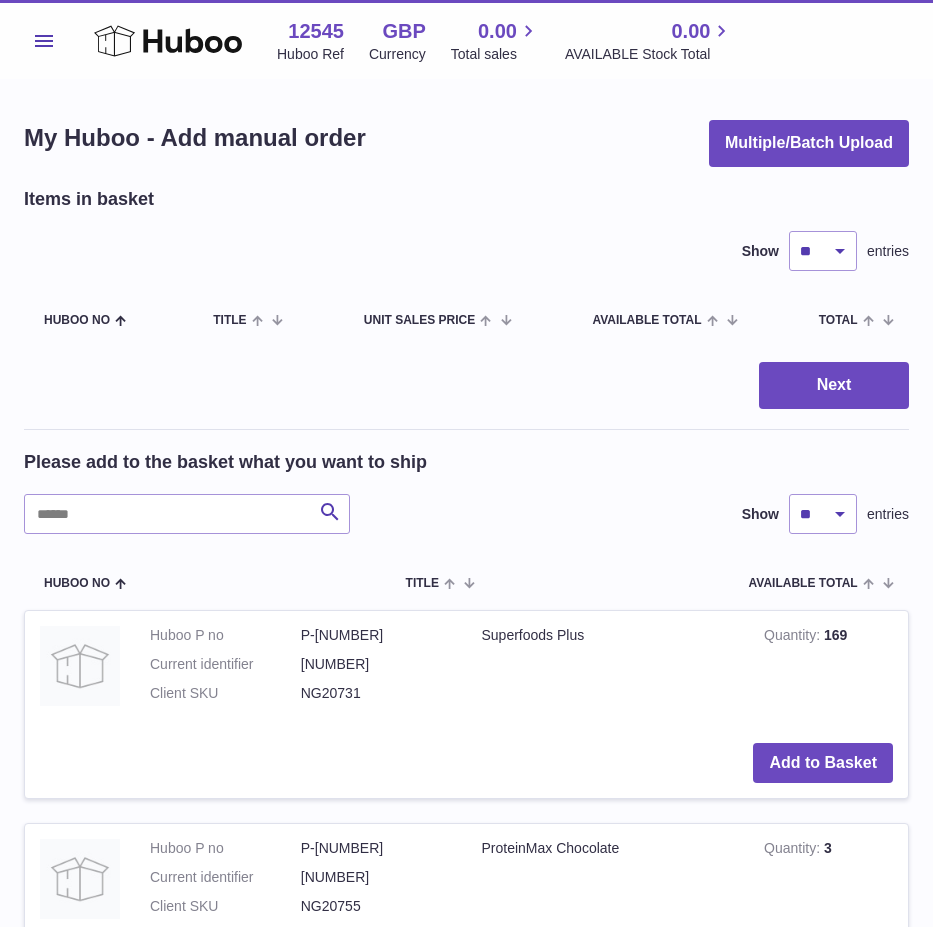 click on "Items in basket
Show
** ** ** ***
entries
Huboo no       Title       Unit Sales Price       AVAILABLE Total       Total
Action
Next
Please add to the basket what you want to ship       Search
Show
** ** ** ***
entries
Huboo no       Title
AVAILABLE Total
Action
Huboo P no   P-791208   Current identifier   5060918020731     Client SKU   NG20731
Superfoods Plus
Quantity 169
Add to Basket
Huboo P no   P-791209   Current identifier   5060918020755     Client SKU   NG20755
ProteinMax Chocolate
Quantity 3
Add to Basket
Huboo P no   P-791210   Current identifier   5060918020748     Client SKU   NG20748
ProteinMax Original
Quantity 0" at bounding box center [466, 1515] 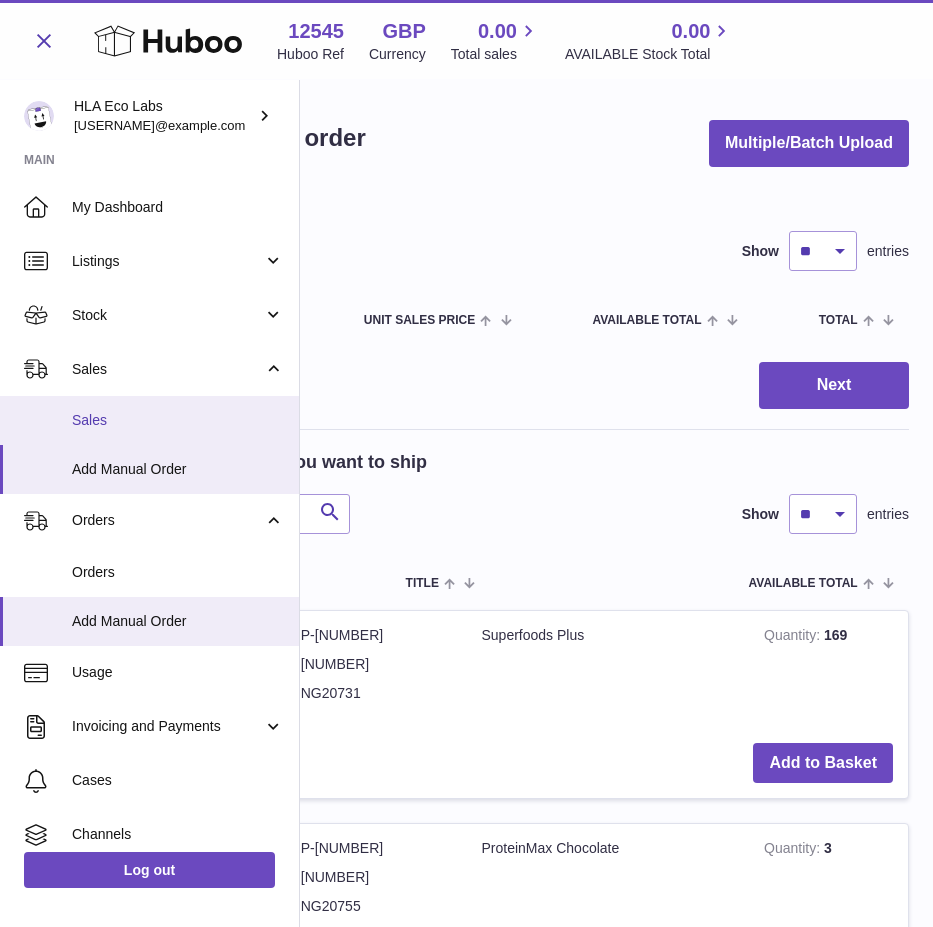 click on "Sales" at bounding box center [149, 420] 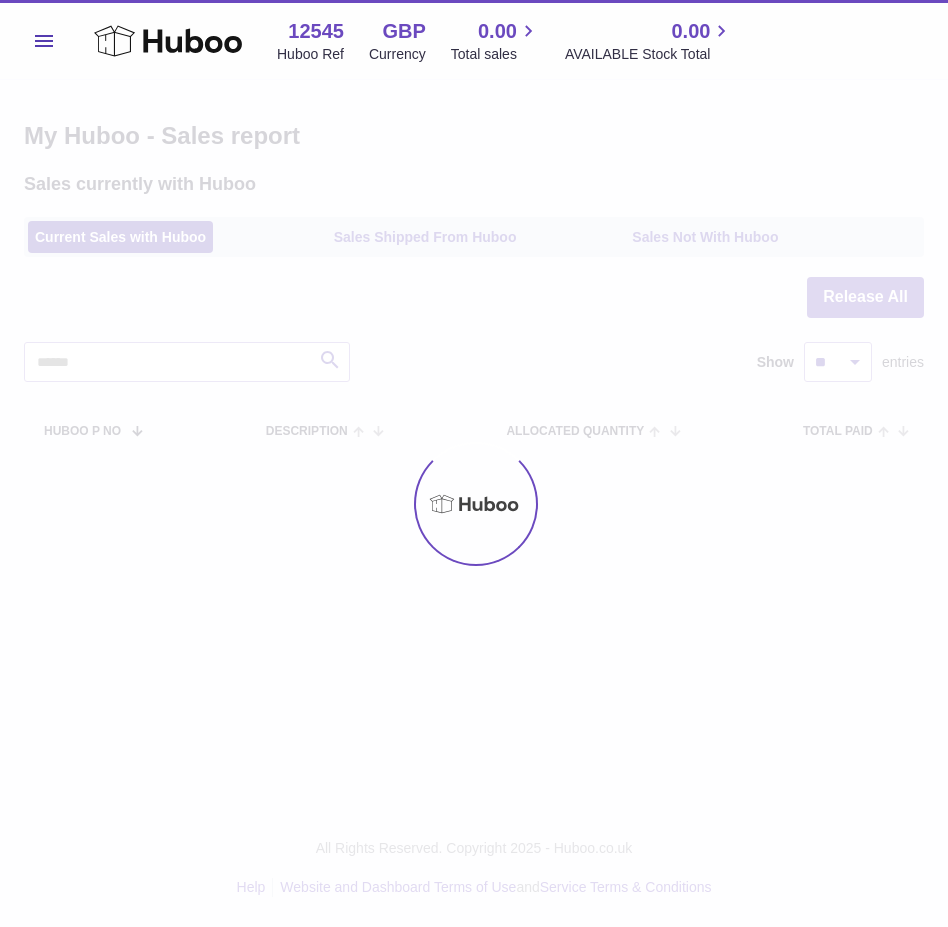 scroll, scrollTop: 0, scrollLeft: 0, axis: both 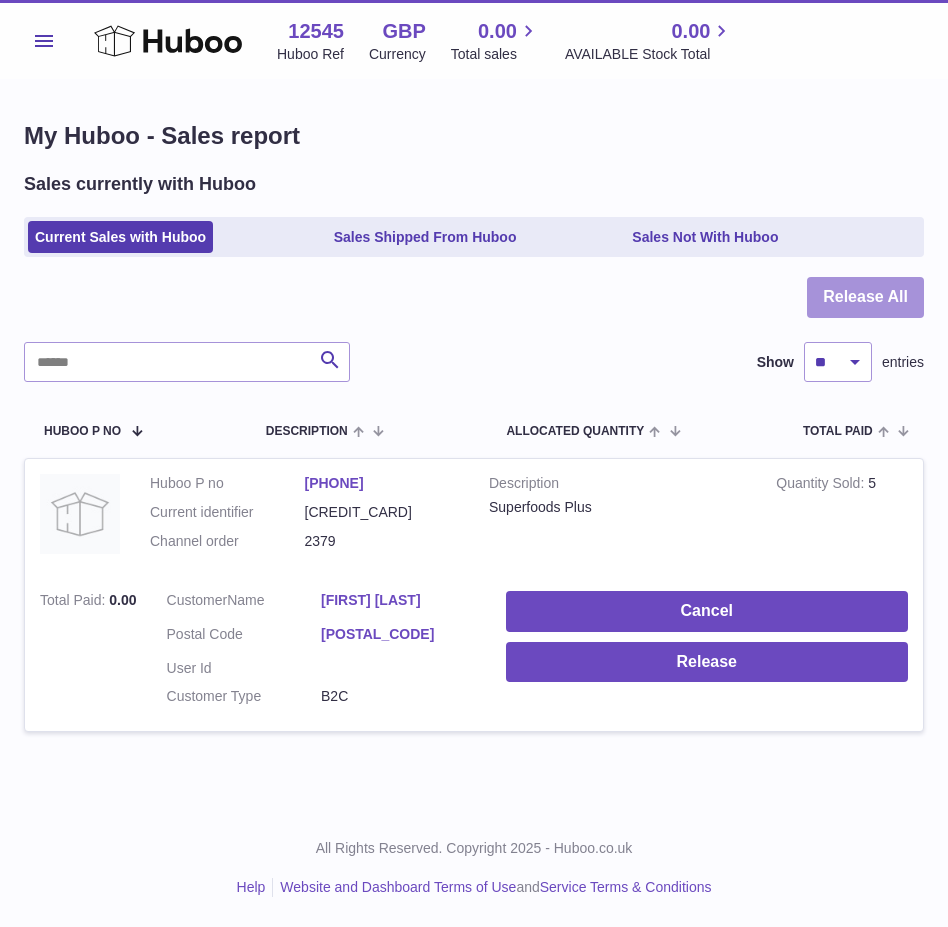 click on "Release All" at bounding box center [865, 297] 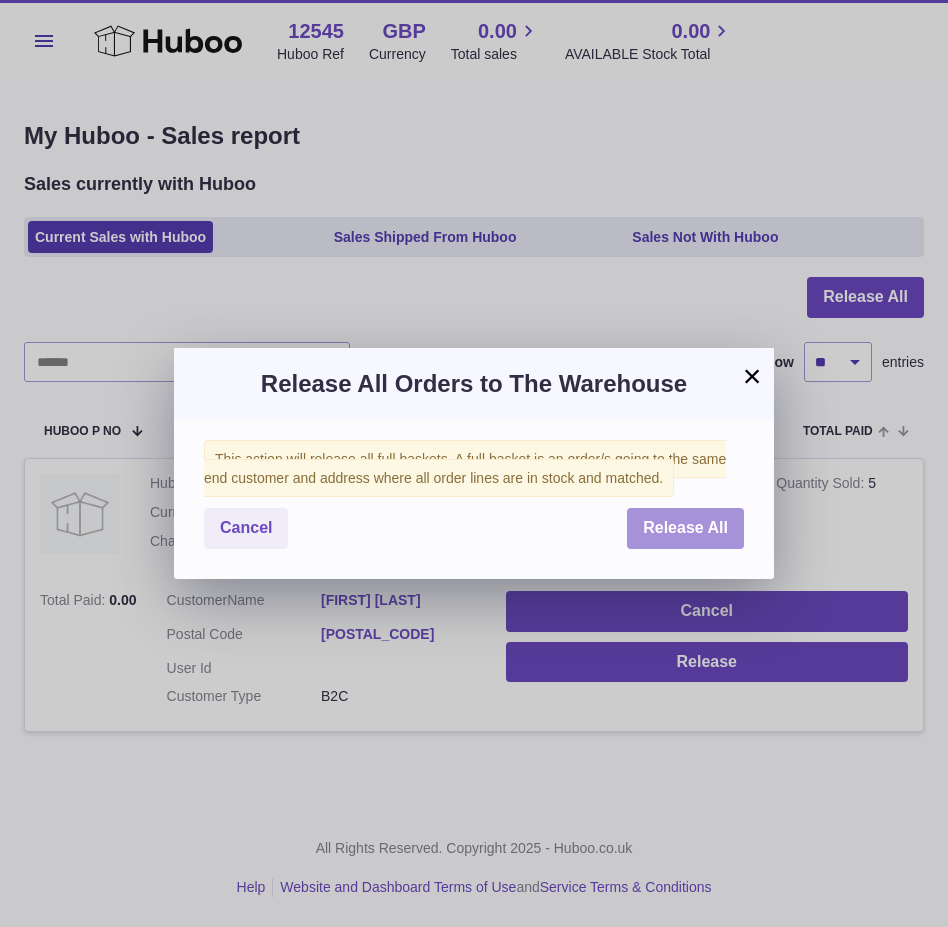 click on "Release All" at bounding box center (685, 527) 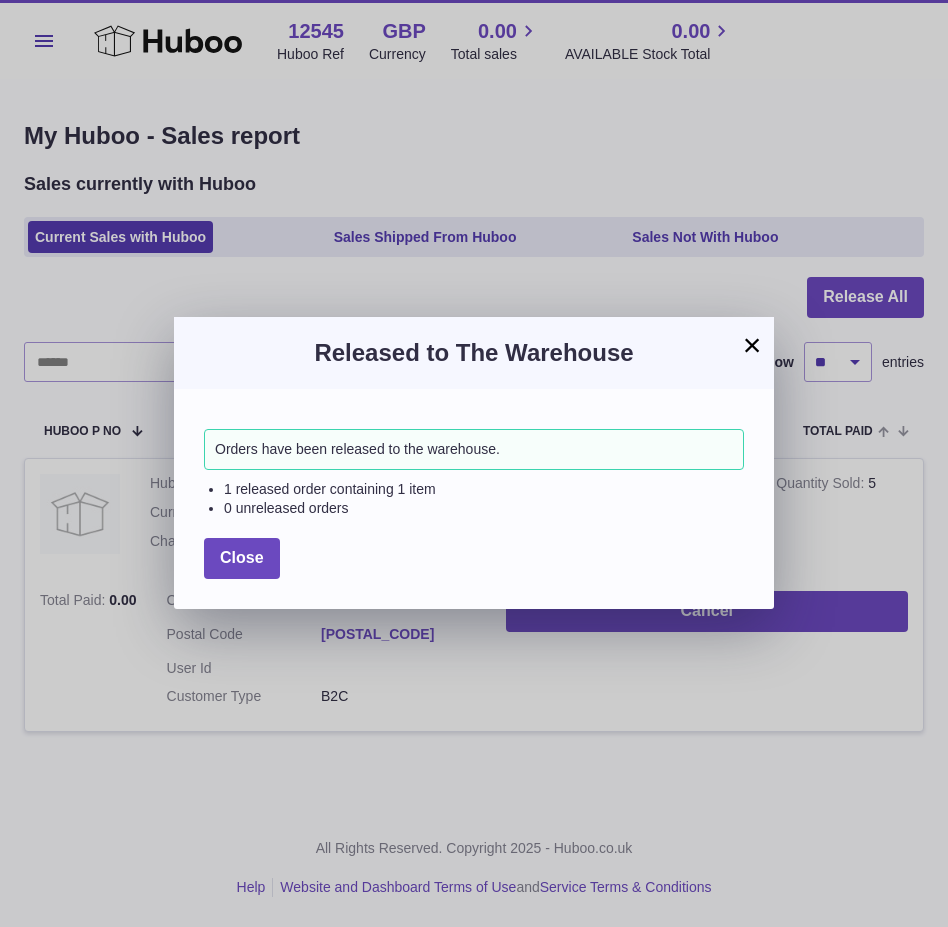 click on "×" at bounding box center [752, 345] 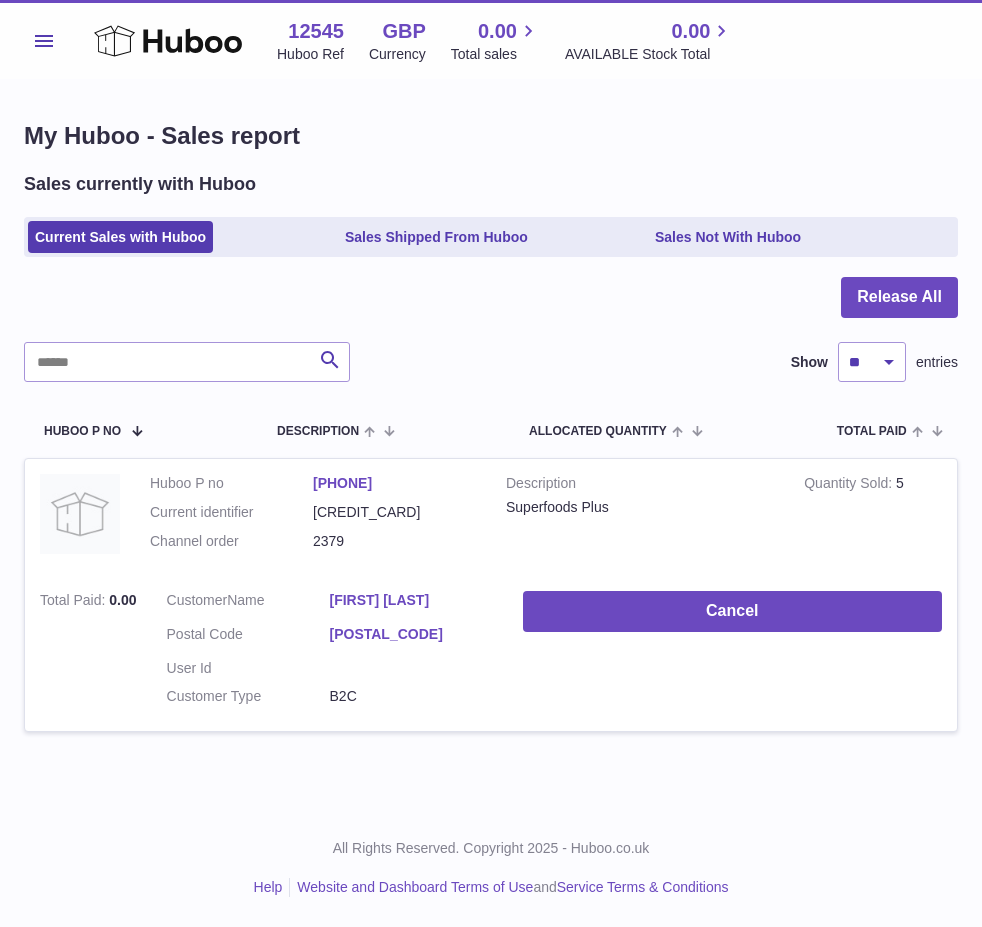 click on "Menu" at bounding box center [44, 41] 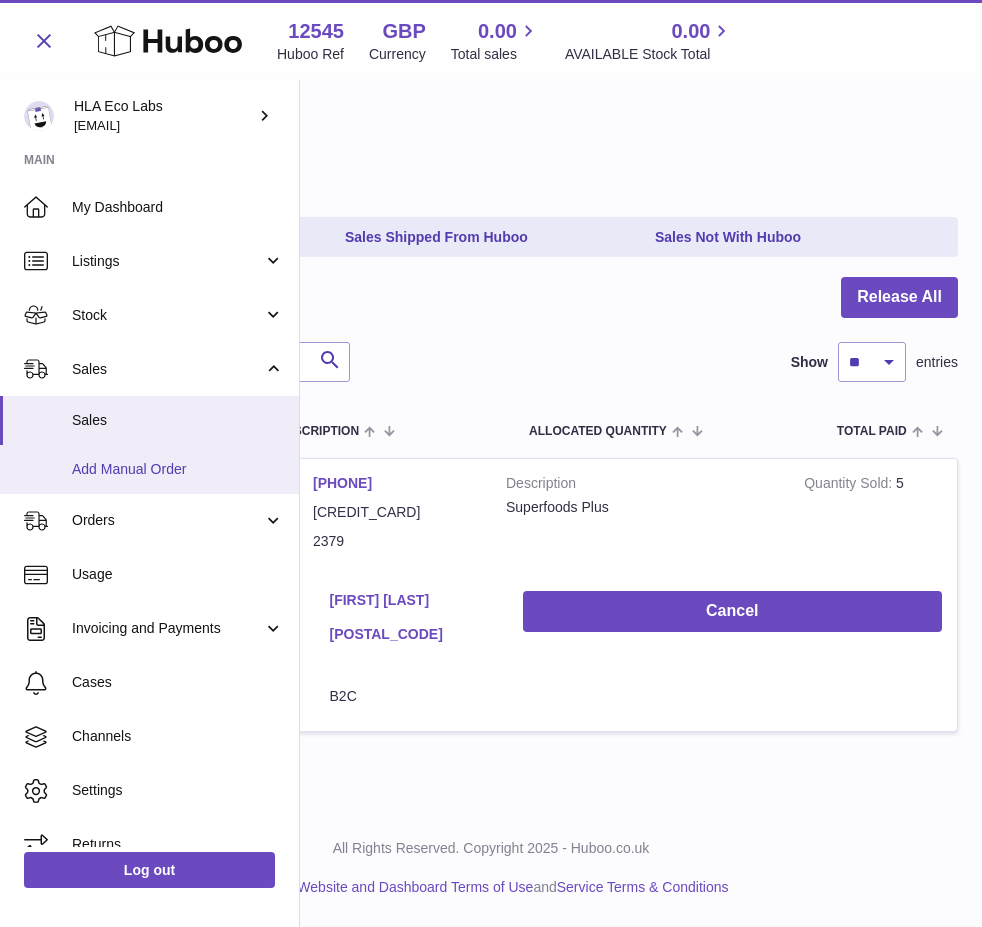 click on "Add Manual Order" at bounding box center [178, 469] 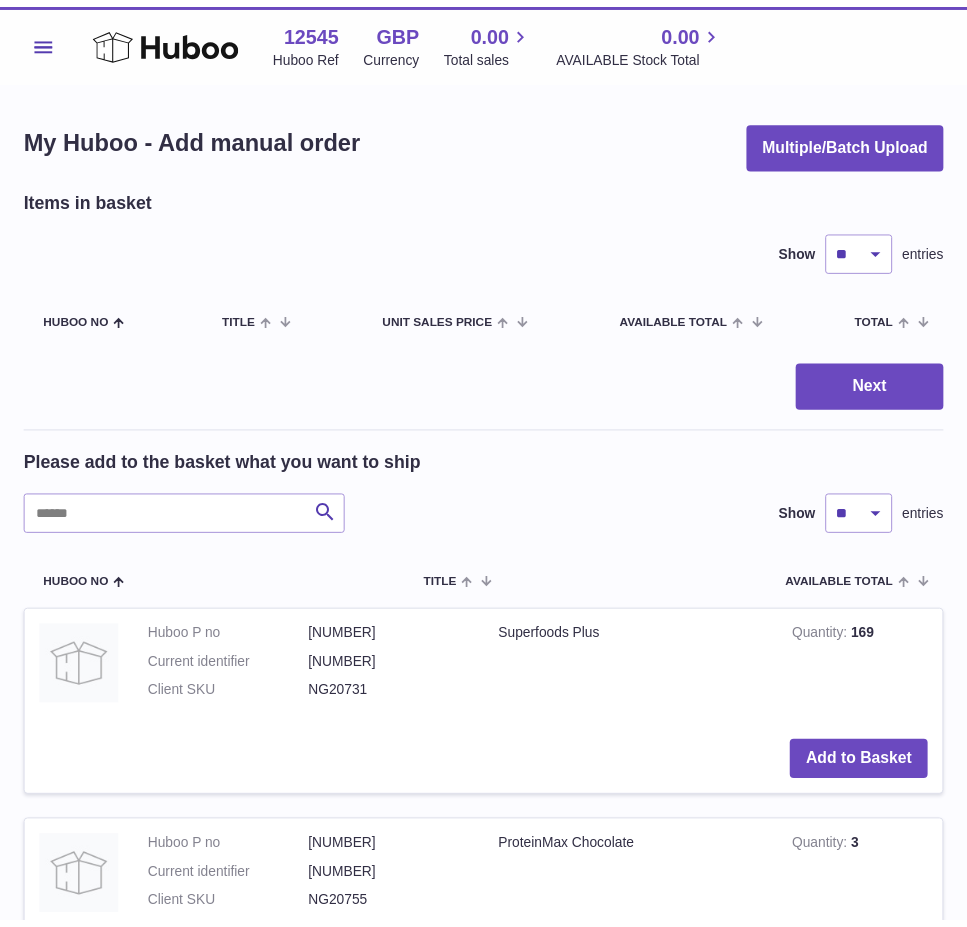 scroll, scrollTop: 0, scrollLeft: 0, axis: both 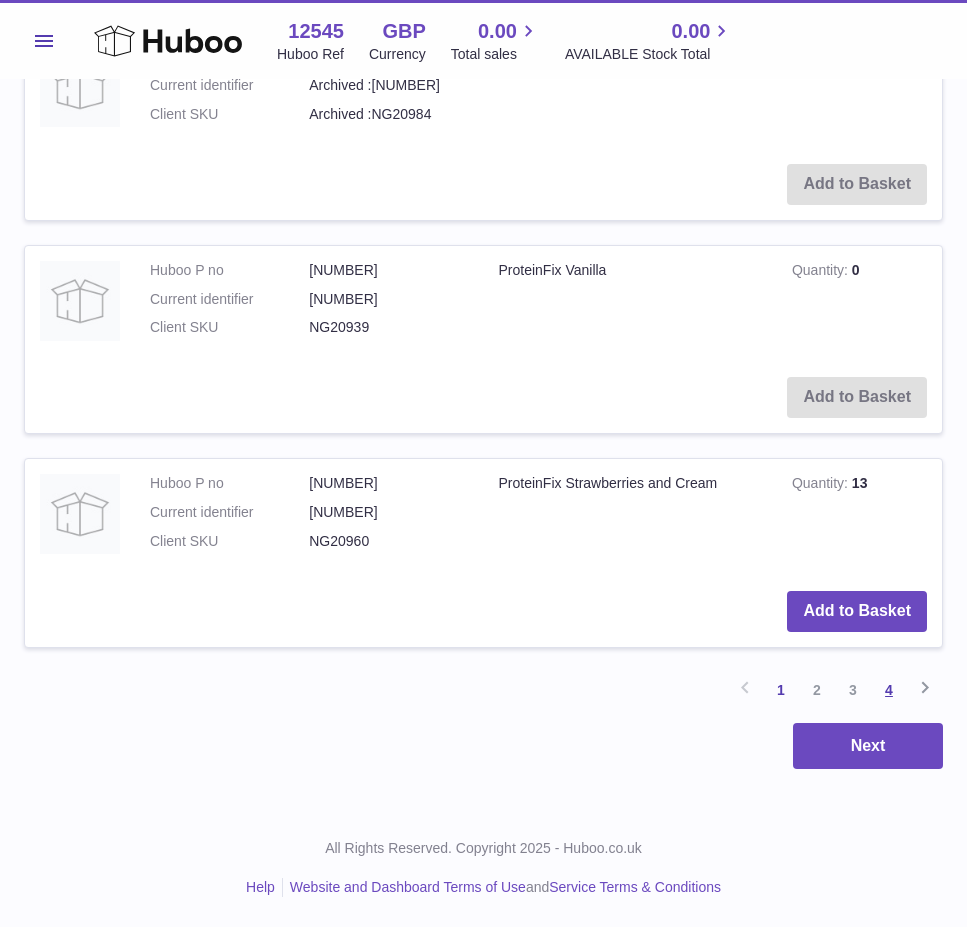 click on "4" at bounding box center (889, 690) 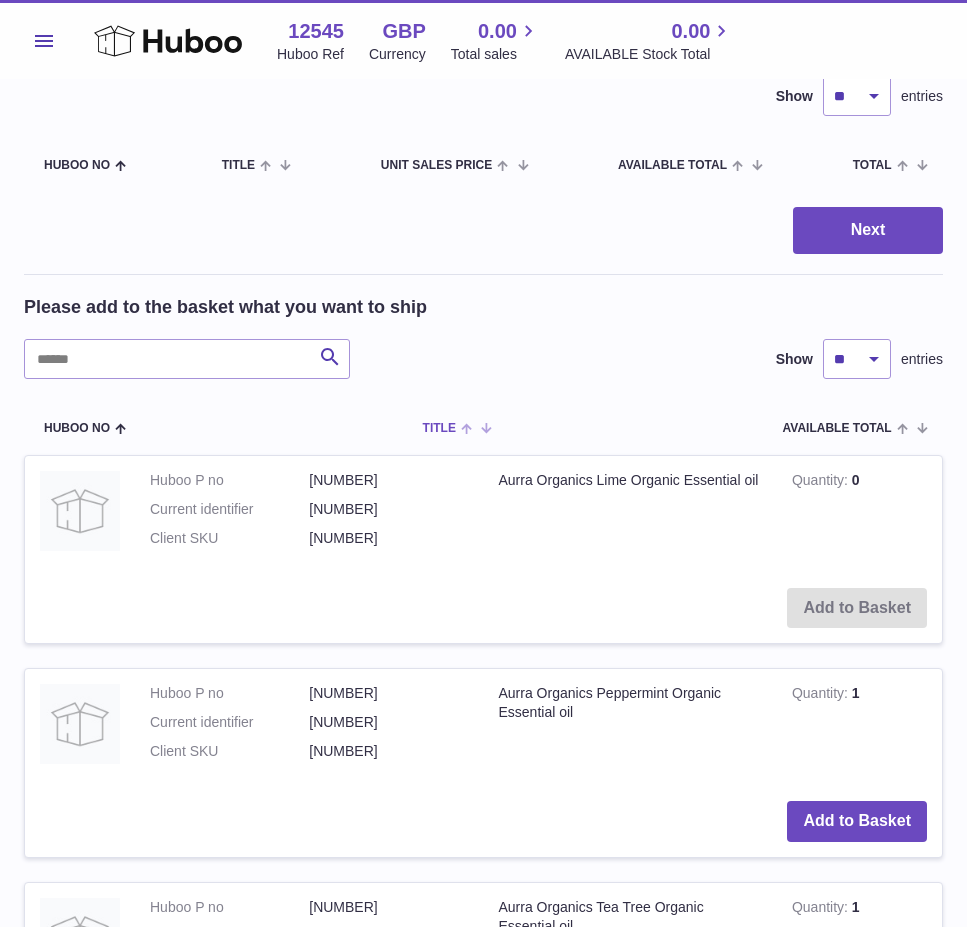 scroll, scrollTop: 0, scrollLeft: 0, axis: both 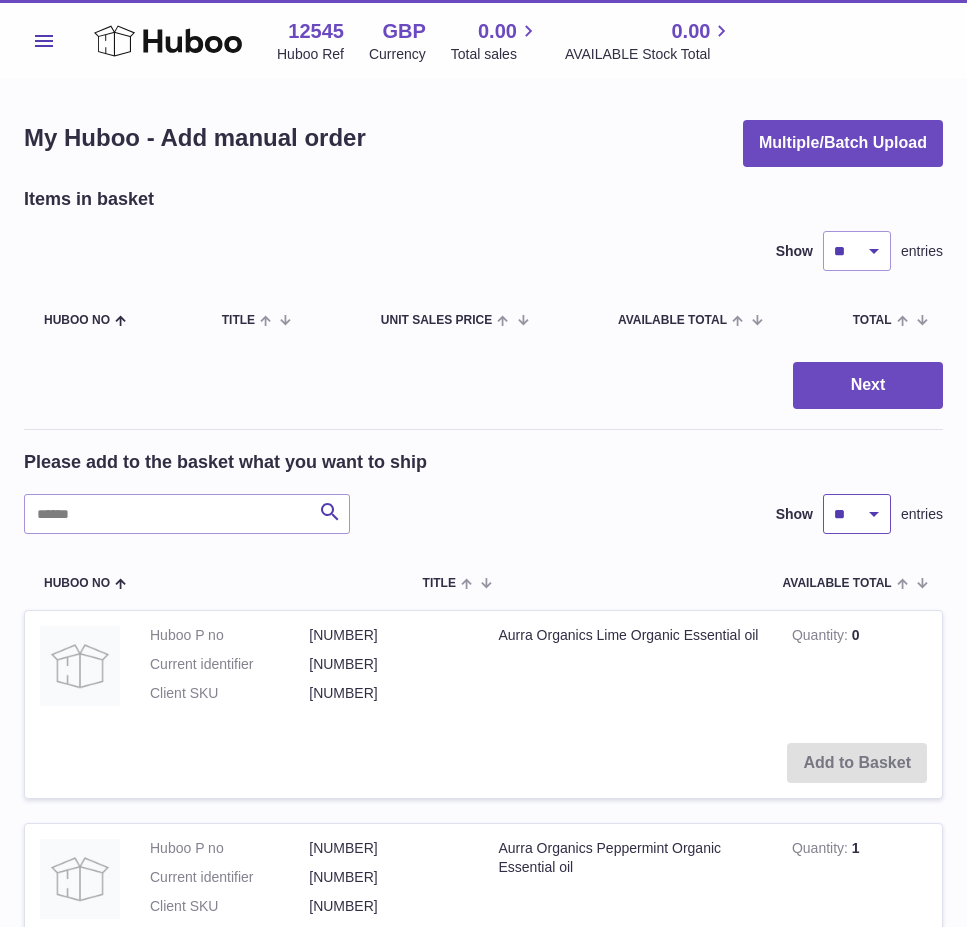 click on "** ** ** ***" at bounding box center (857, 514) 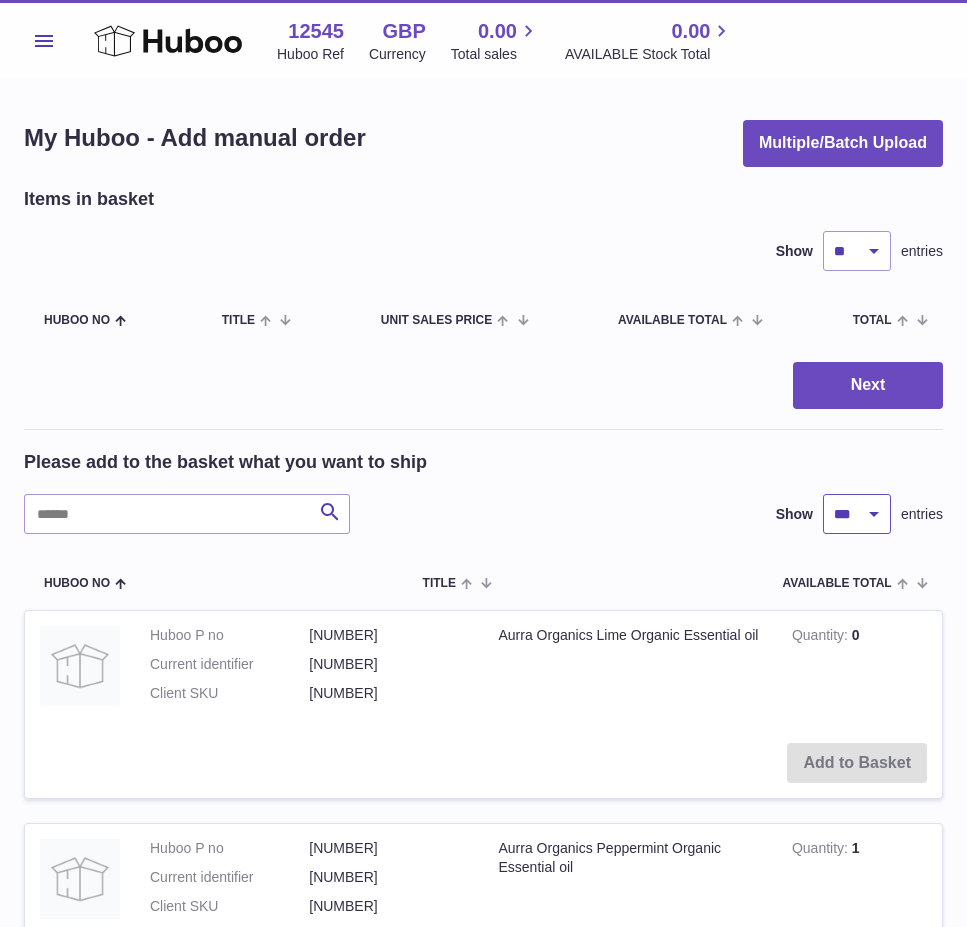 click on "** ** ** ***" at bounding box center (857, 514) 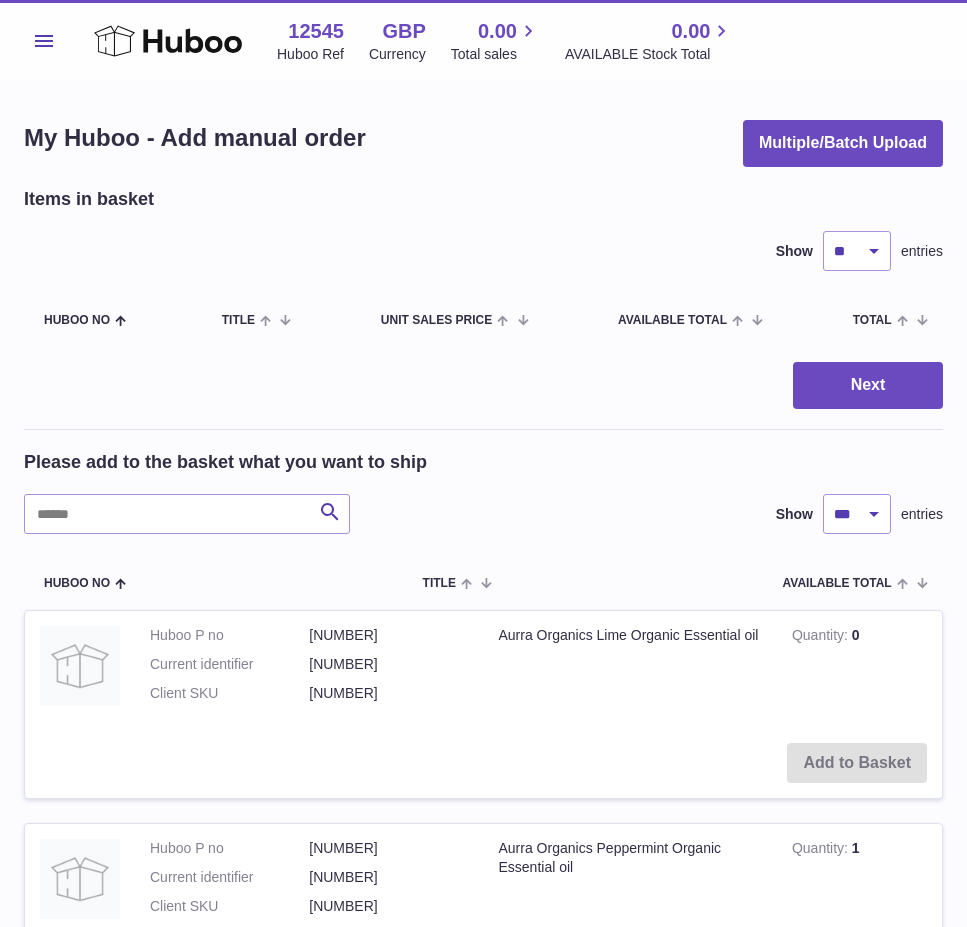 click on "Menu" at bounding box center (44, 41) 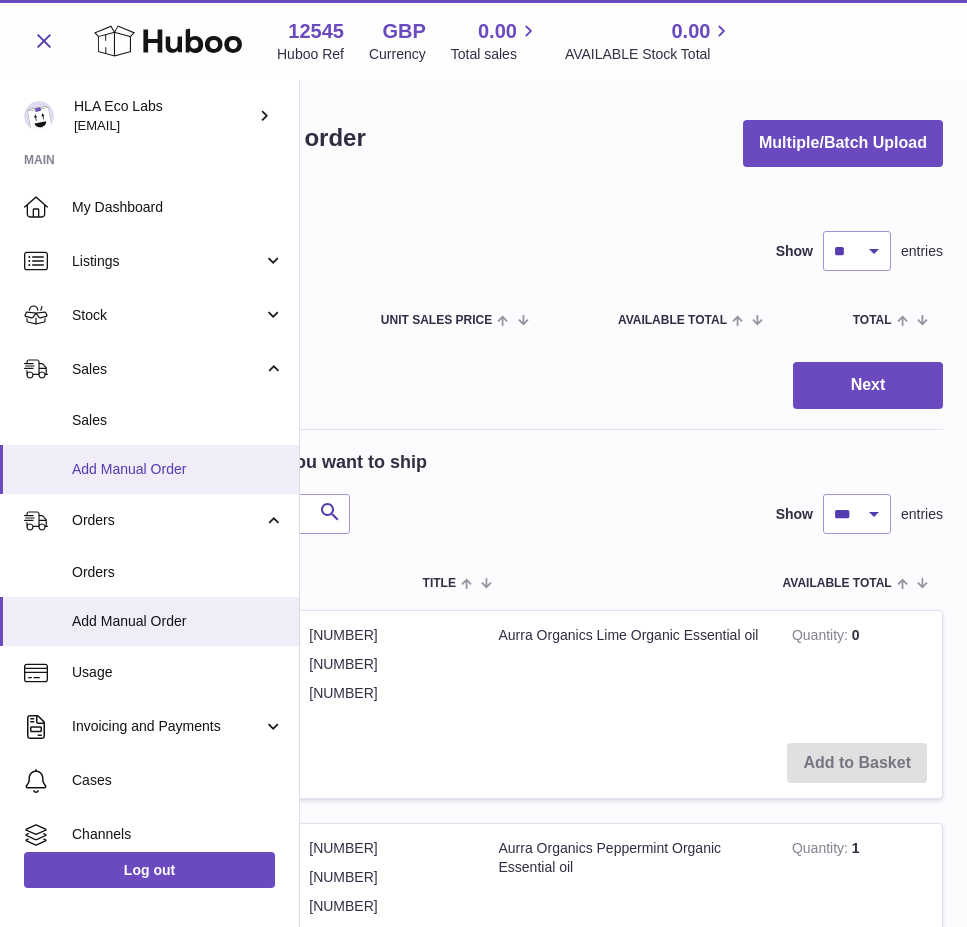 click on "Add Manual Order" at bounding box center [178, 469] 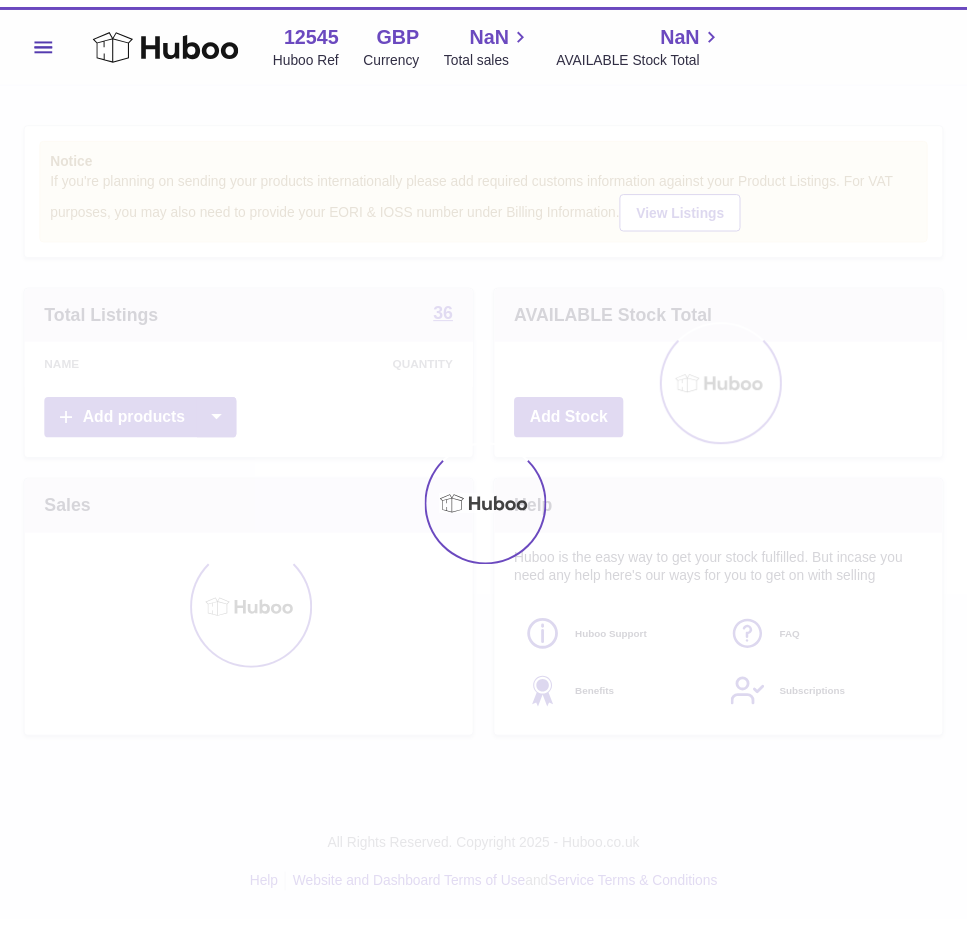 scroll, scrollTop: 0, scrollLeft: 0, axis: both 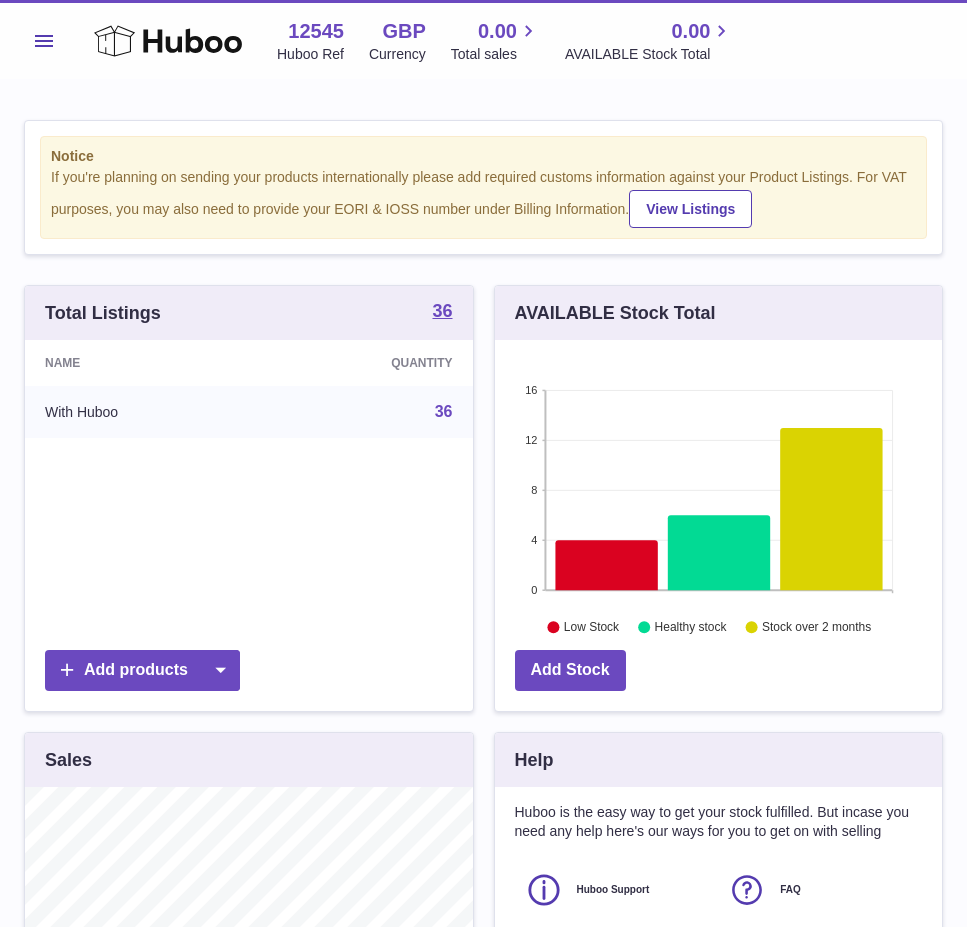click on "Menu" at bounding box center (44, 41) 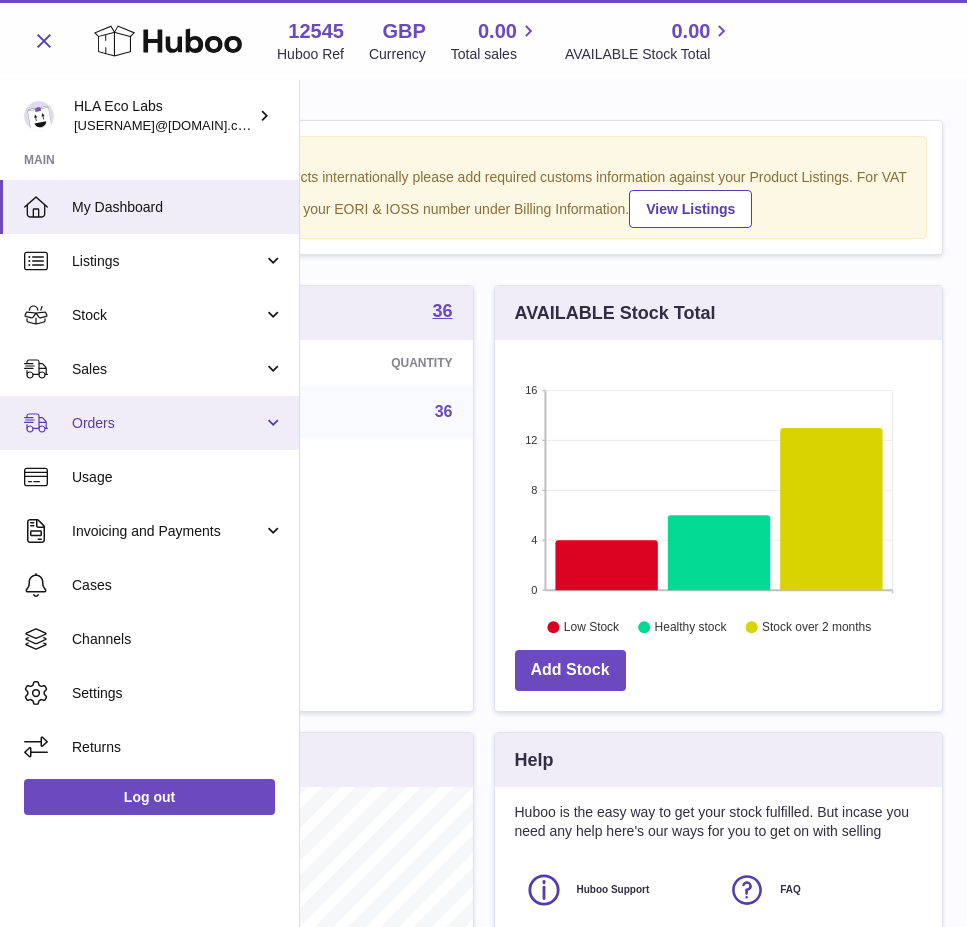 click on "Orders" at bounding box center [167, 423] 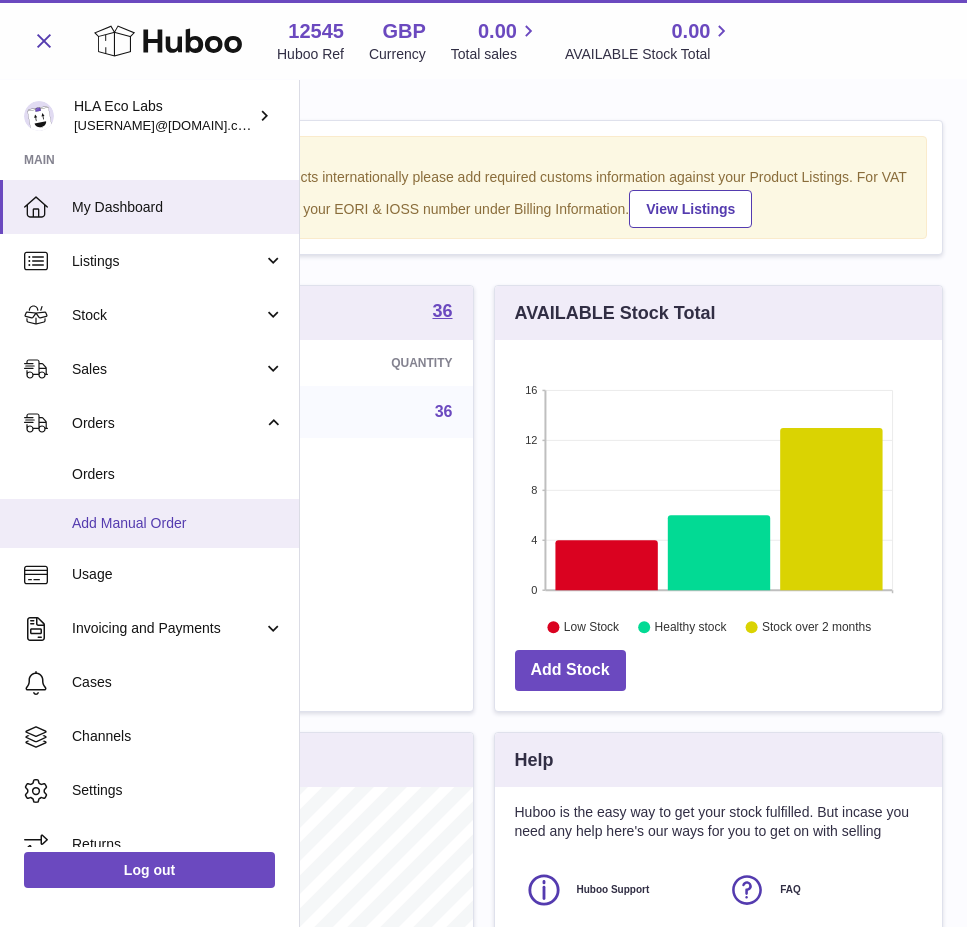 click on "Add Manual Order" at bounding box center (149, 523) 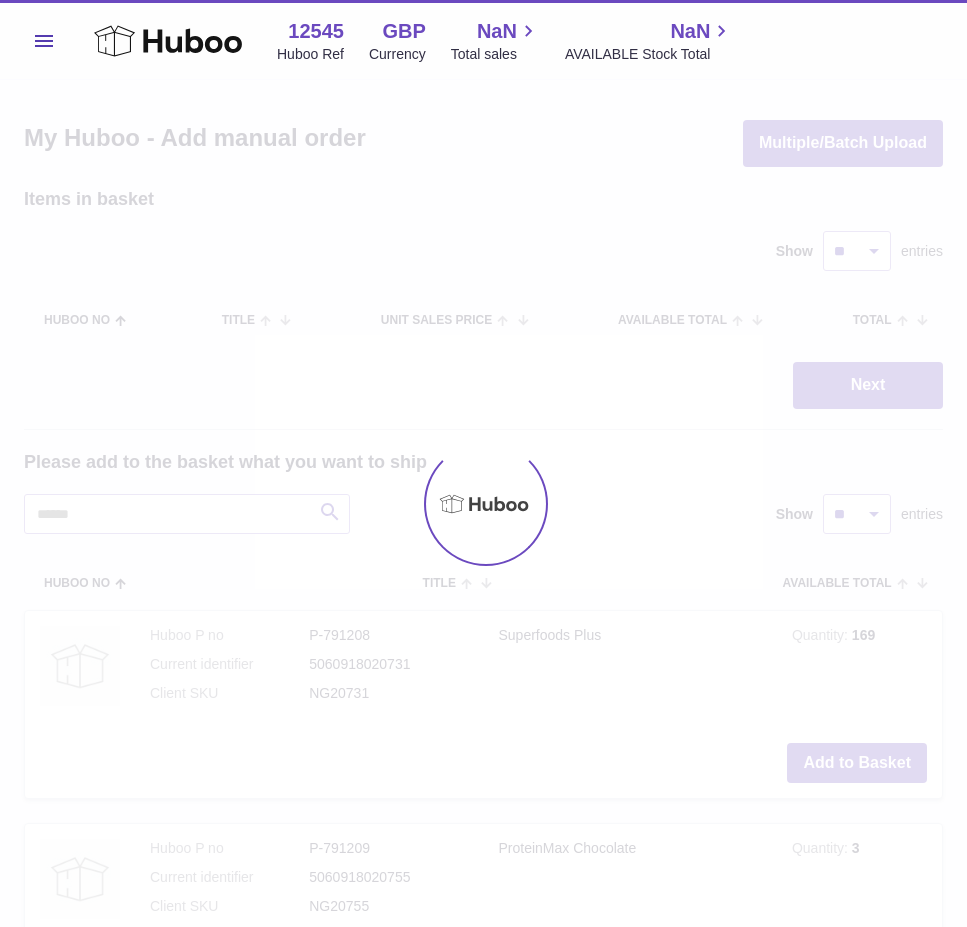 scroll, scrollTop: 0, scrollLeft: 0, axis: both 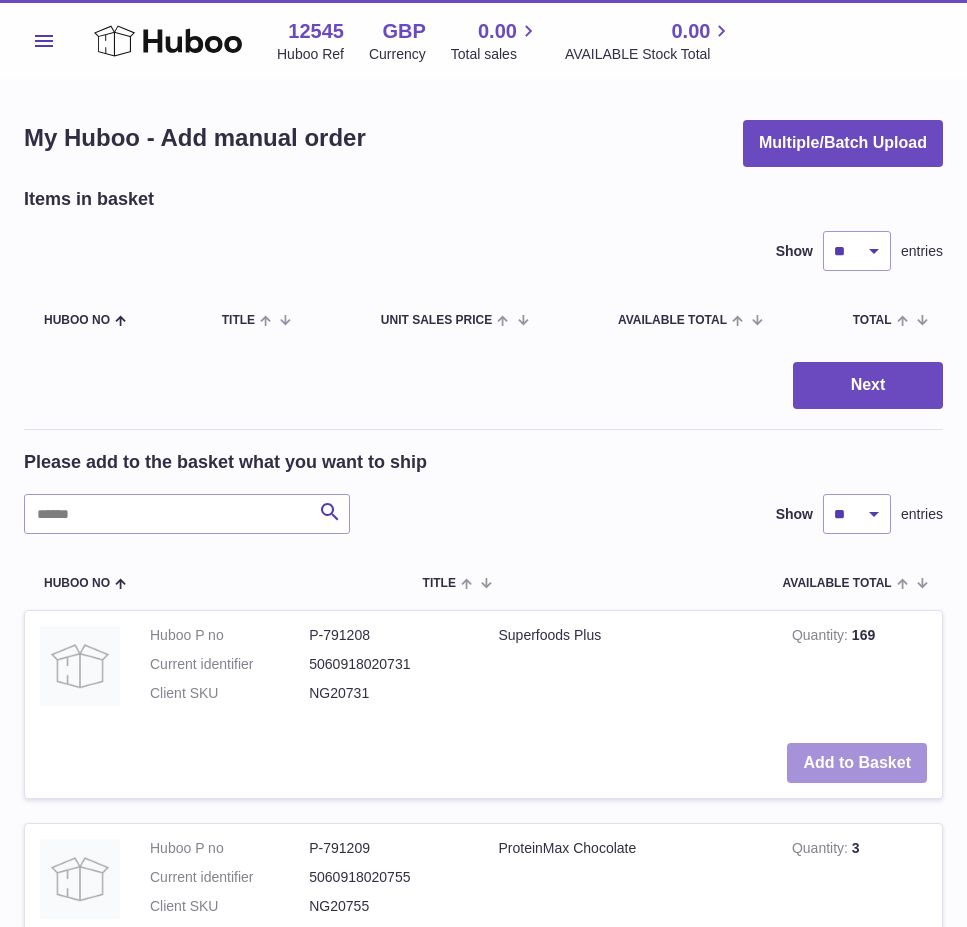 click on "Add to Basket" at bounding box center [857, 763] 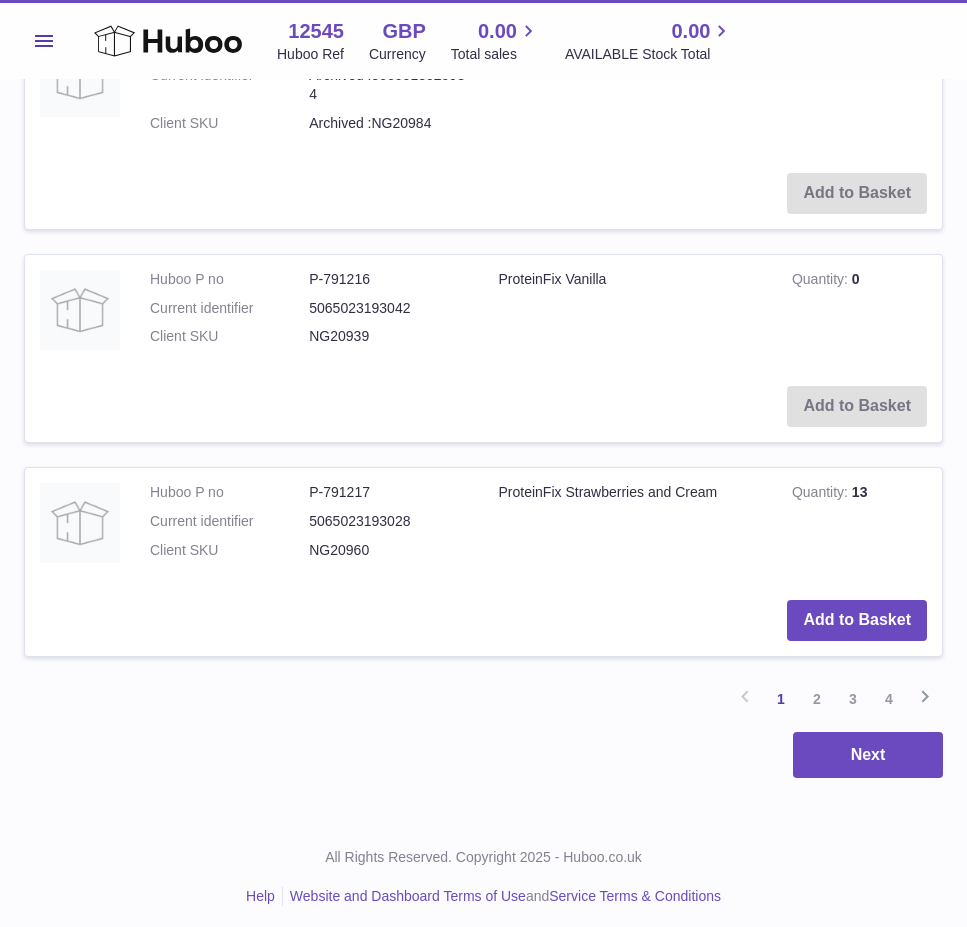 scroll, scrollTop: 2332, scrollLeft: 0, axis: vertical 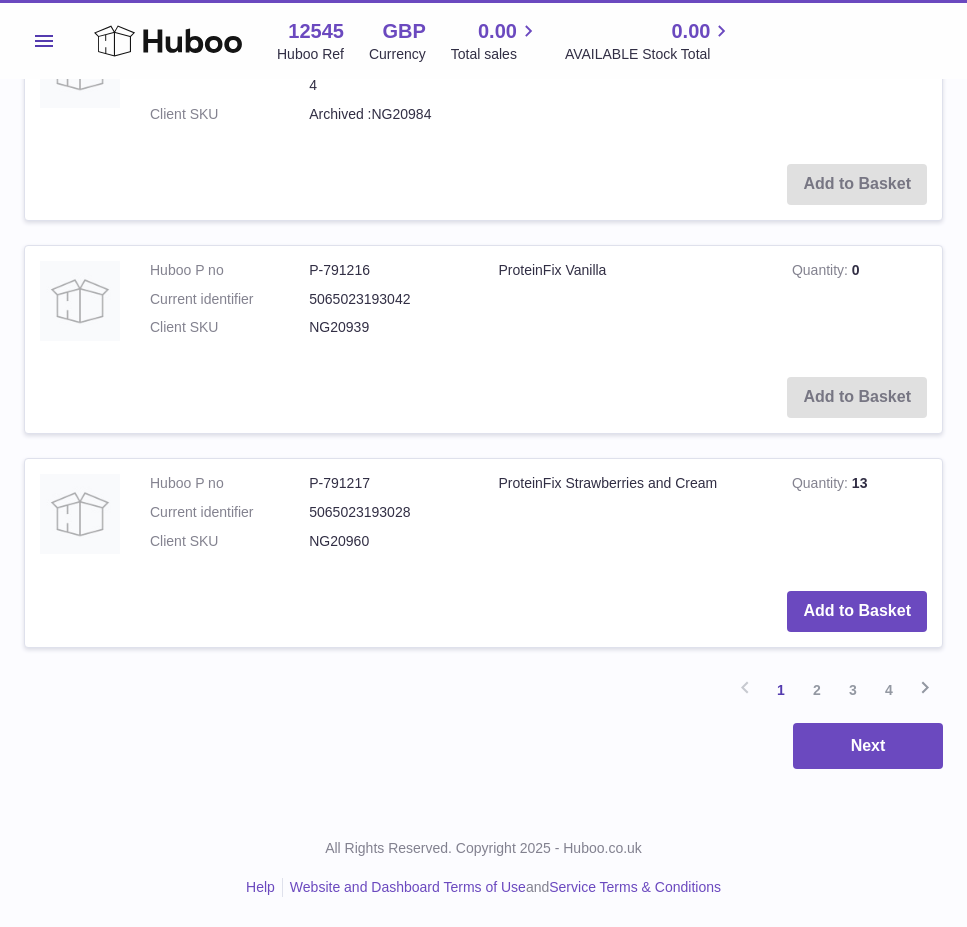 click on "2" at bounding box center [817, 690] 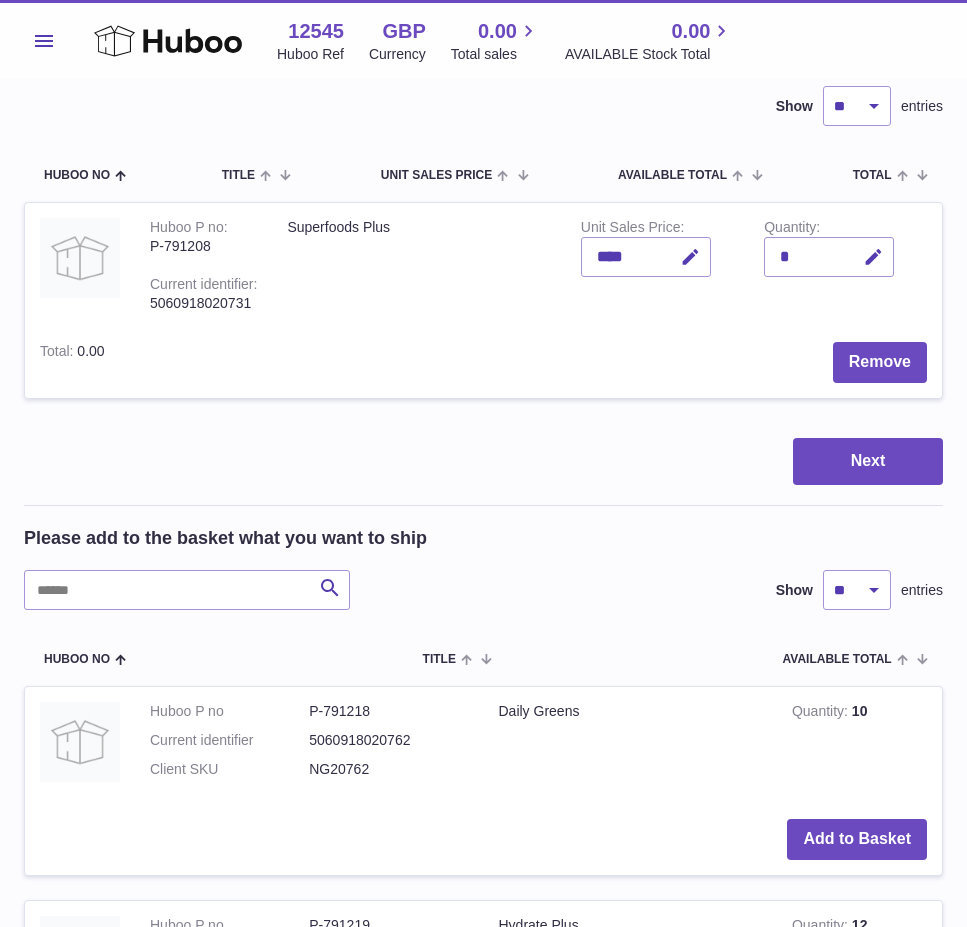 scroll, scrollTop: 180, scrollLeft: 0, axis: vertical 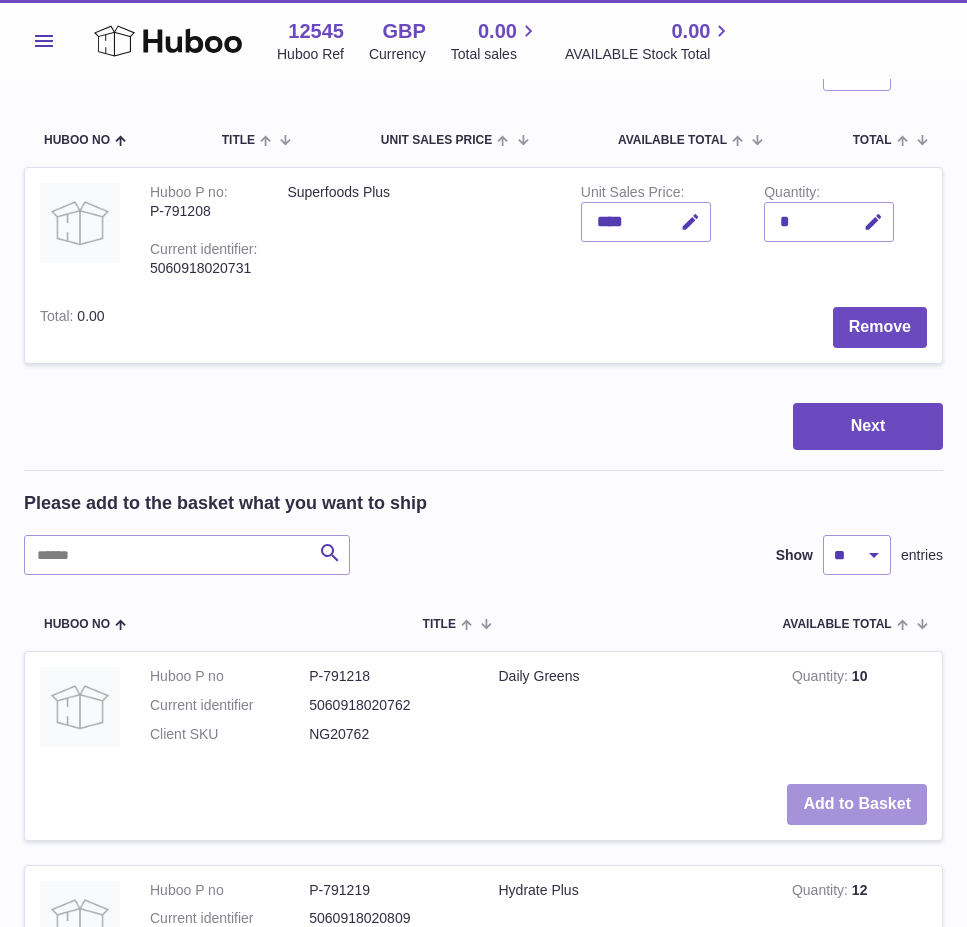 click on "Add to Basket" at bounding box center [857, 804] 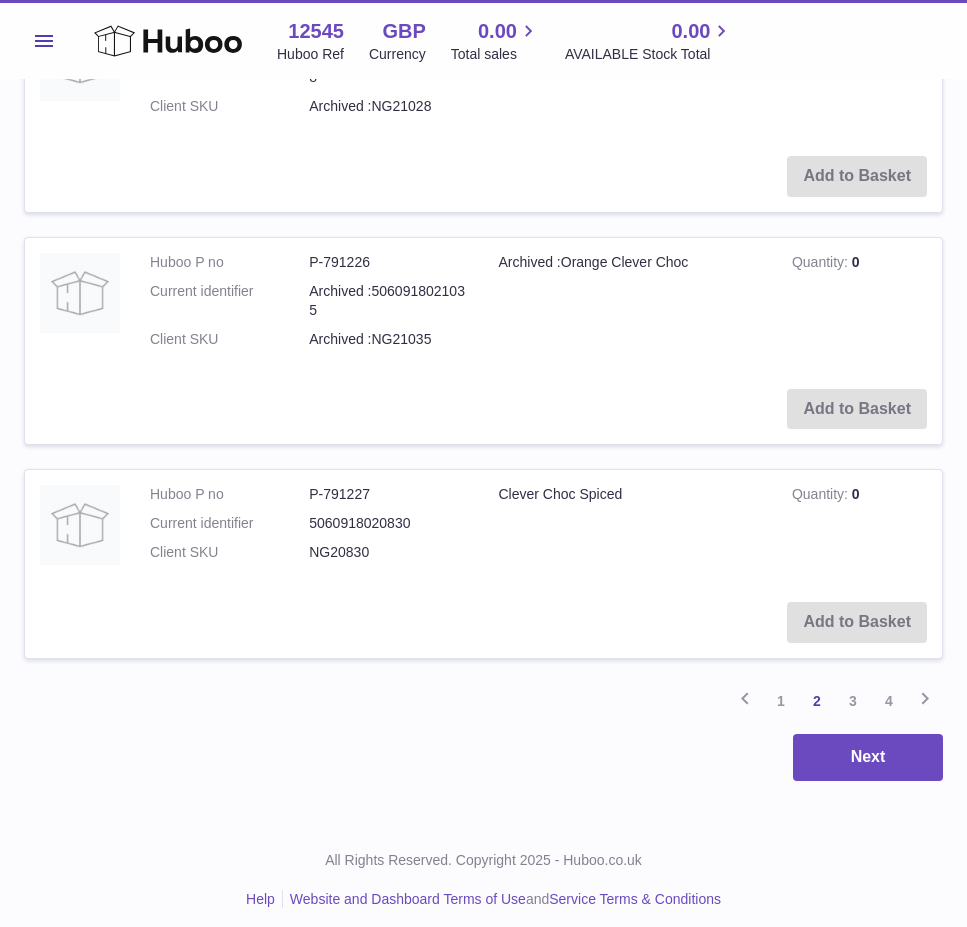 scroll, scrollTop: 2553, scrollLeft: 0, axis: vertical 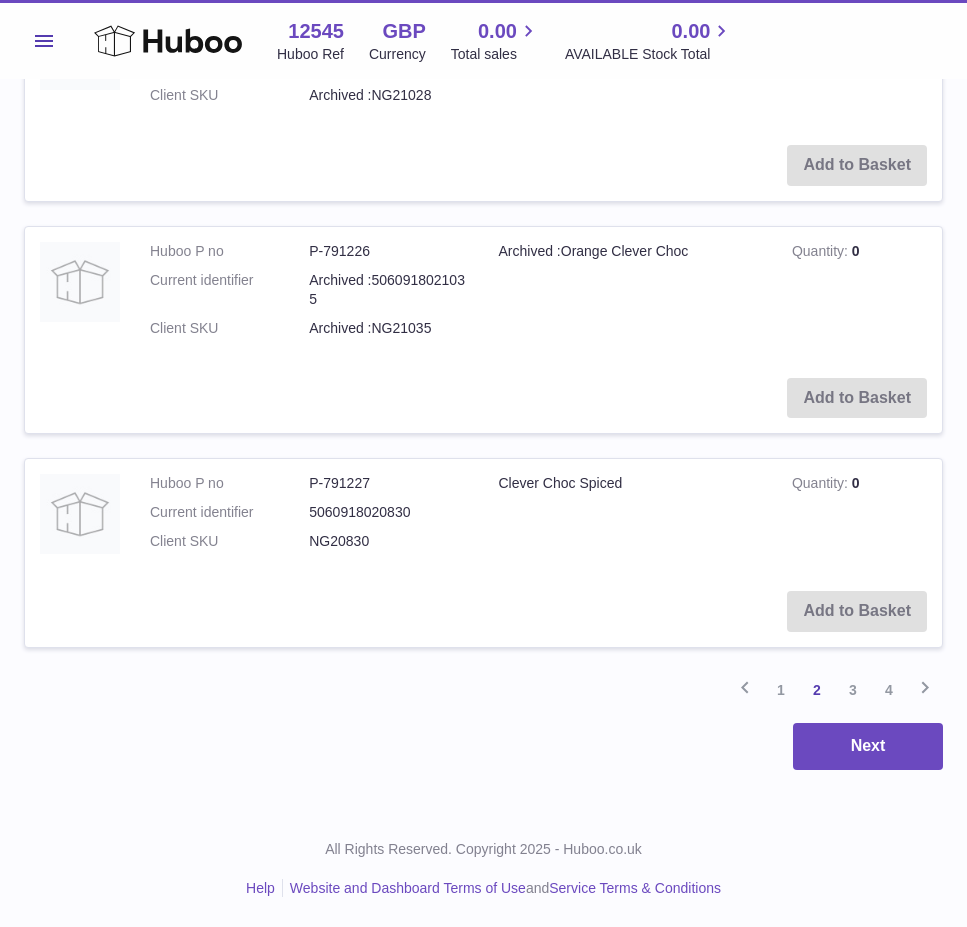 click on "1" at bounding box center [781, 690] 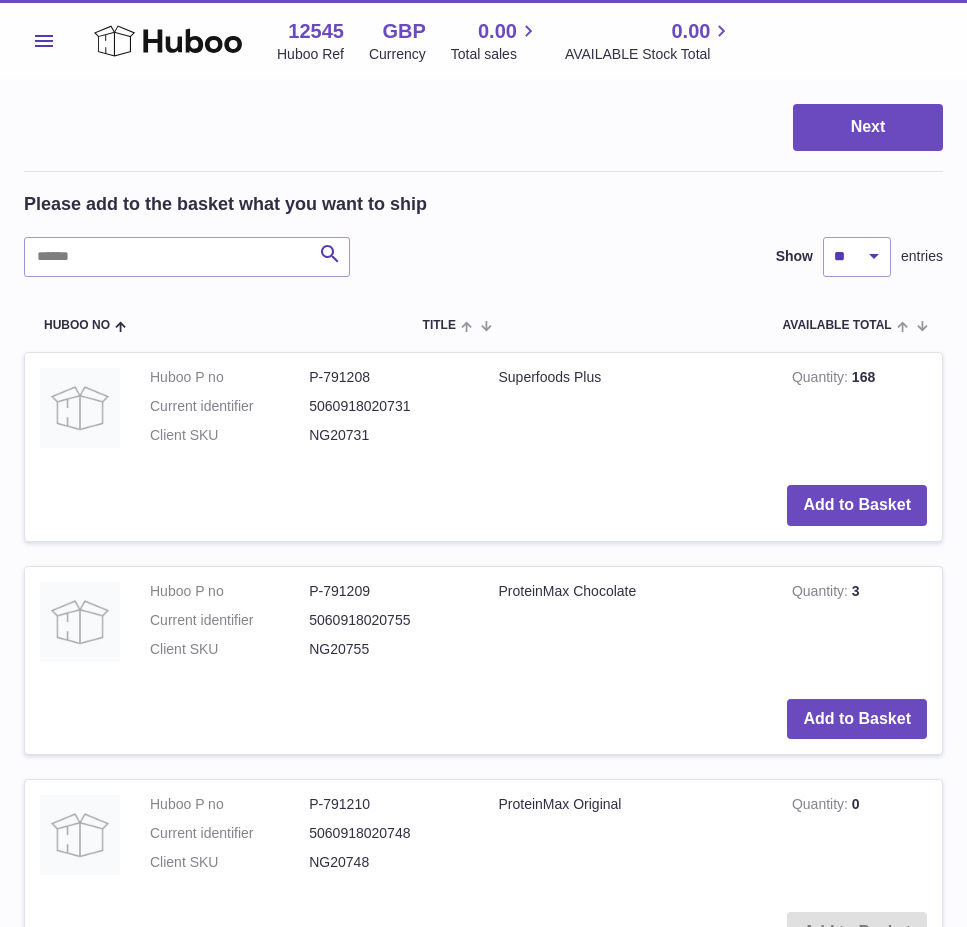 scroll, scrollTop: 100, scrollLeft: 0, axis: vertical 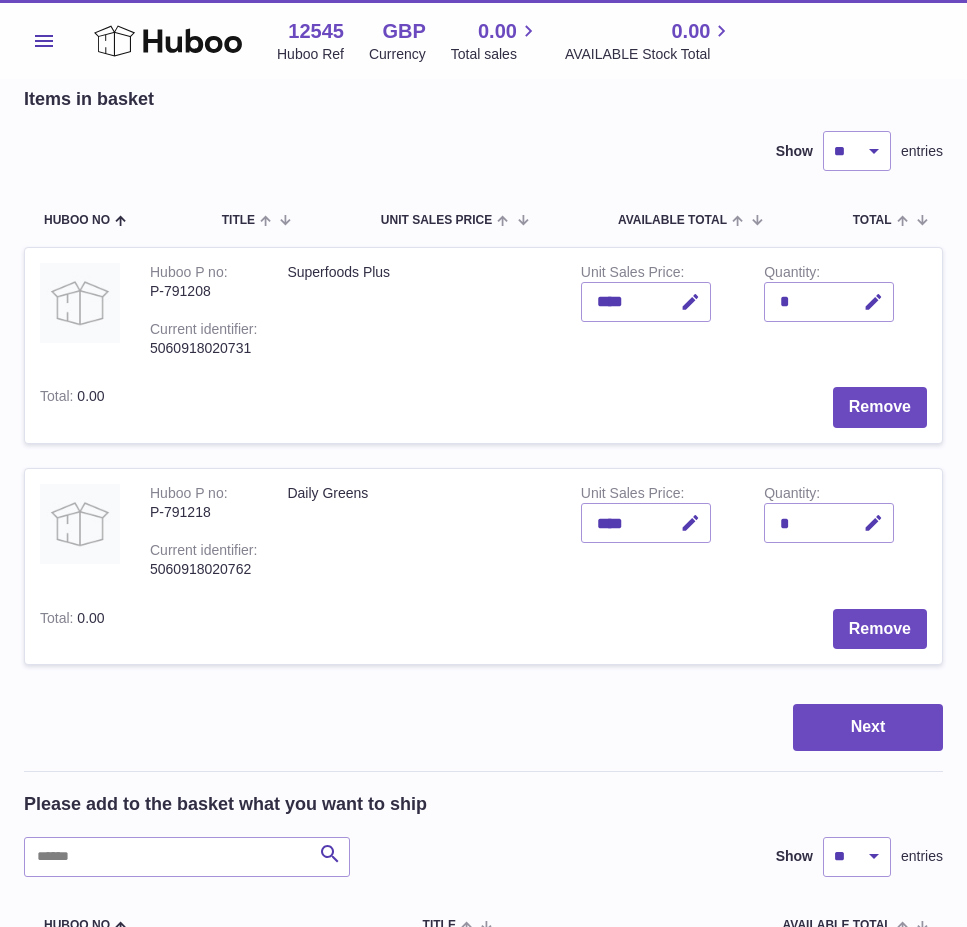 click on "Next" at bounding box center [483, 727] 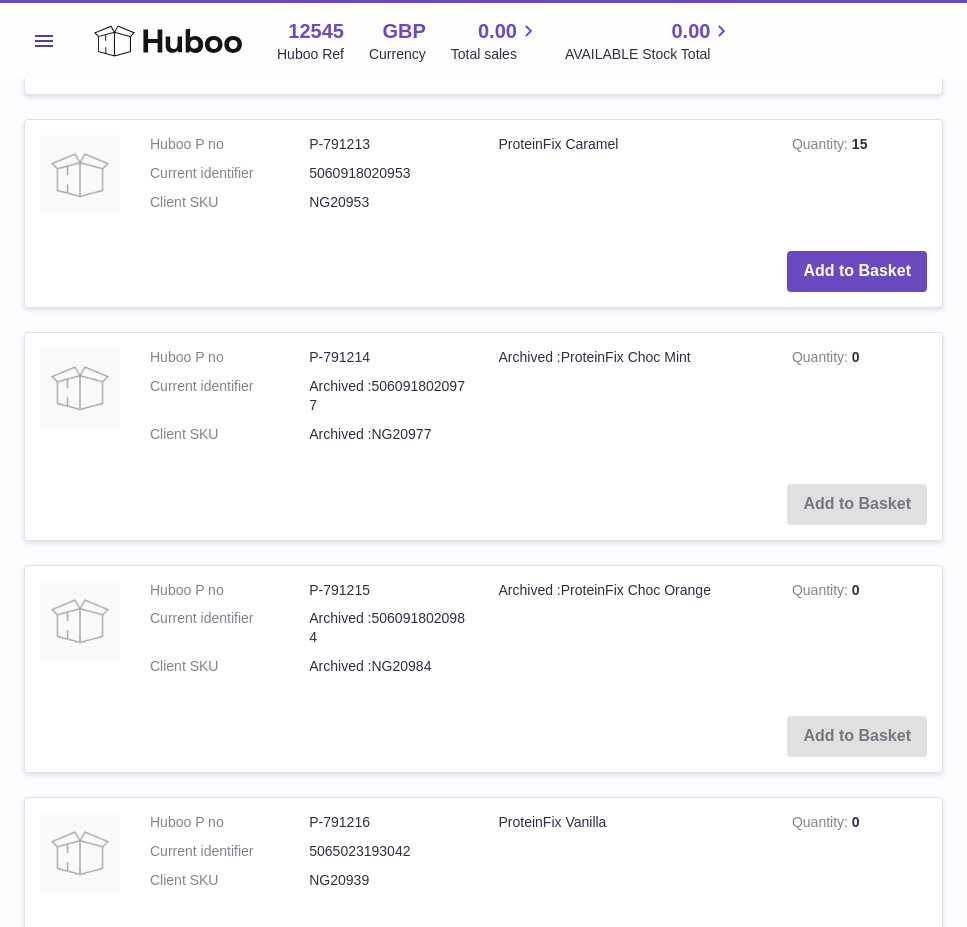 scroll, scrollTop: 2553, scrollLeft: 0, axis: vertical 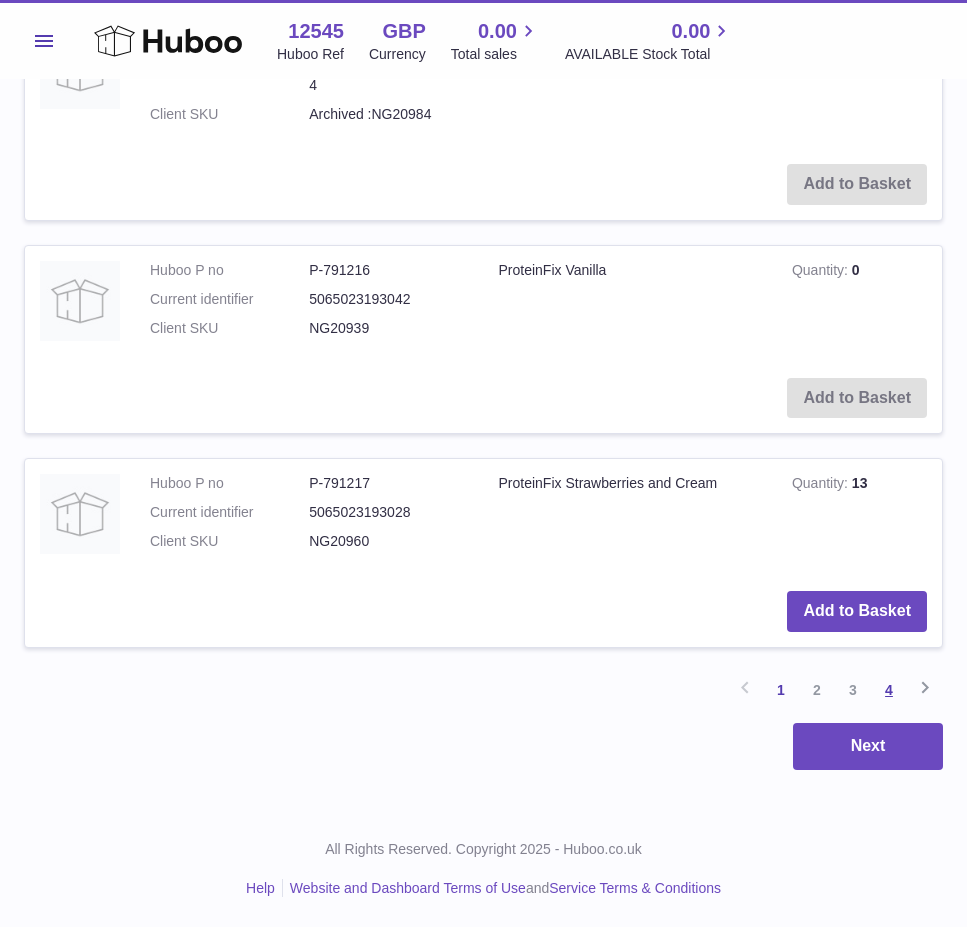 click on "4" at bounding box center (889, 690) 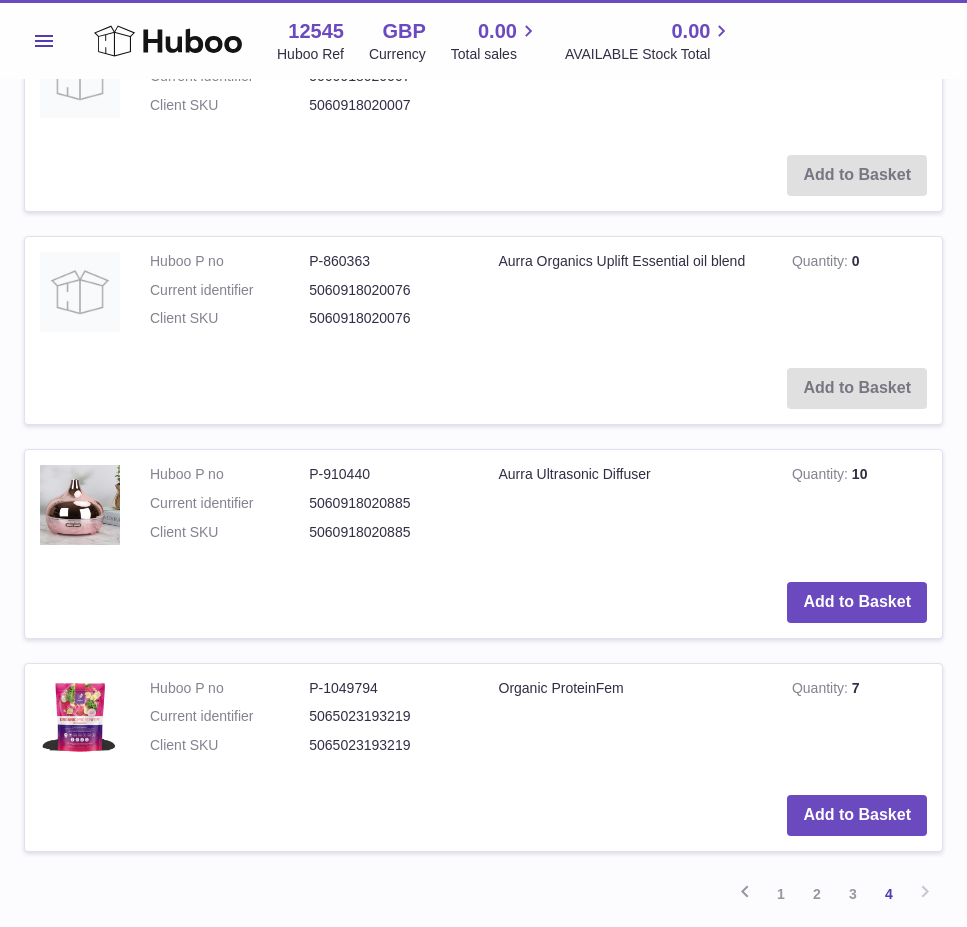 scroll, scrollTop: 2516, scrollLeft: 0, axis: vertical 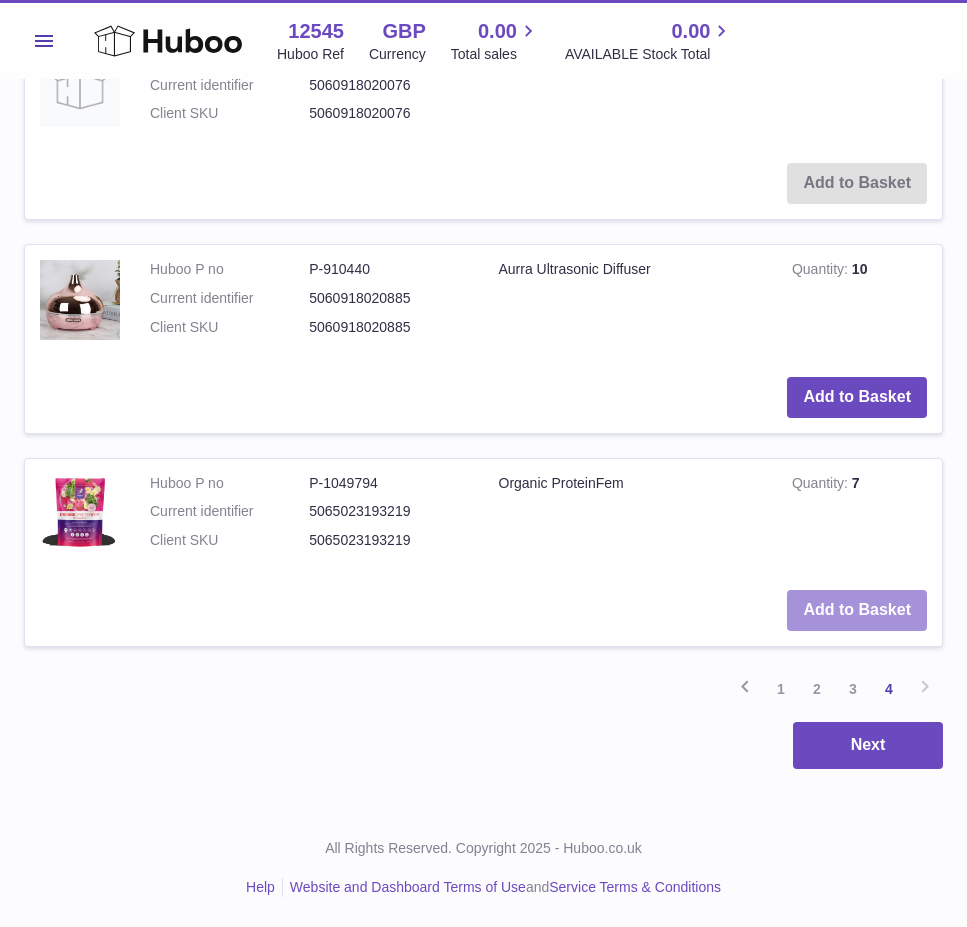click on "Add to Basket" at bounding box center [857, 610] 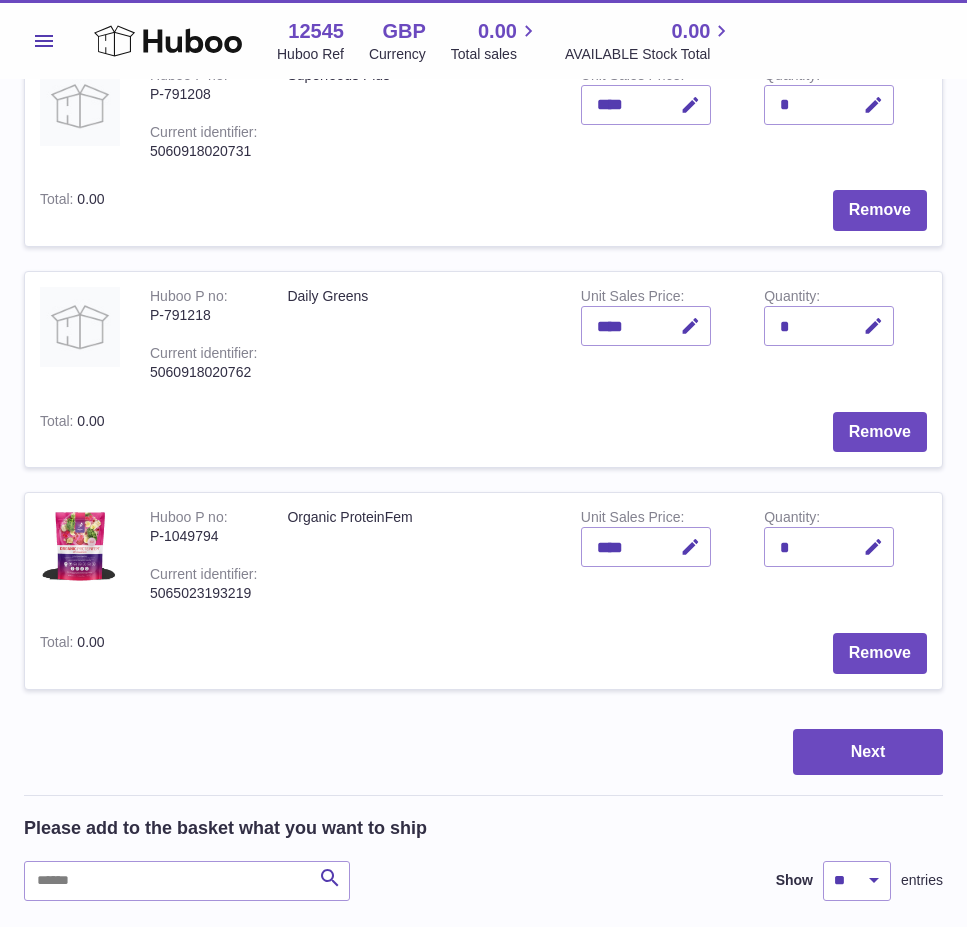 scroll, scrollTop: 300, scrollLeft: 0, axis: vertical 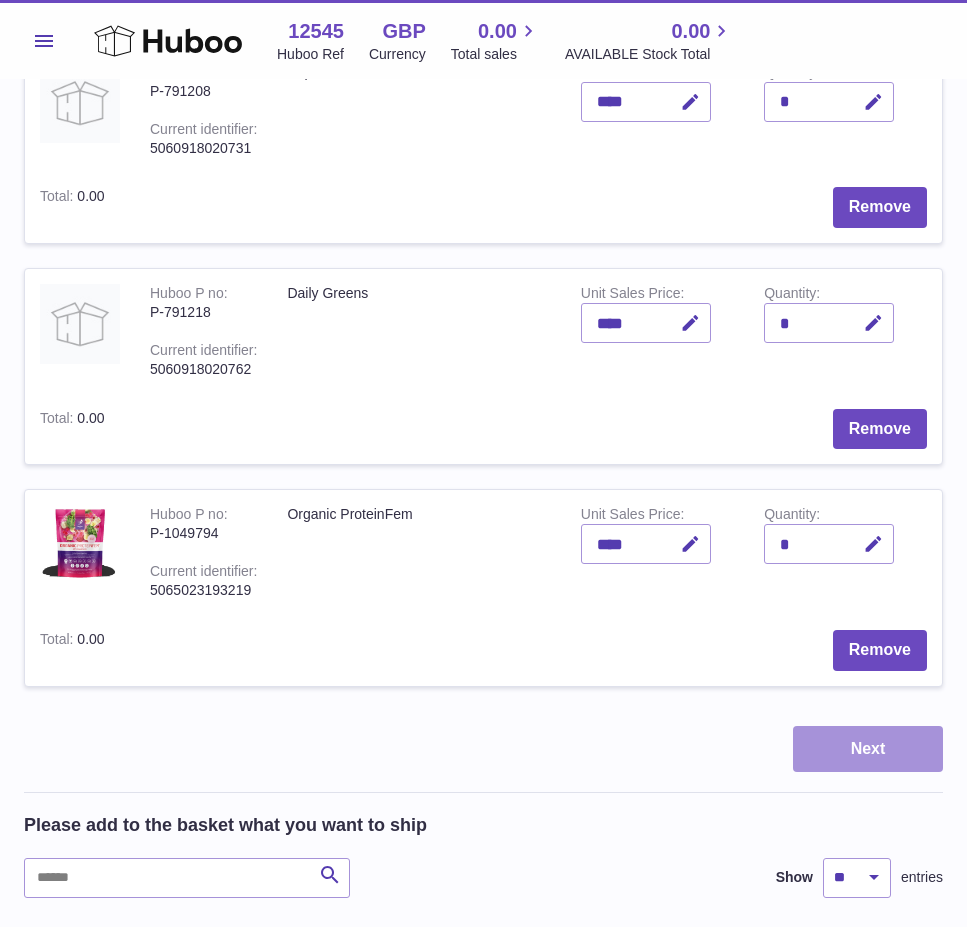 click on "Next" at bounding box center [868, 749] 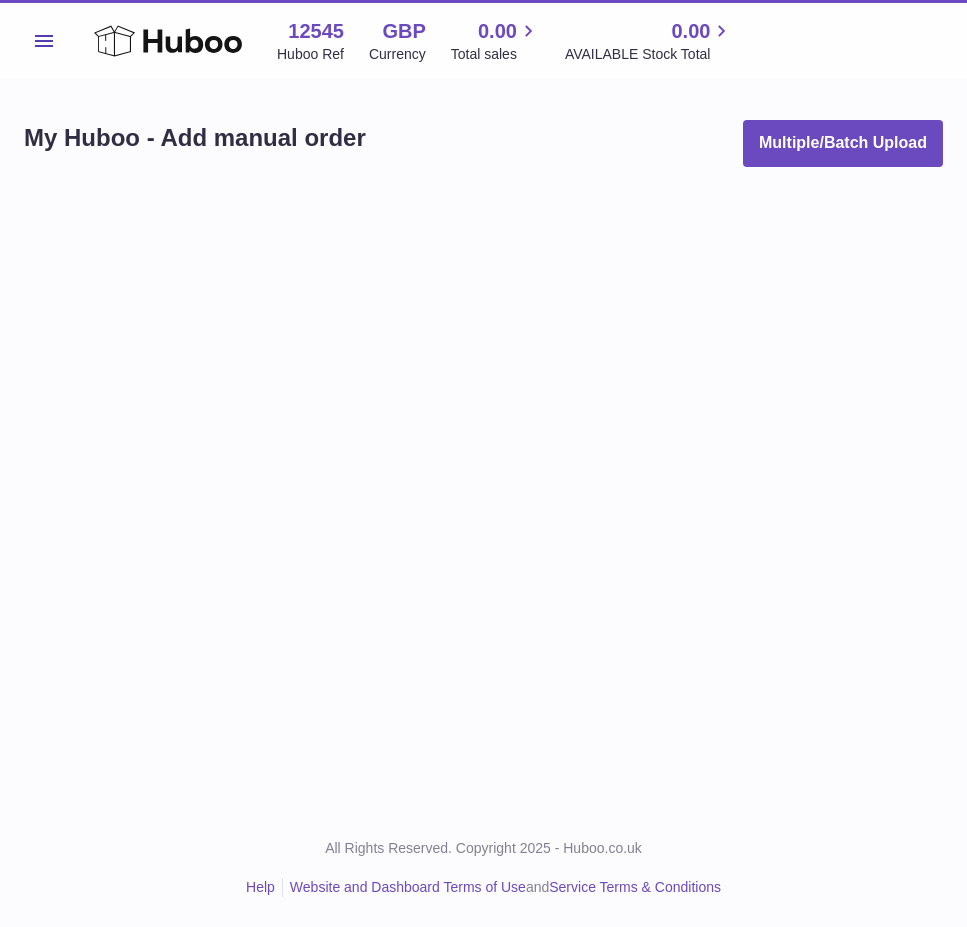 scroll, scrollTop: 0, scrollLeft: 0, axis: both 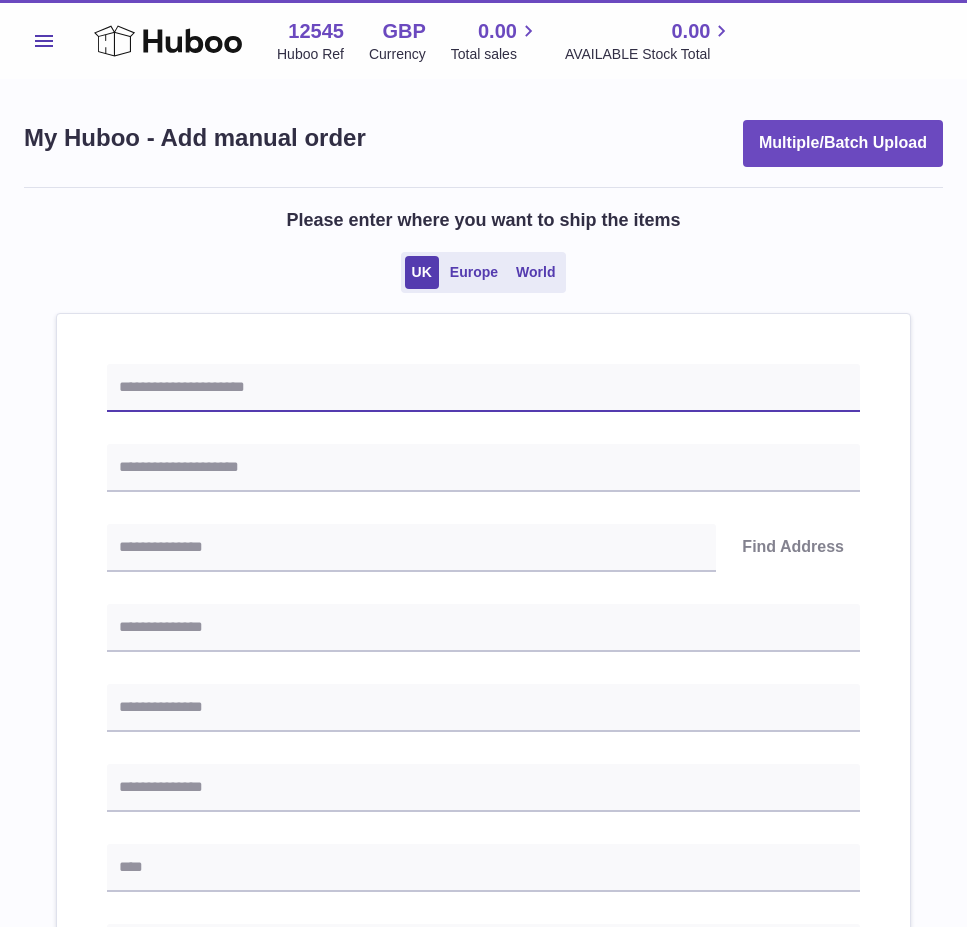 click at bounding box center [483, 388] 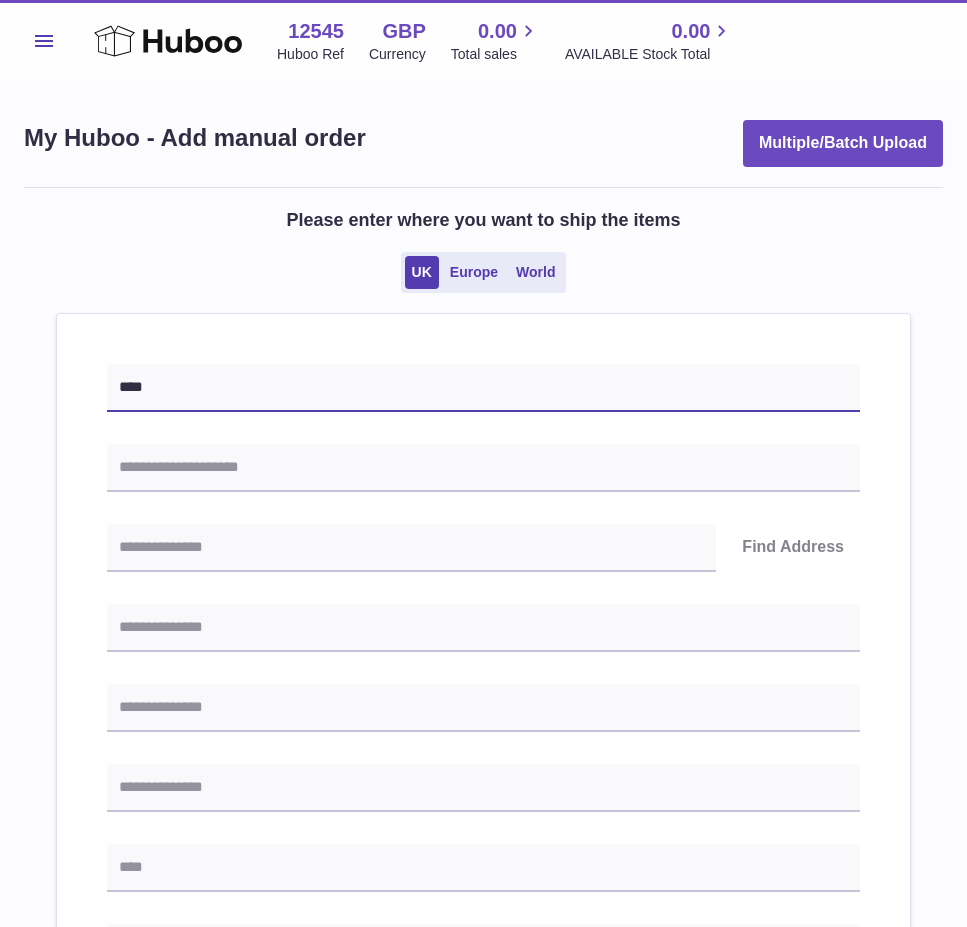 type on "****" 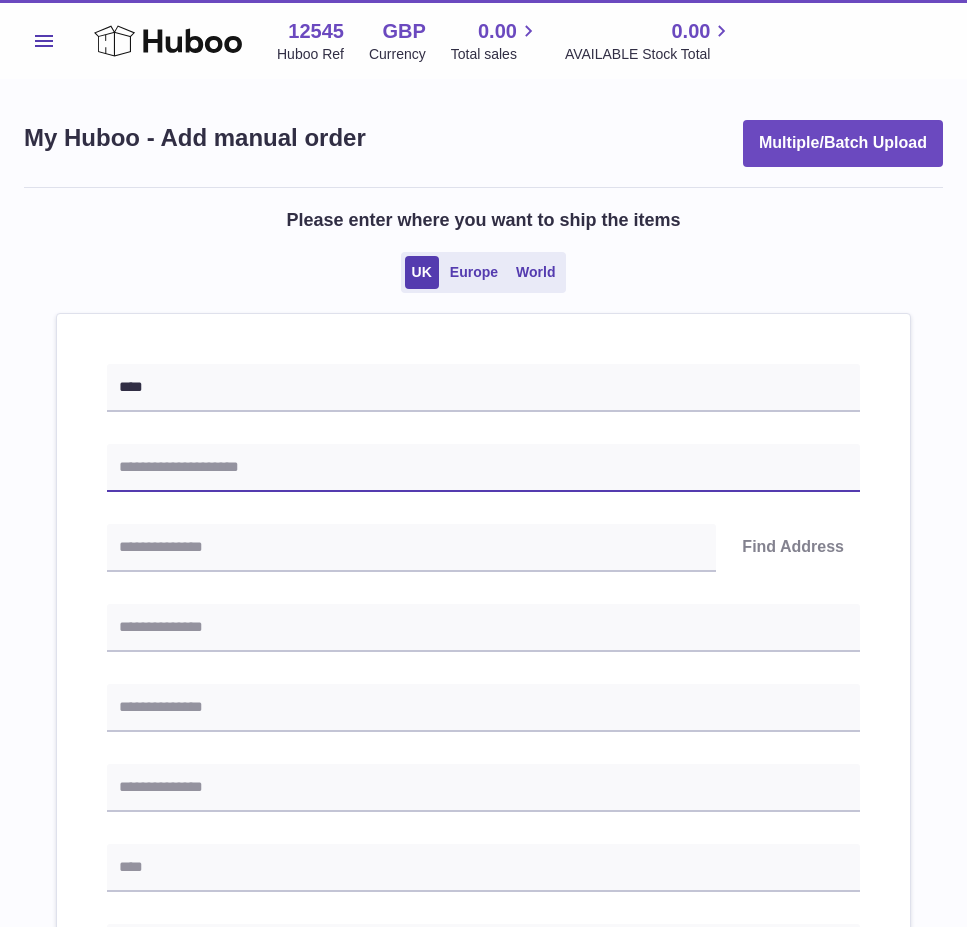 click at bounding box center [483, 468] 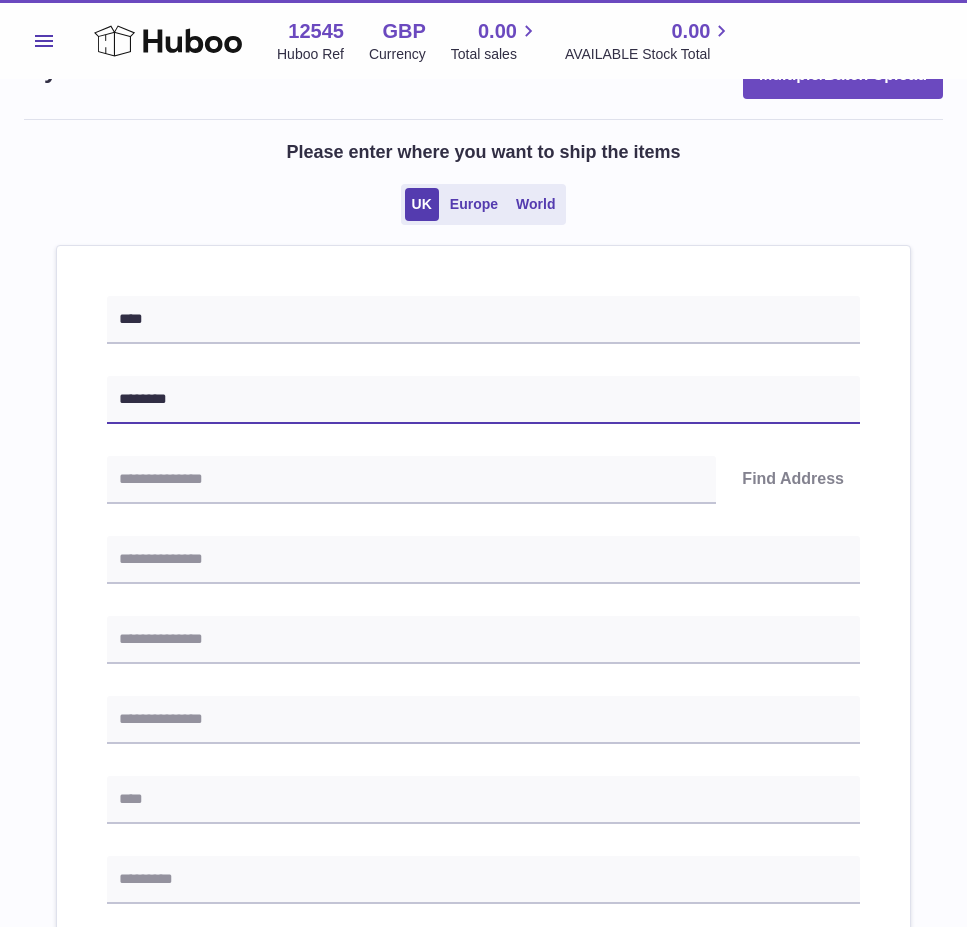 scroll, scrollTop: 100, scrollLeft: 0, axis: vertical 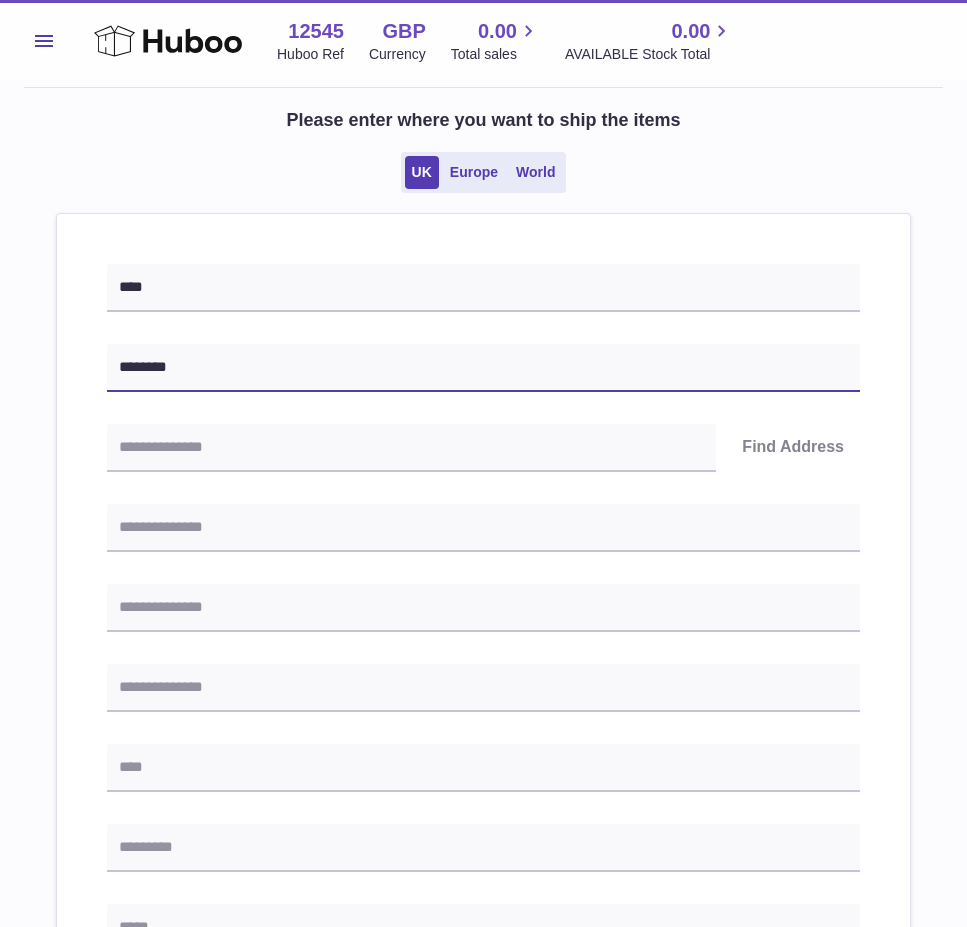 type on "********" 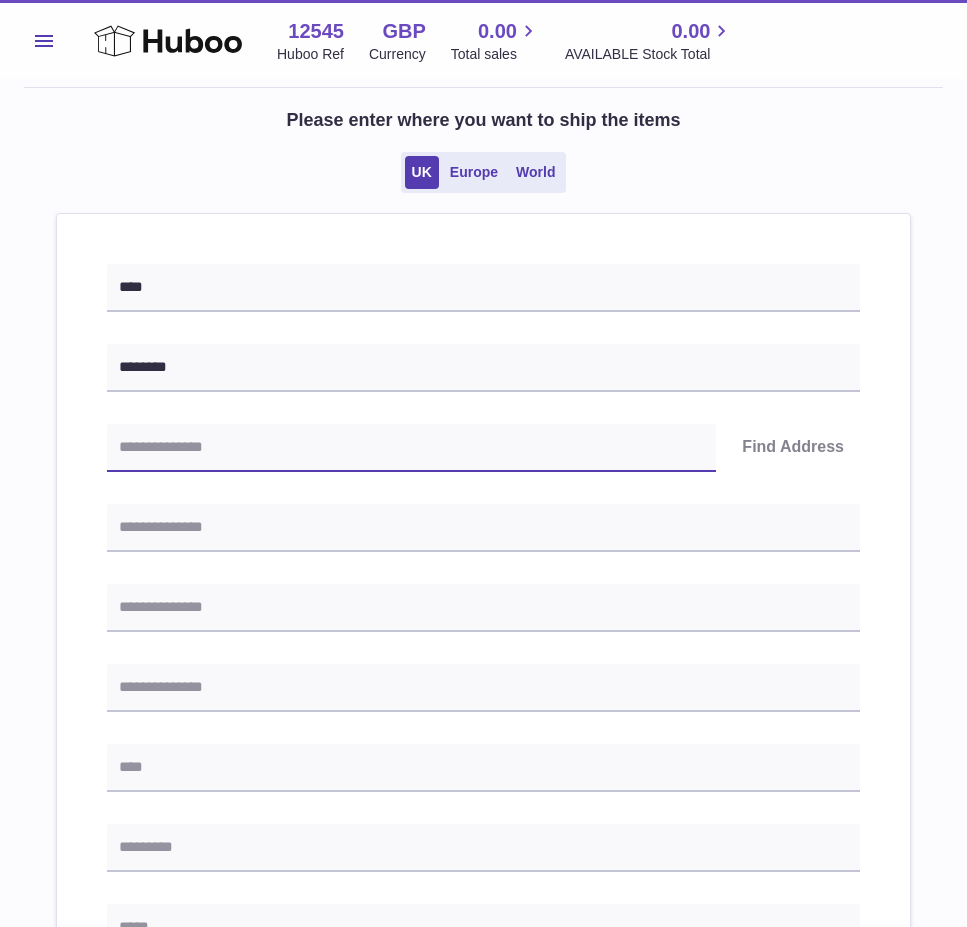 click at bounding box center (411, 448) 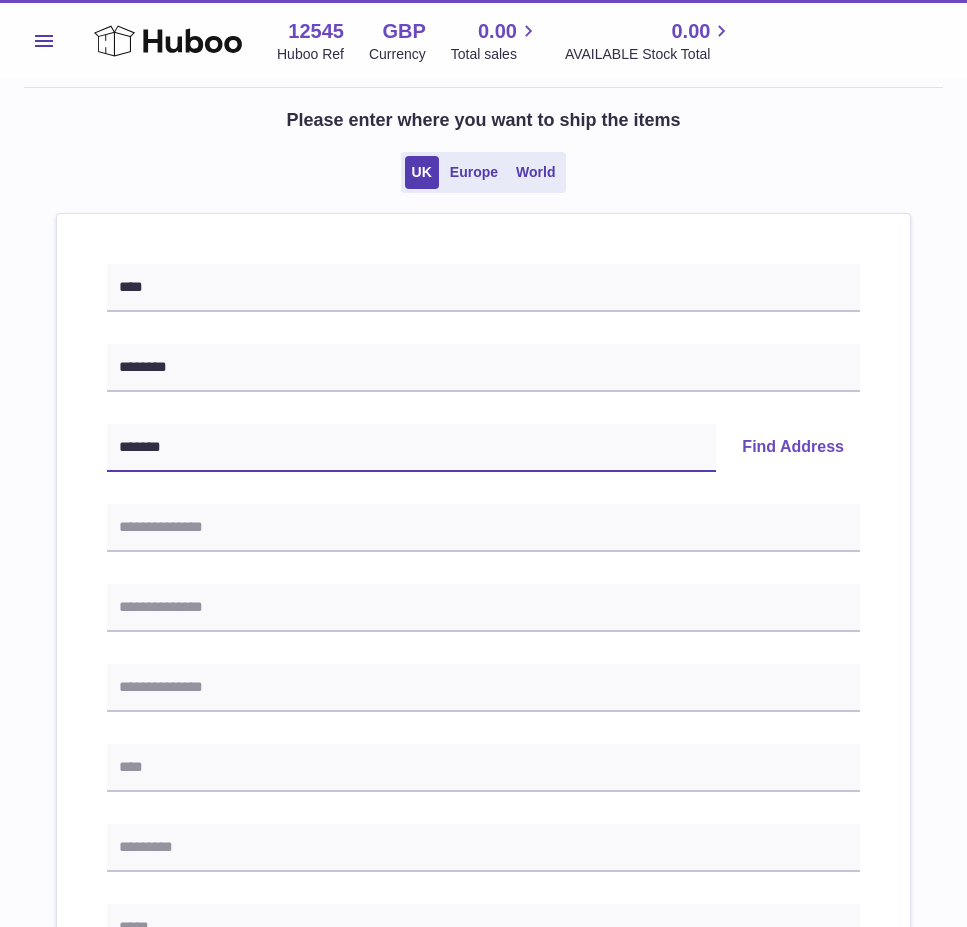type on "*******" 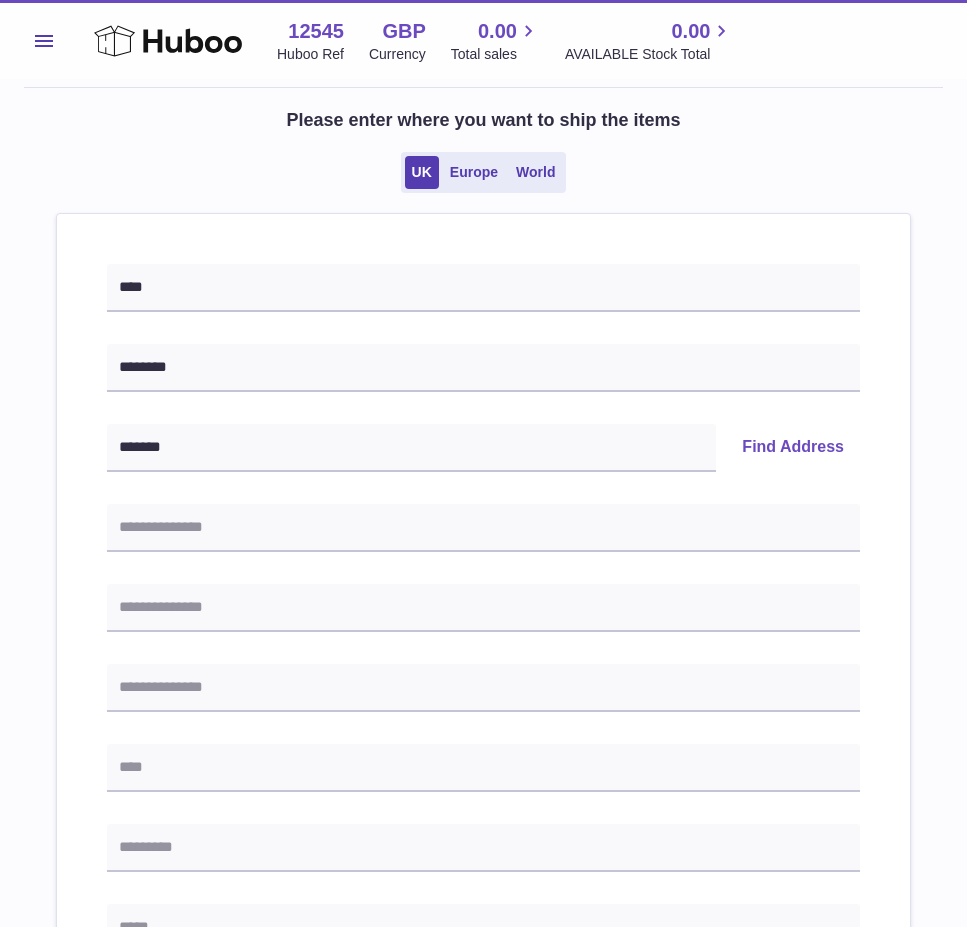 click on "Find Address" at bounding box center (793, 448) 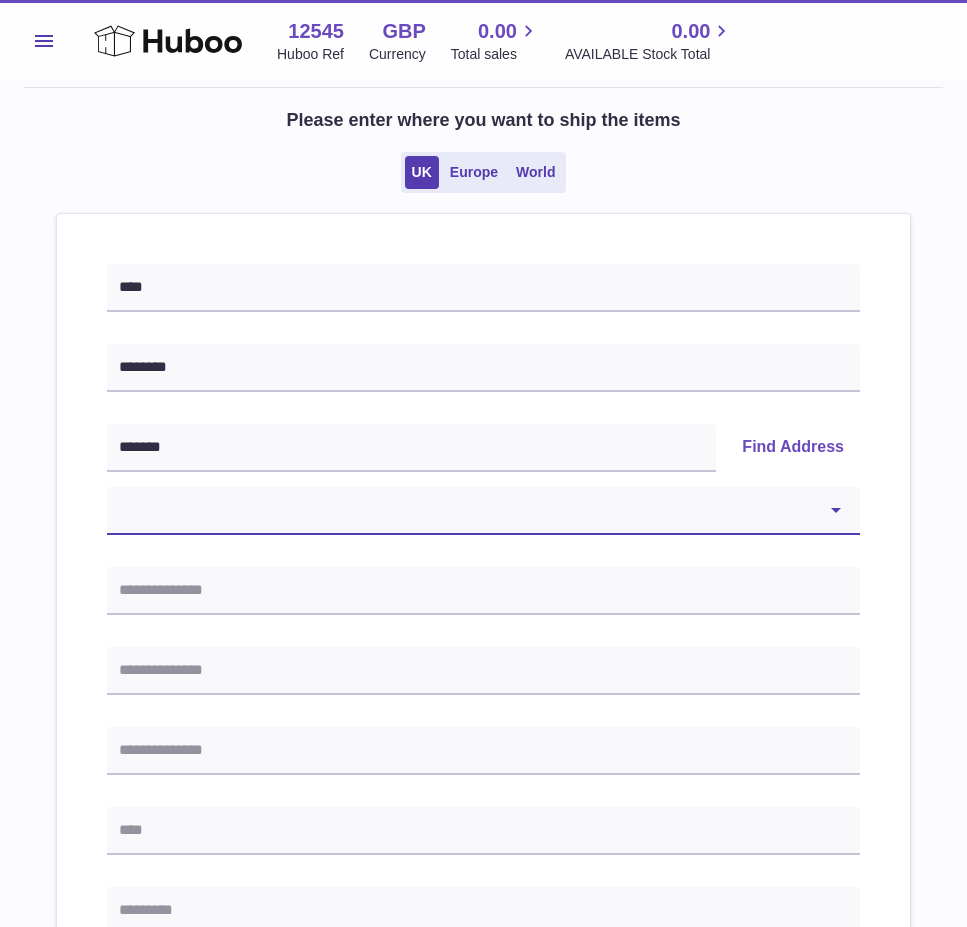 click on "**********" at bounding box center (483, 511) 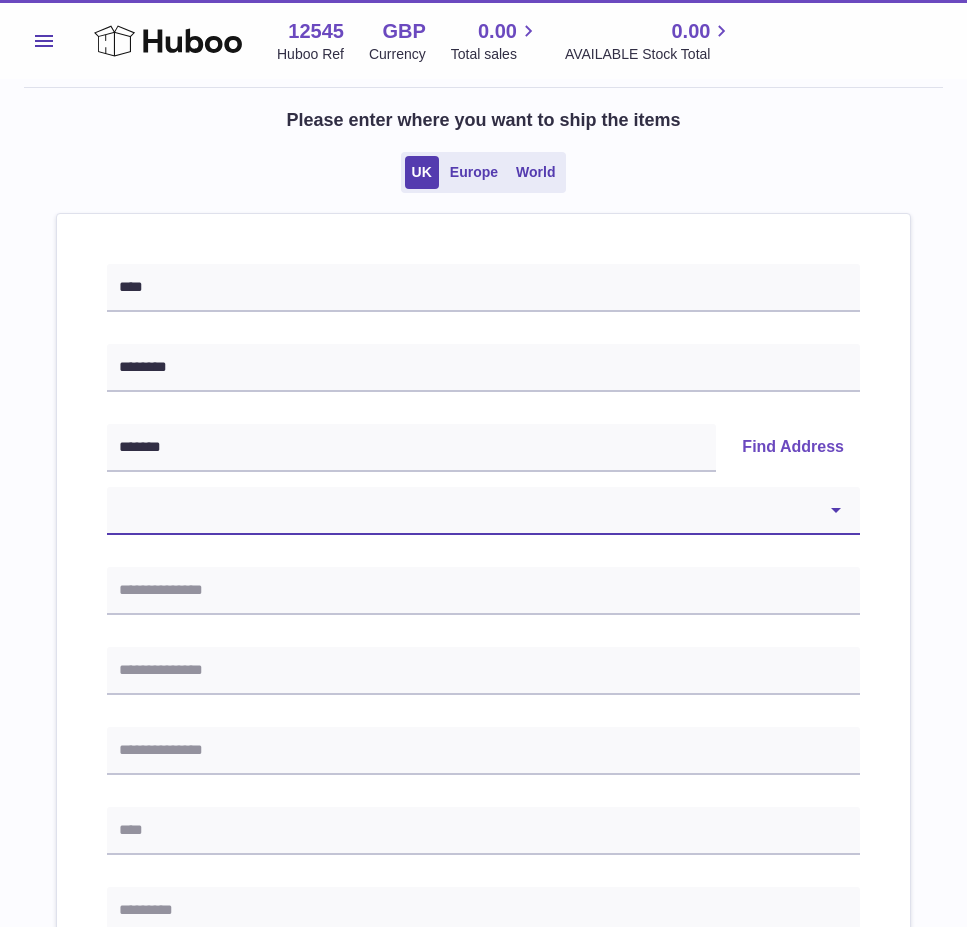 select on "*" 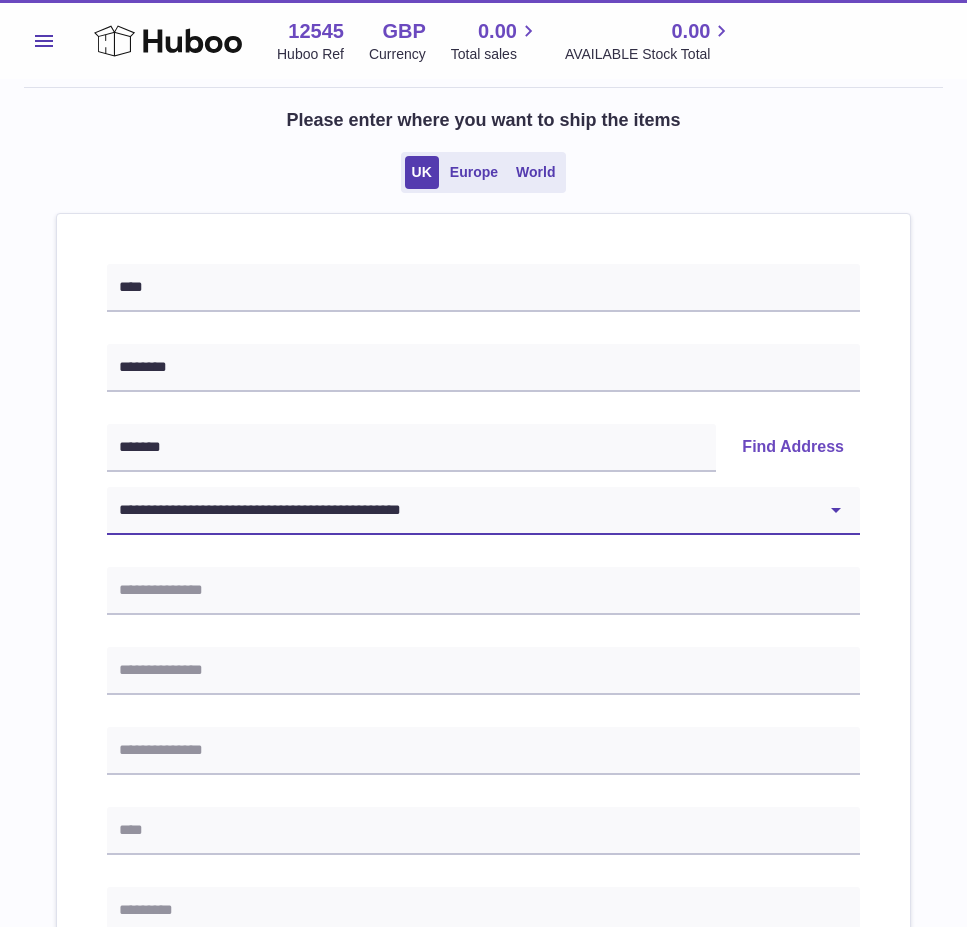 click on "**********" at bounding box center (483, 511) 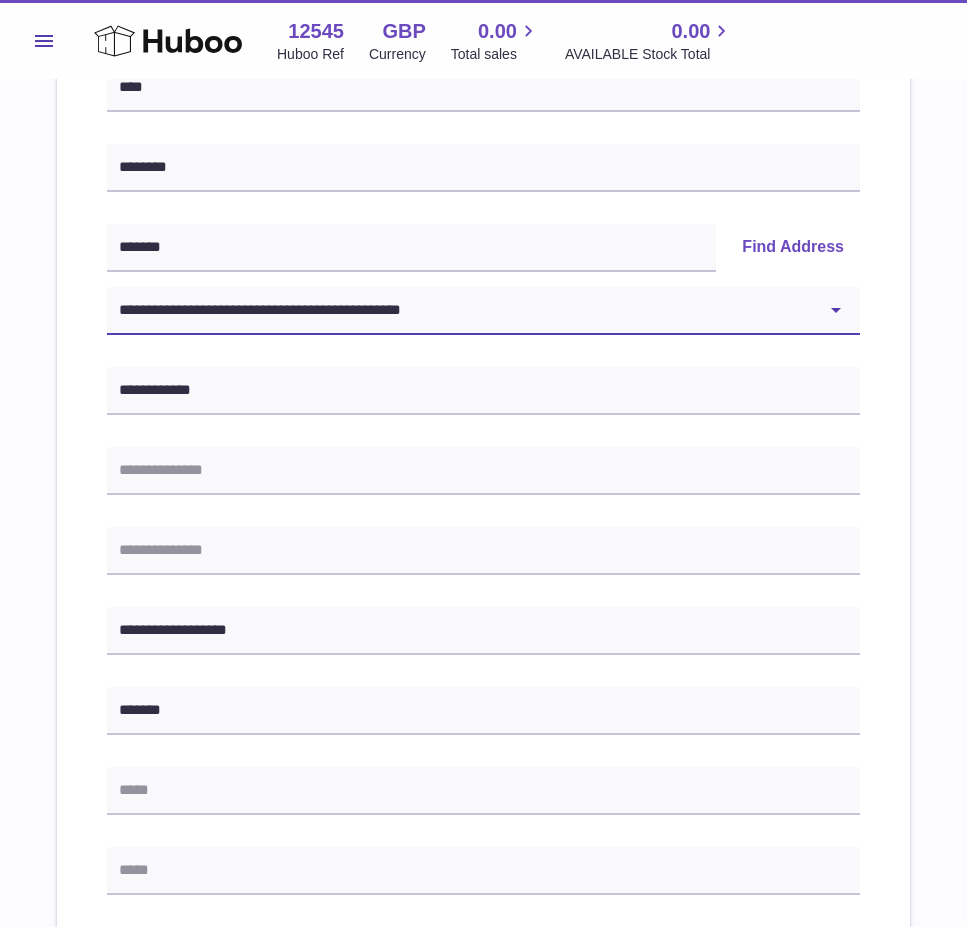 scroll, scrollTop: 400, scrollLeft: 0, axis: vertical 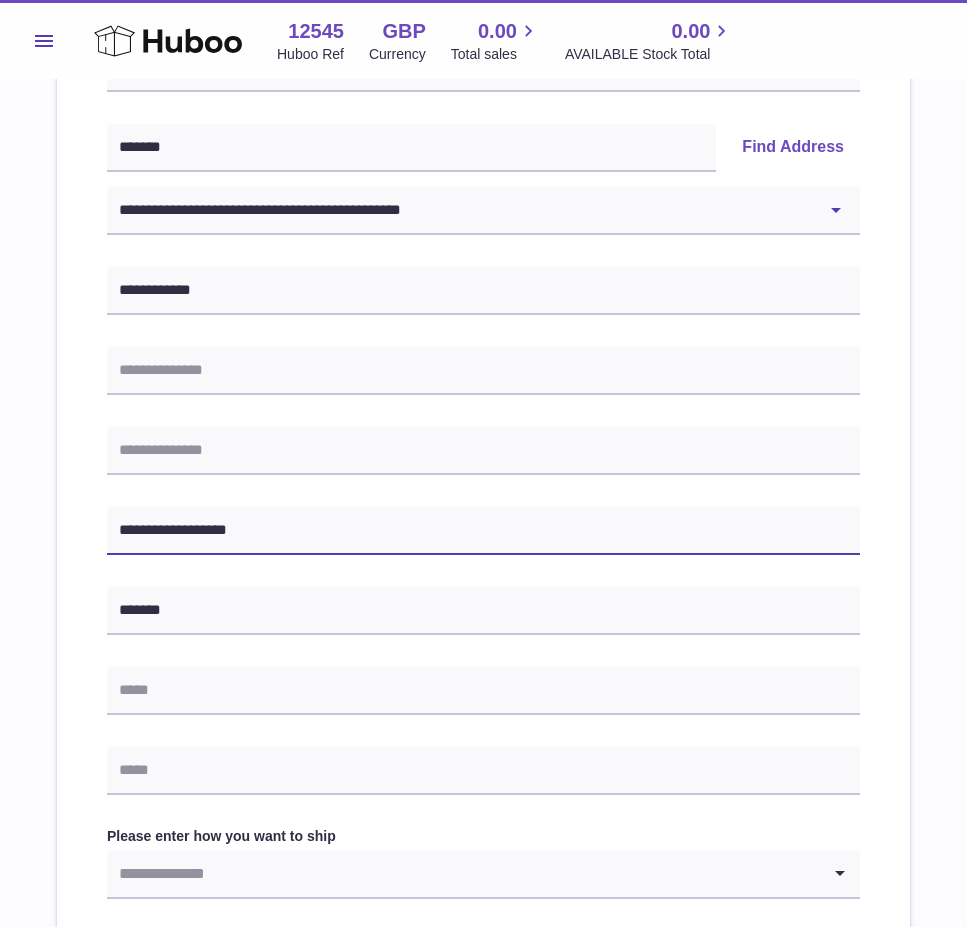 drag, startPoint x: 272, startPoint y: 528, endPoint x: 49, endPoint y: 532, distance: 223.03587 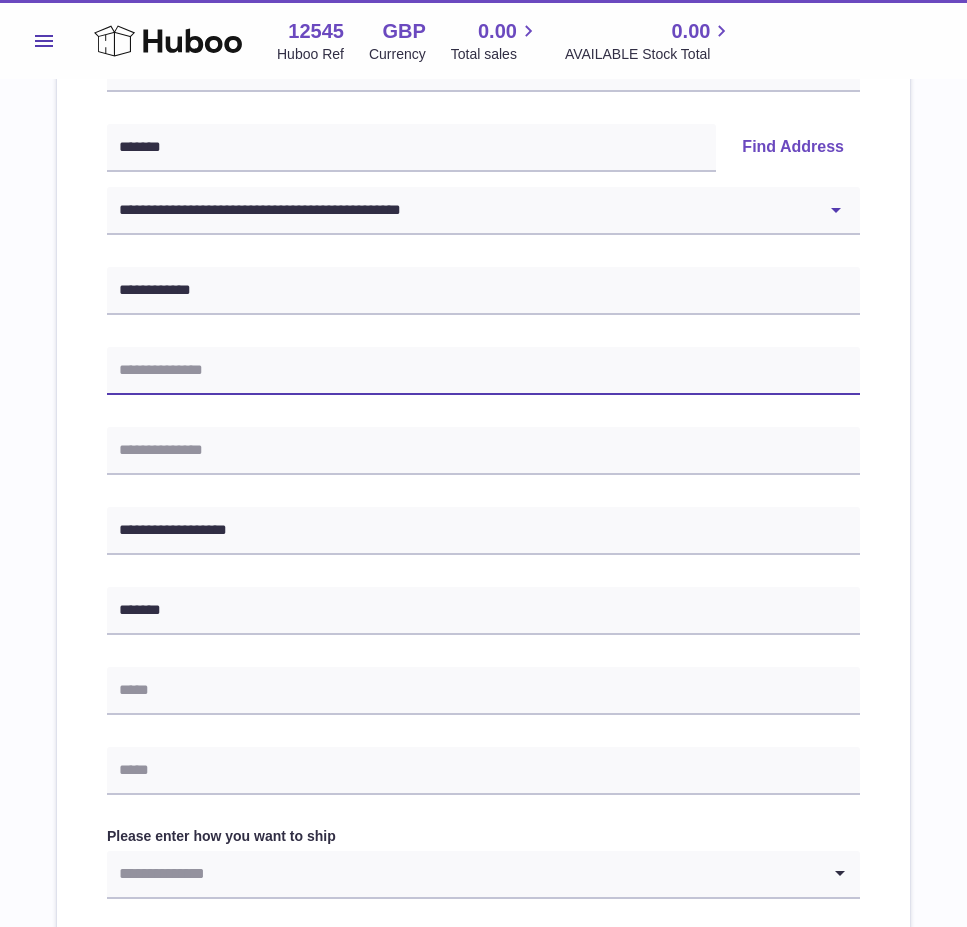drag, startPoint x: 206, startPoint y: 354, endPoint x: 197, endPoint y: 361, distance: 11.401754 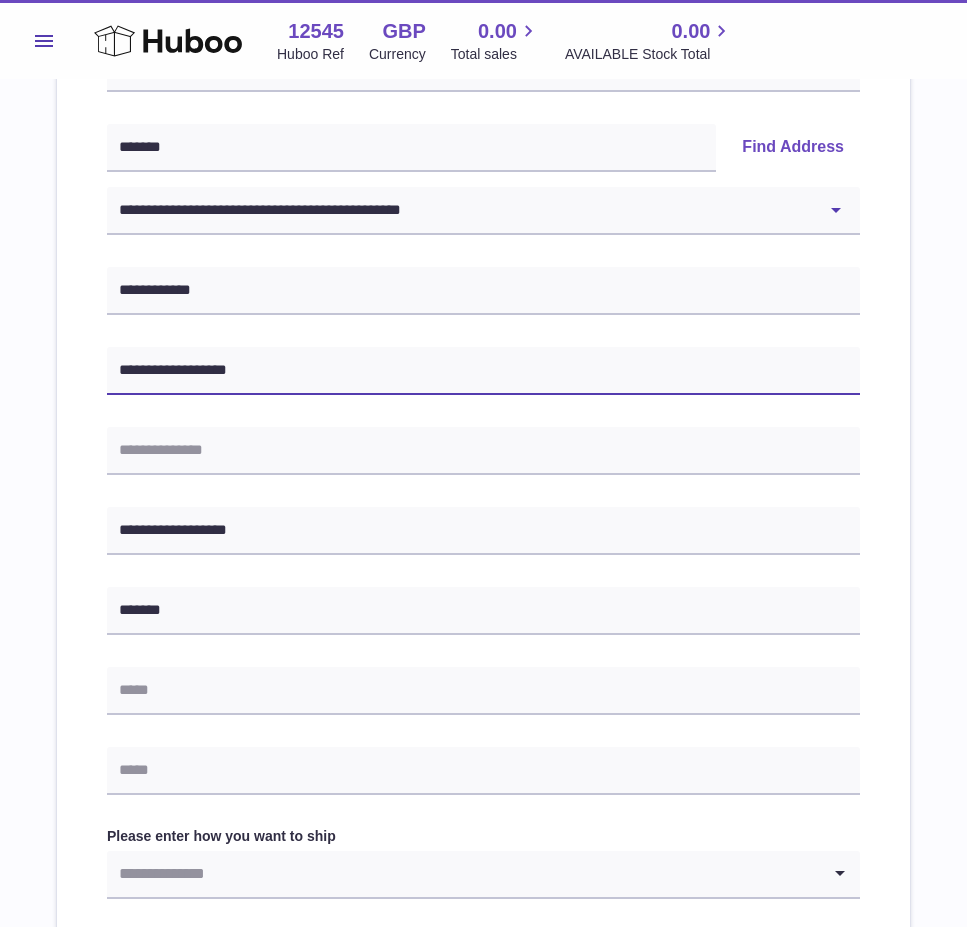 type on "**********" 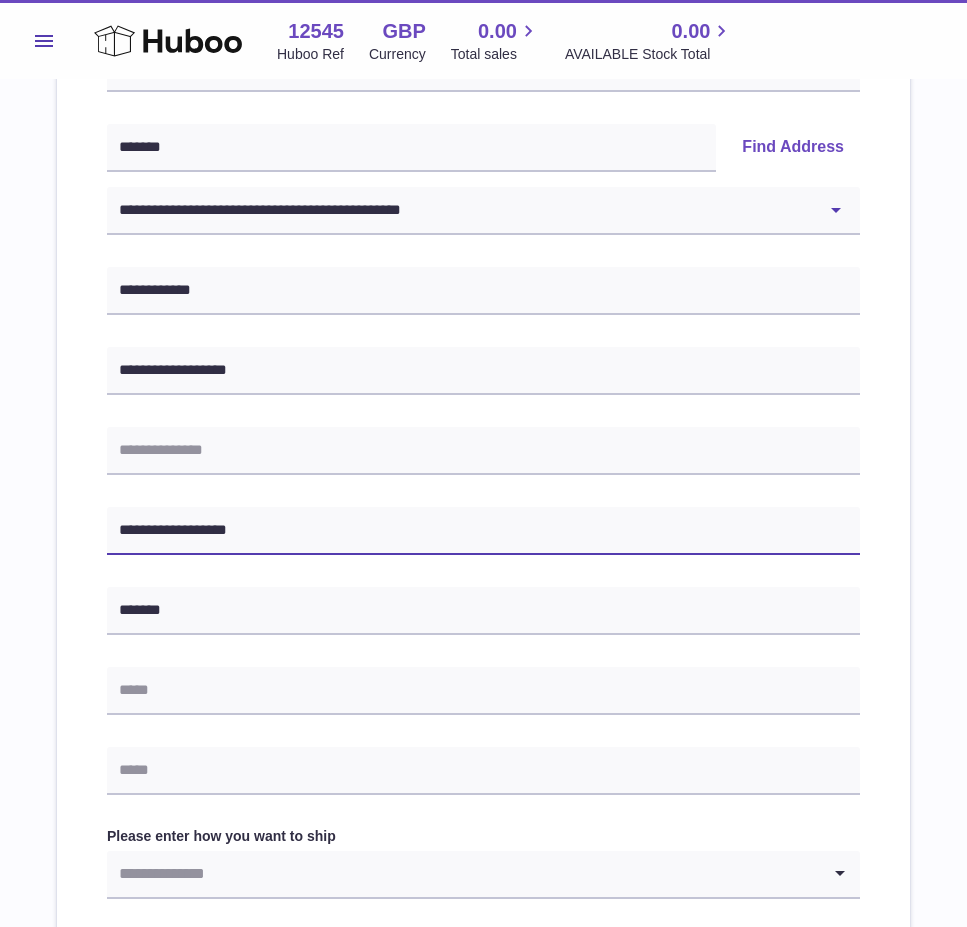 drag, startPoint x: 238, startPoint y: 532, endPoint x: 52, endPoint y: 564, distance: 188.73262 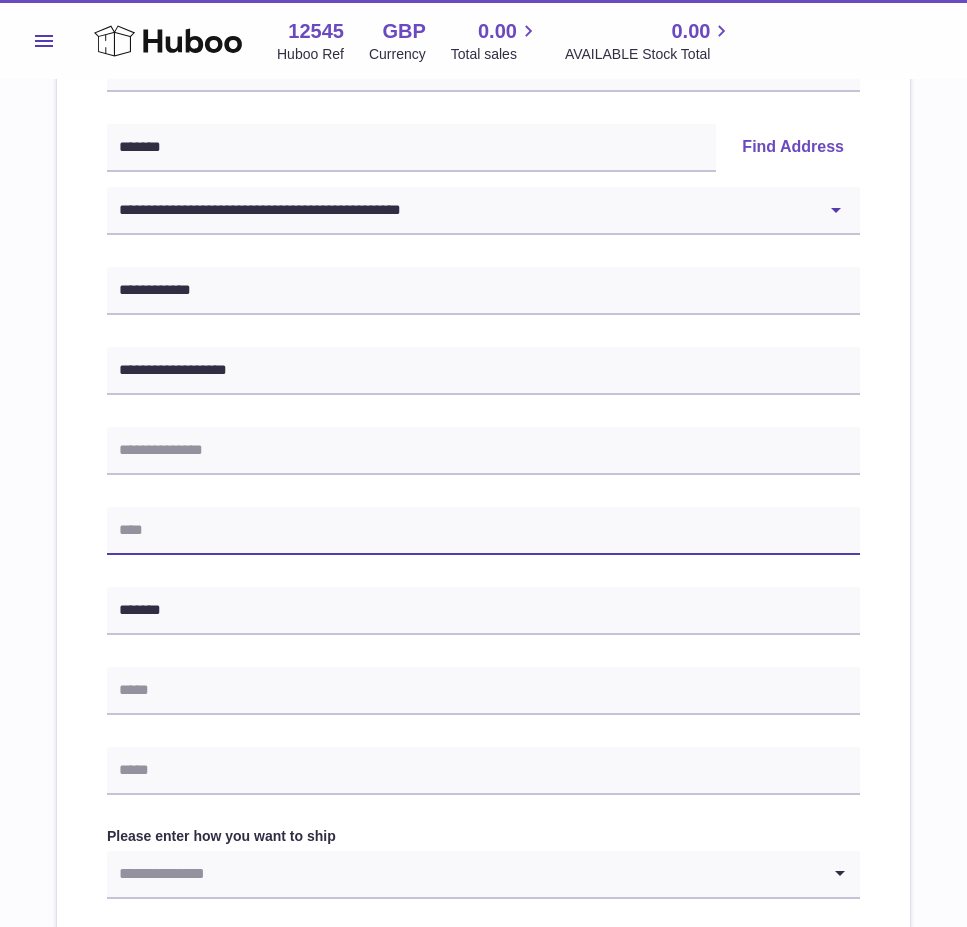 paste on "**********" 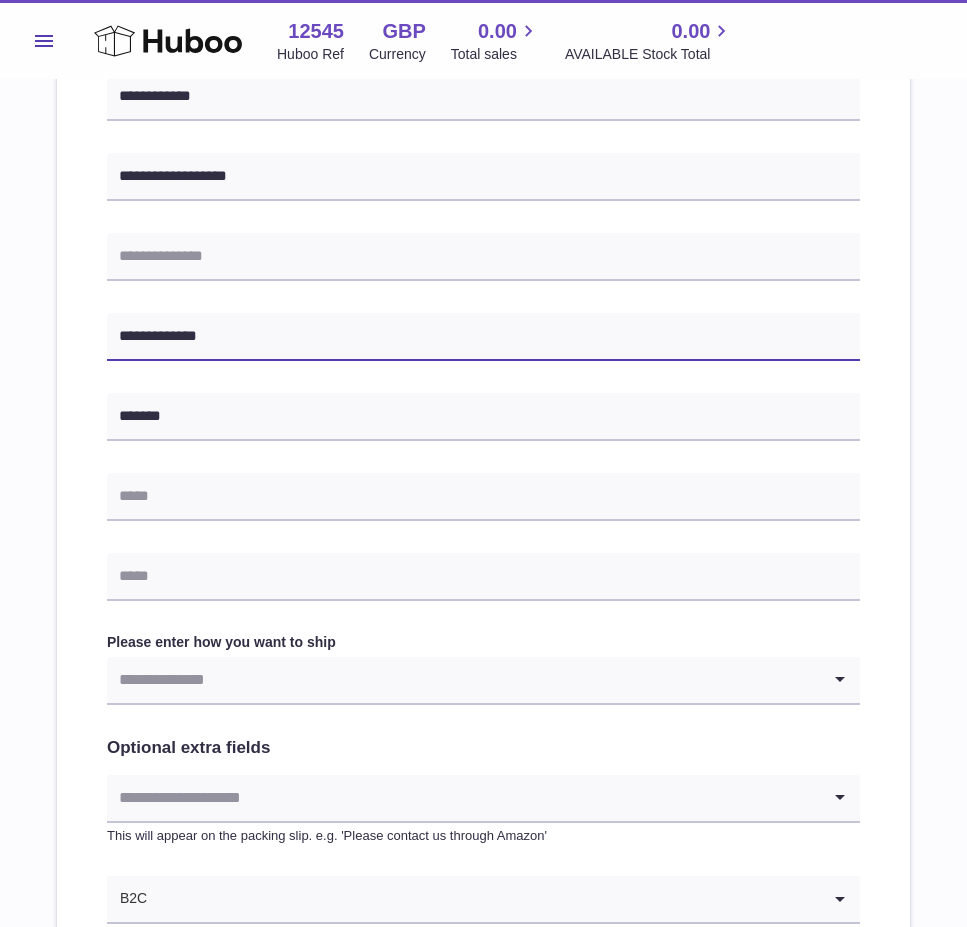 scroll, scrollTop: 600, scrollLeft: 0, axis: vertical 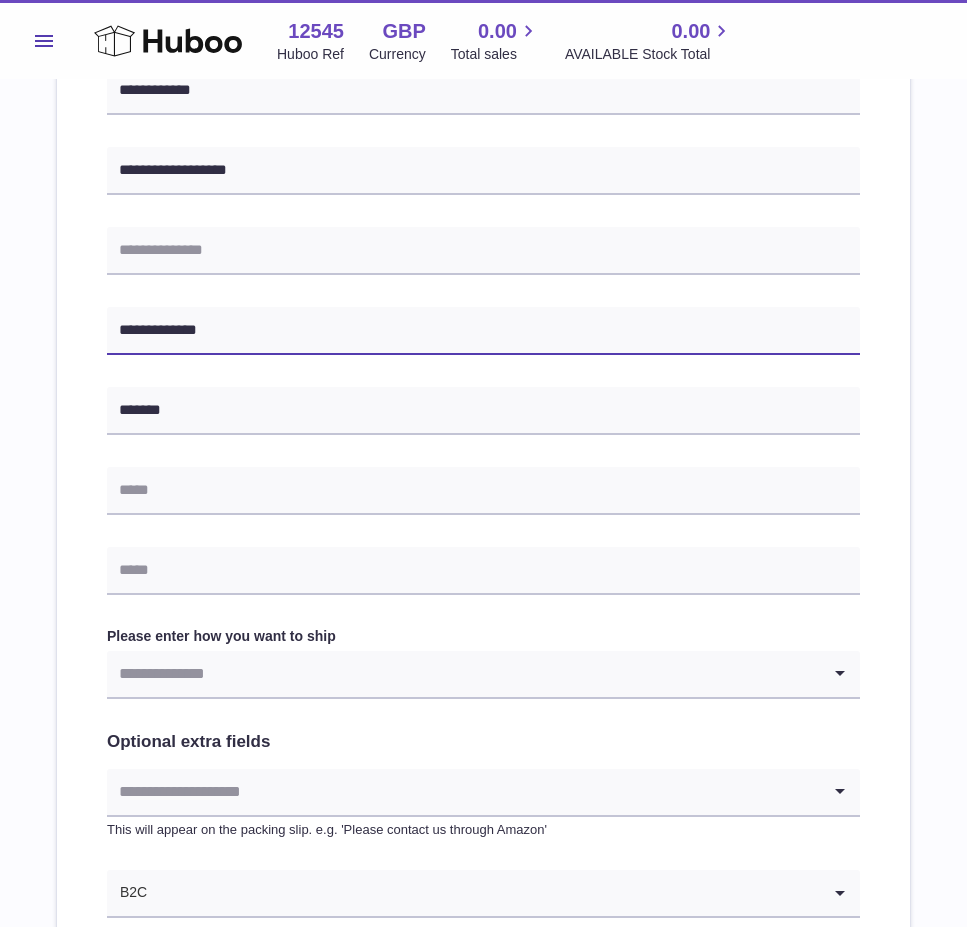 type on "**********" 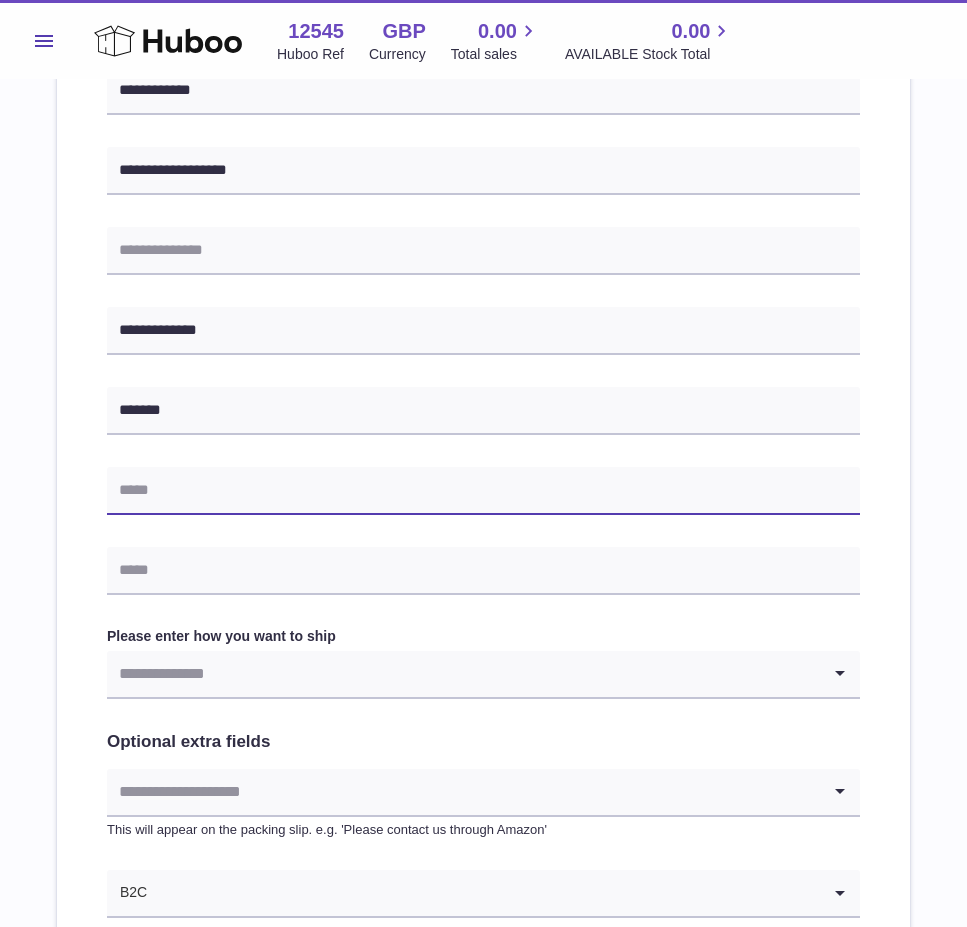 click at bounding box center [483, 491] 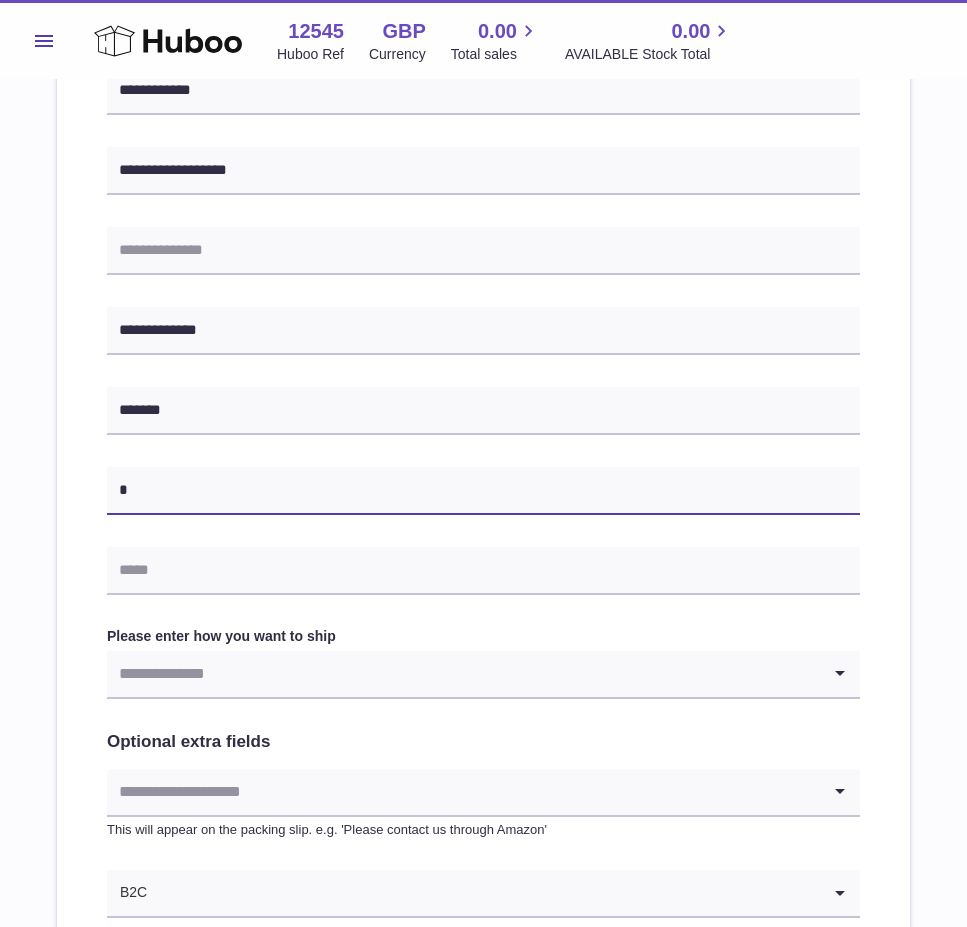 paste on "**********" 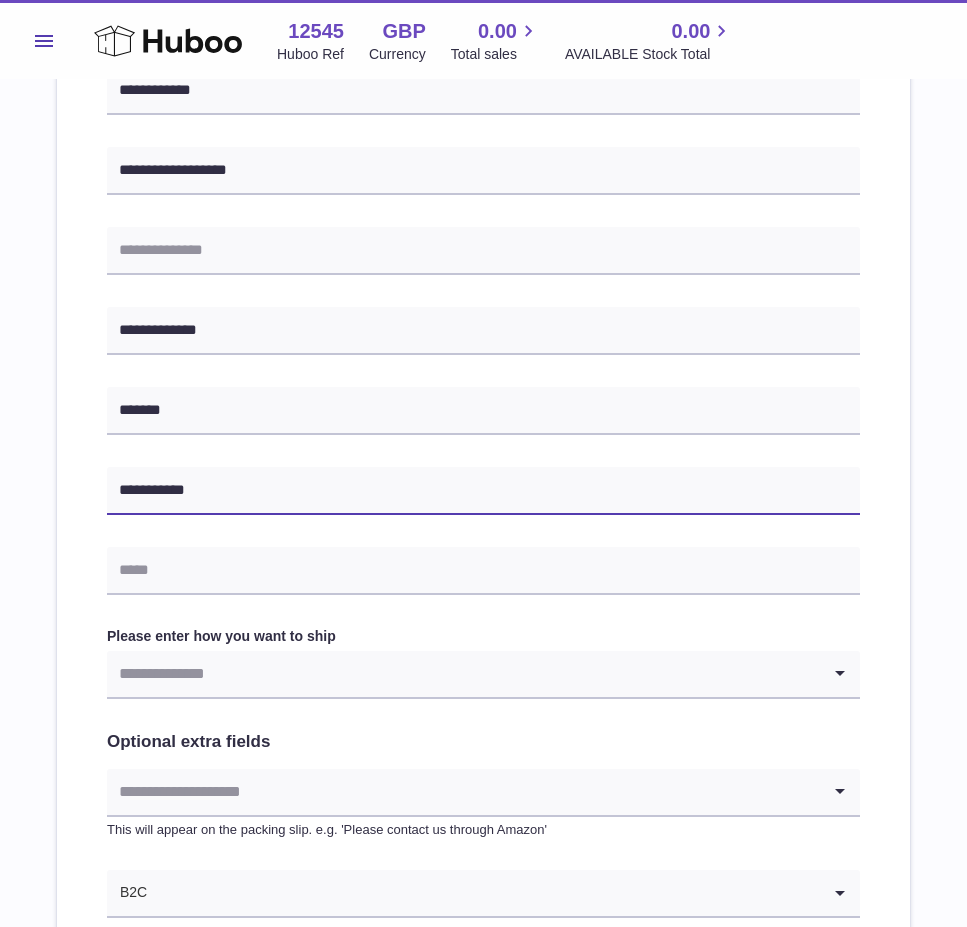type on "**********" 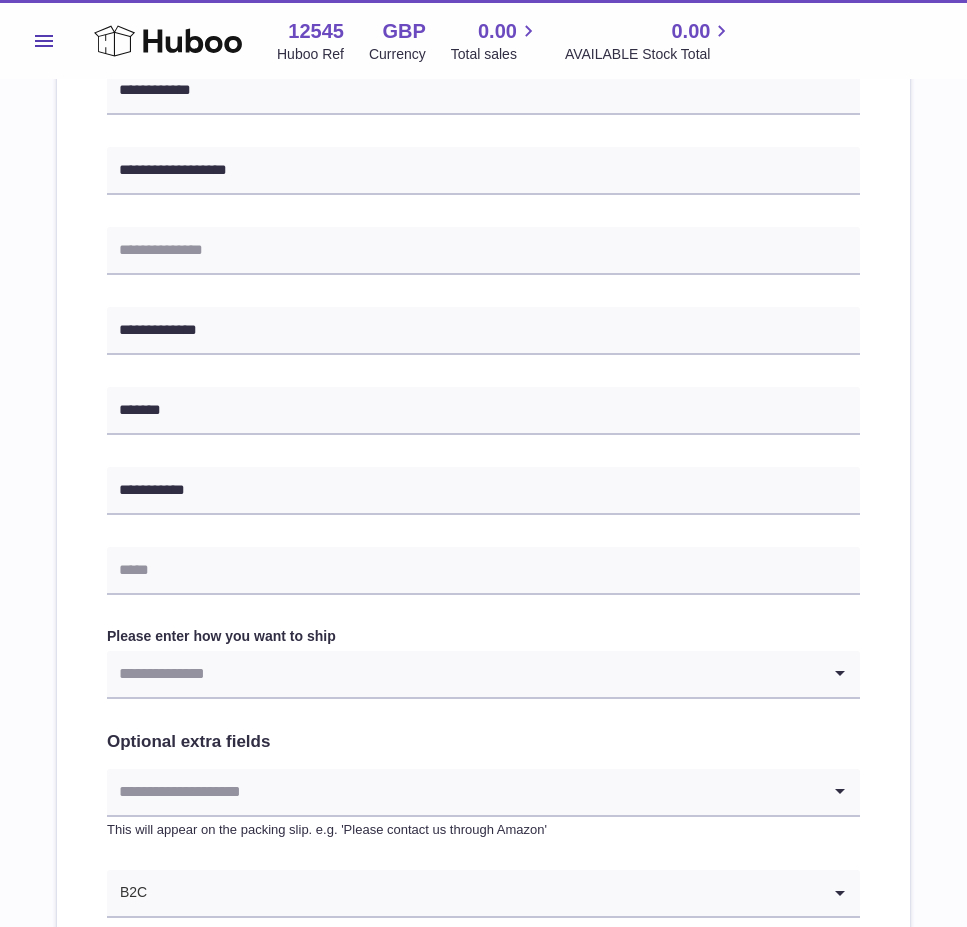 click at bounding box center (463, 674) 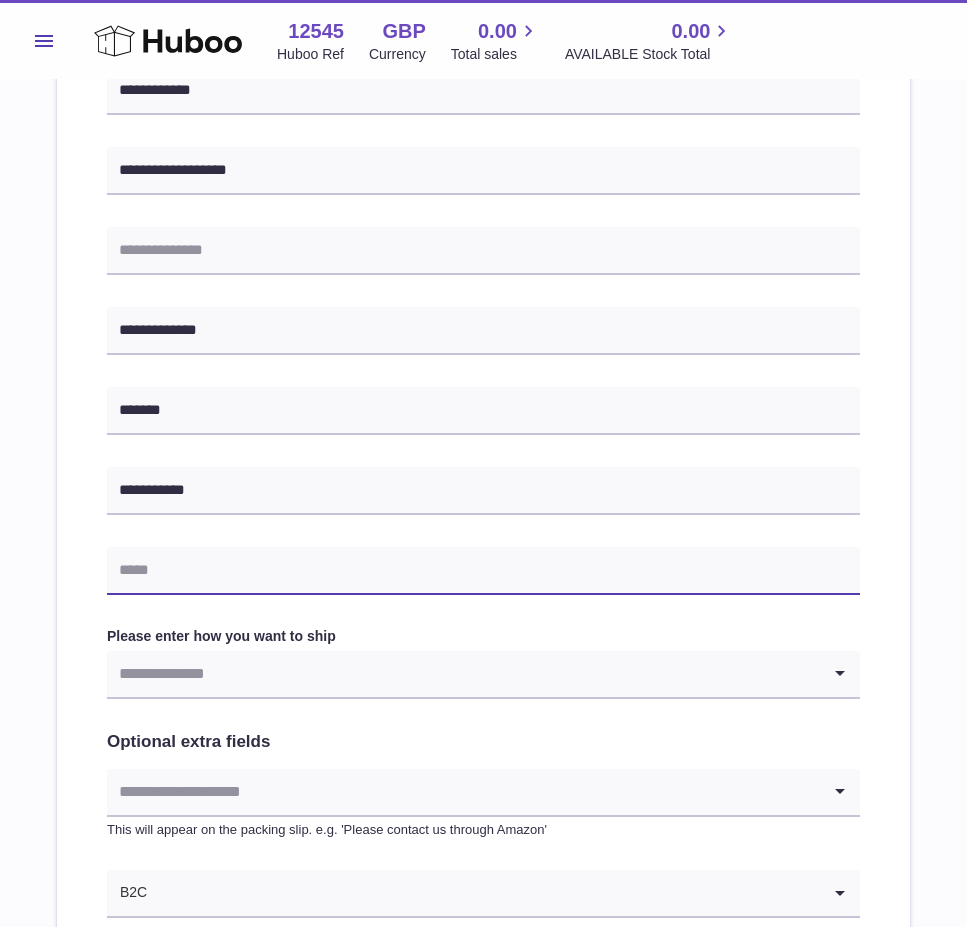 click at bounding box center [483, 571] 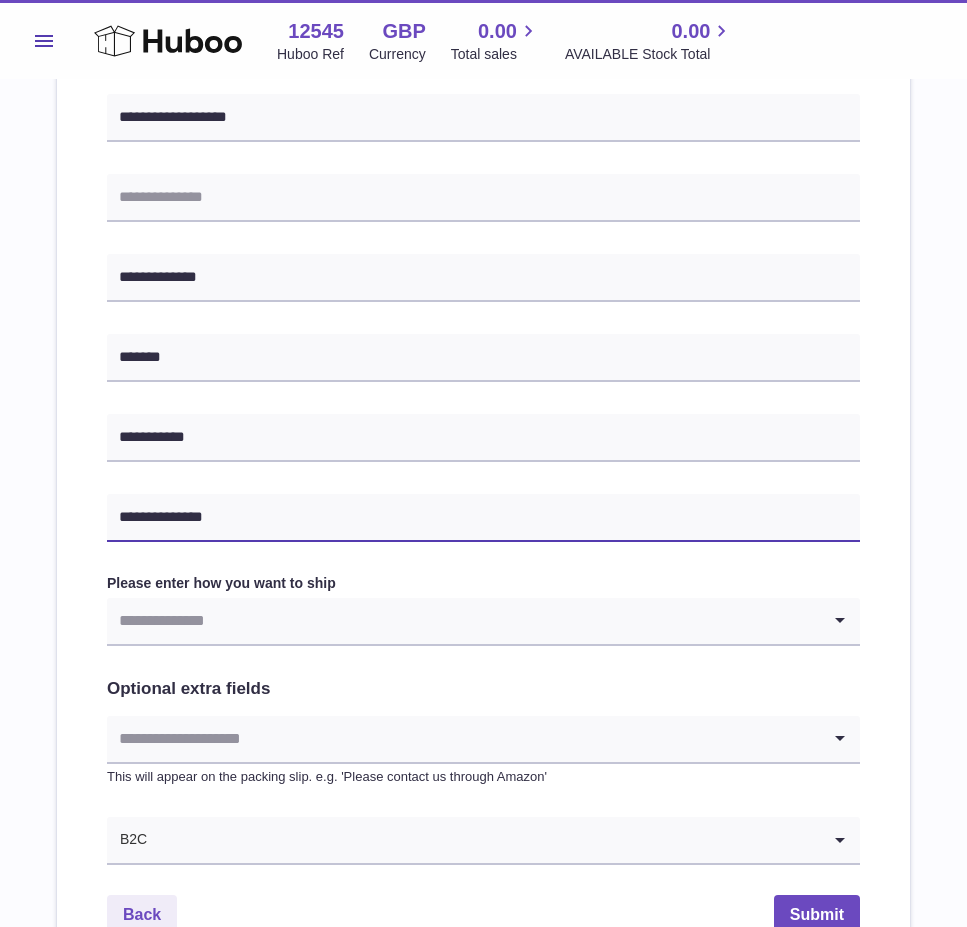 scroll, scrollTop: 700, scrollLeft: 0, axis: vertical 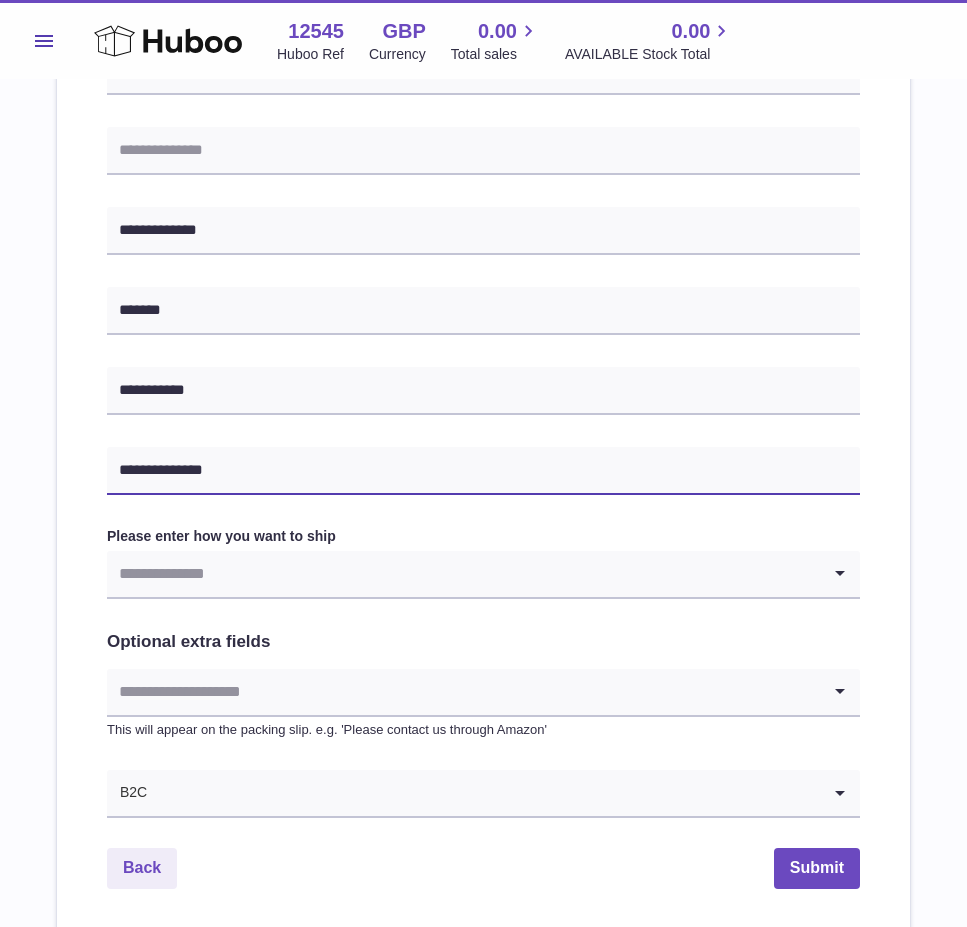 type on "**********" 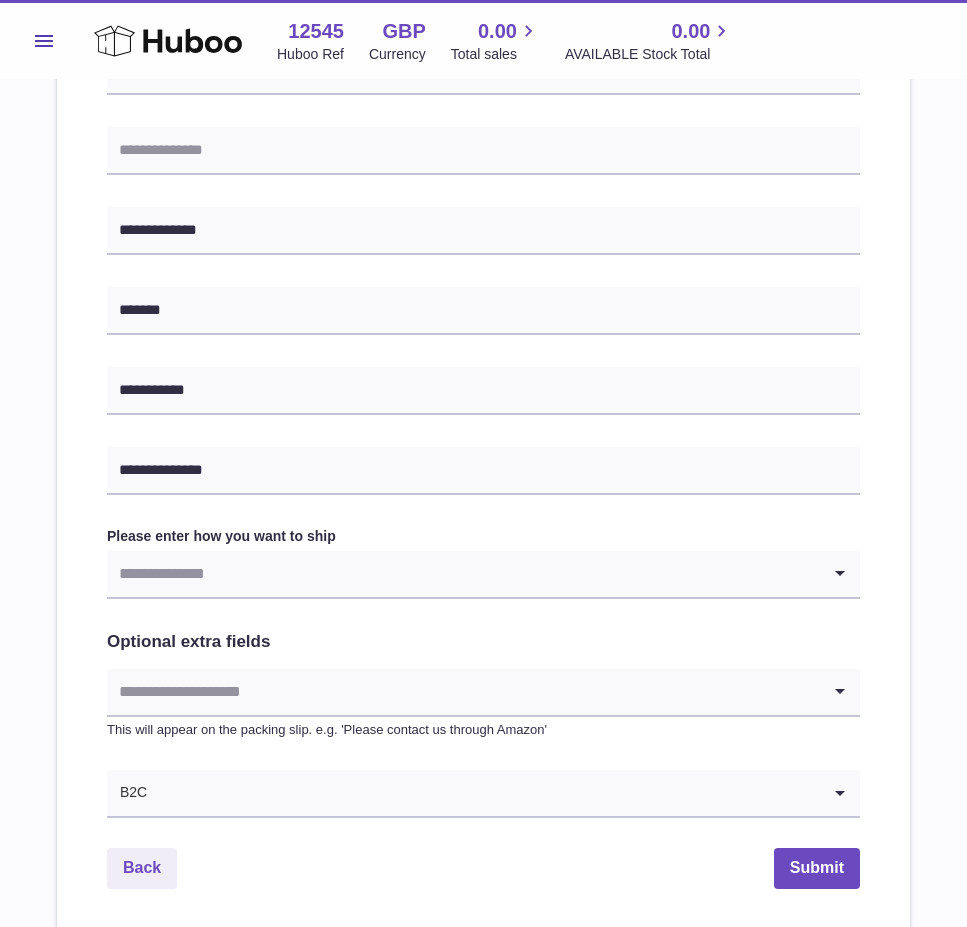 click at bounding box center [463, 574] 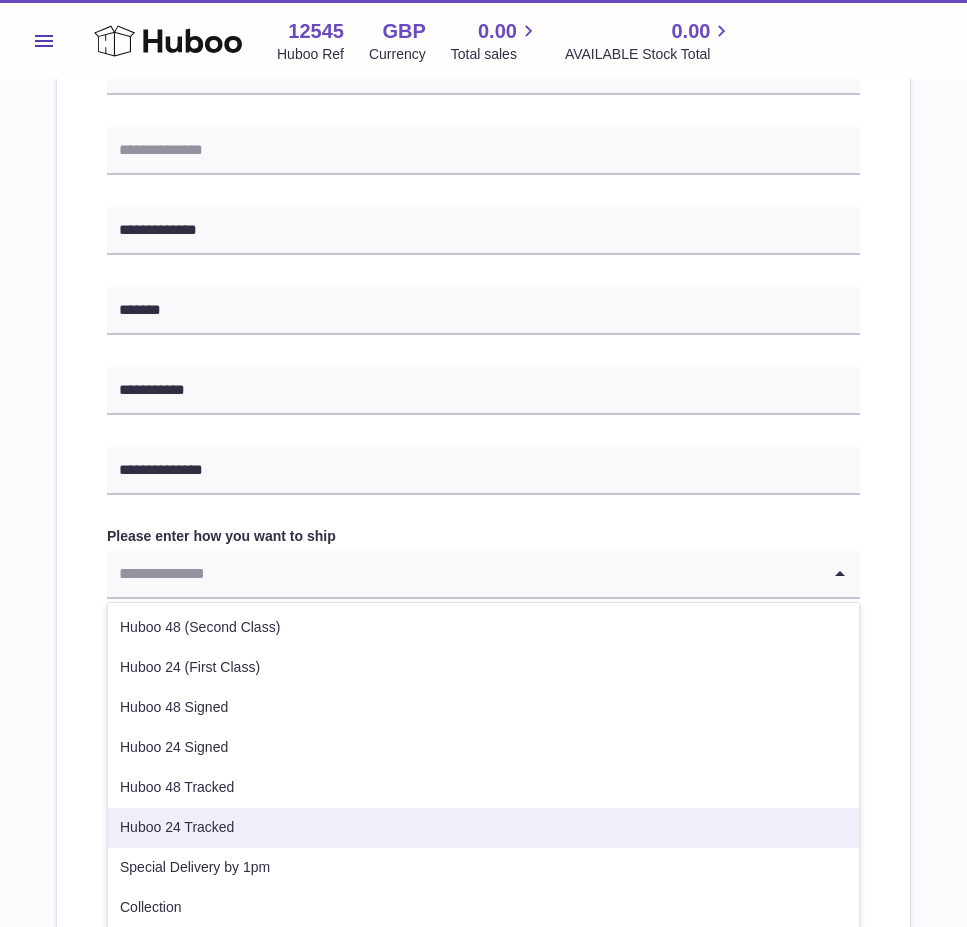 click on "Huboo 24 Tracked" at bounding box center [483, 828] 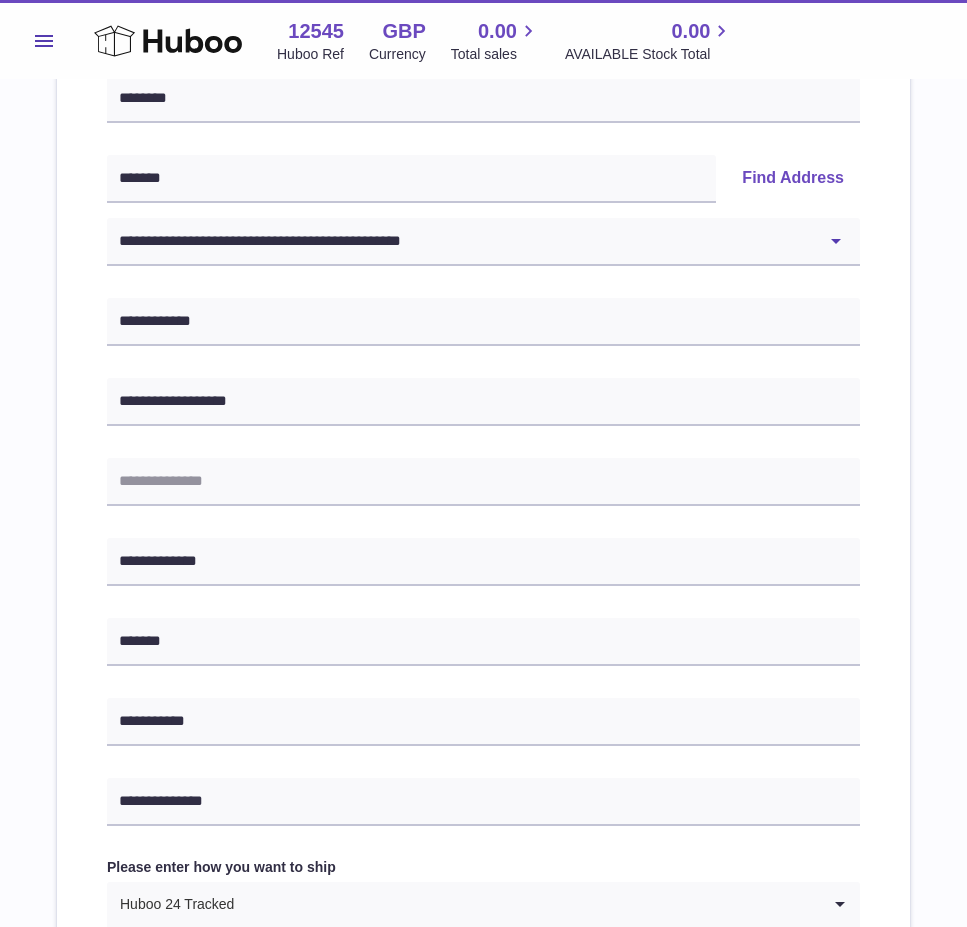 scroll, scrollTop: 700, scrollLeft: 0, axis: vertical 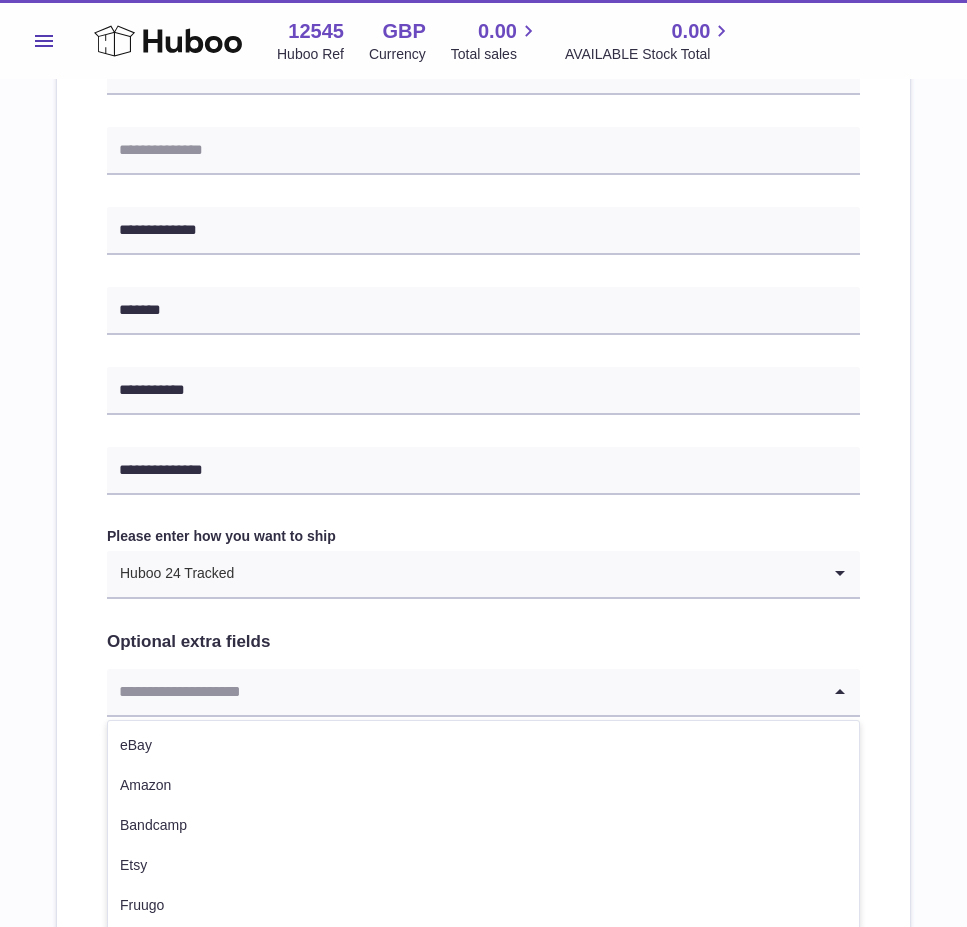 click at bounding box center [463, 692] 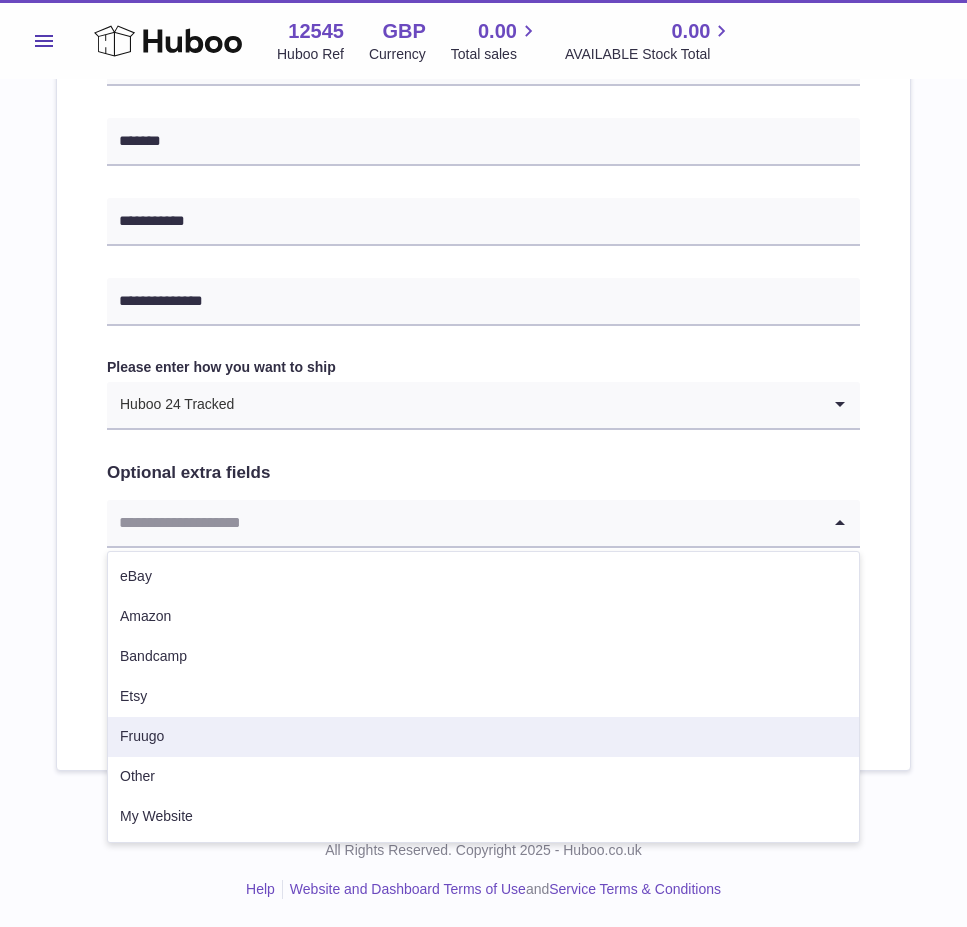 scroll, scrollTop: 871, scrollLeft: 0, axis: vertical 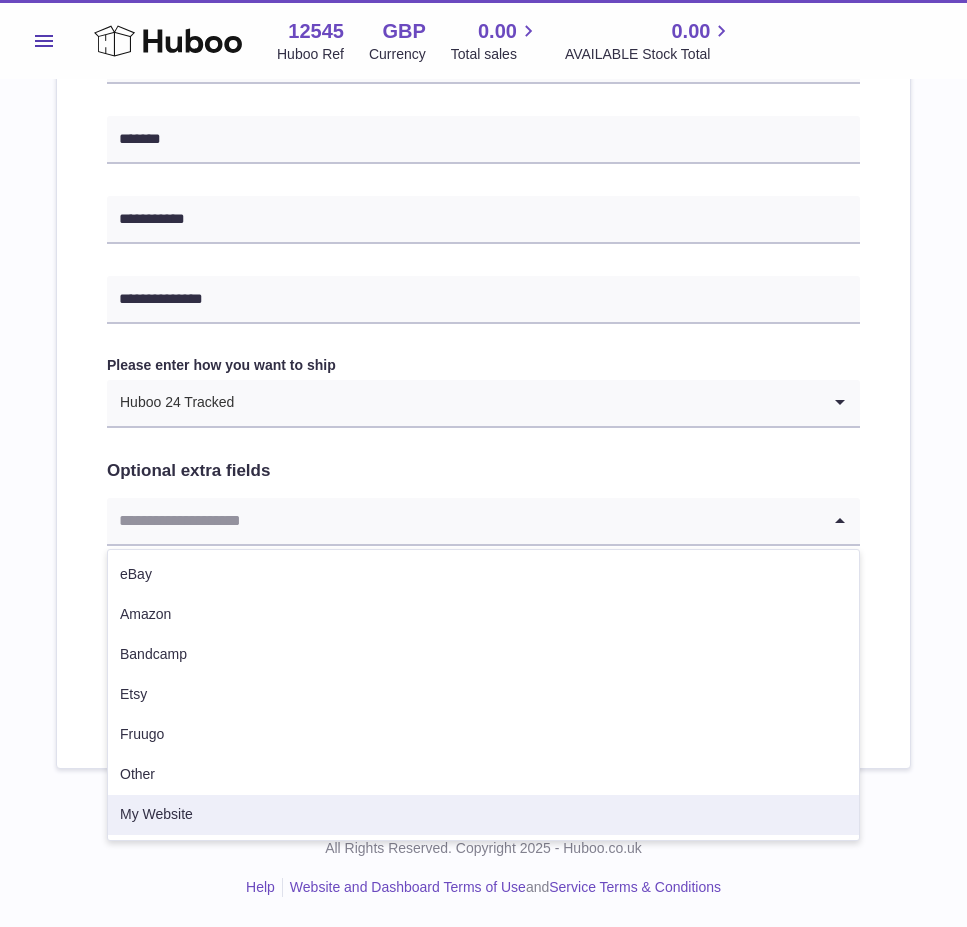 click on "My Website" at bounding box center [483, 815] 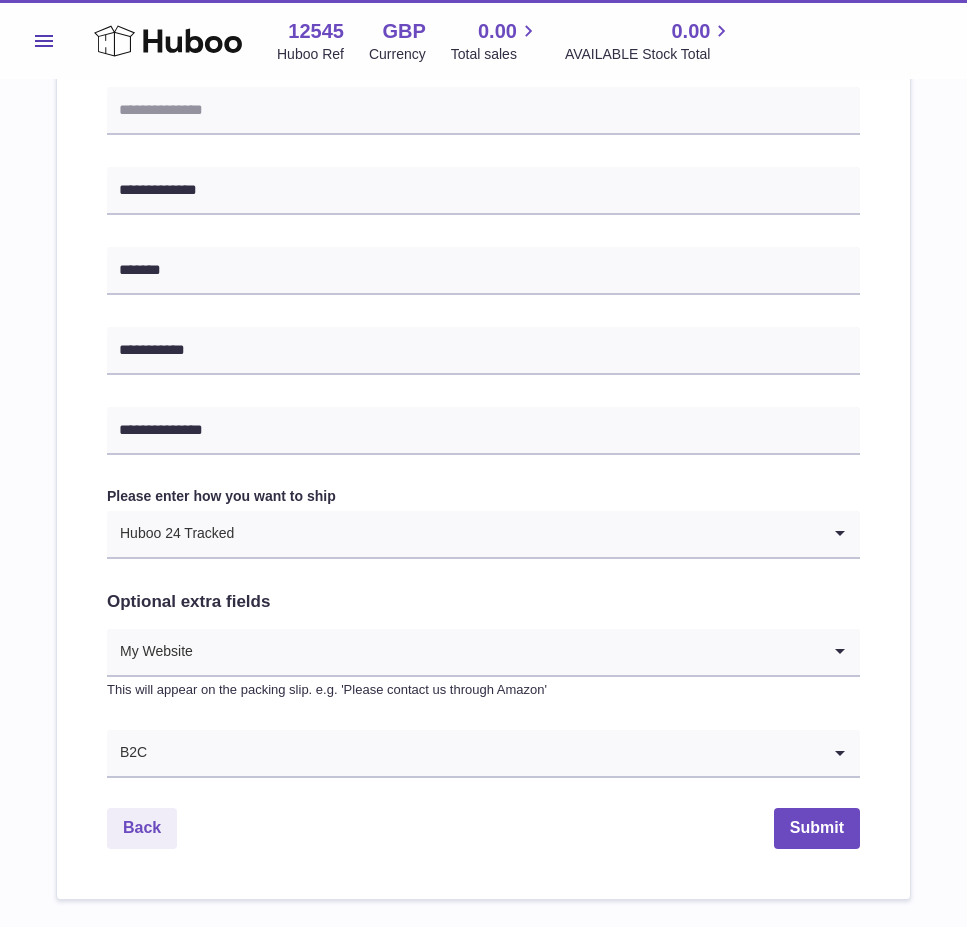 scroll, scrollTop: 871, scrollLeft: 0, axis: vertical 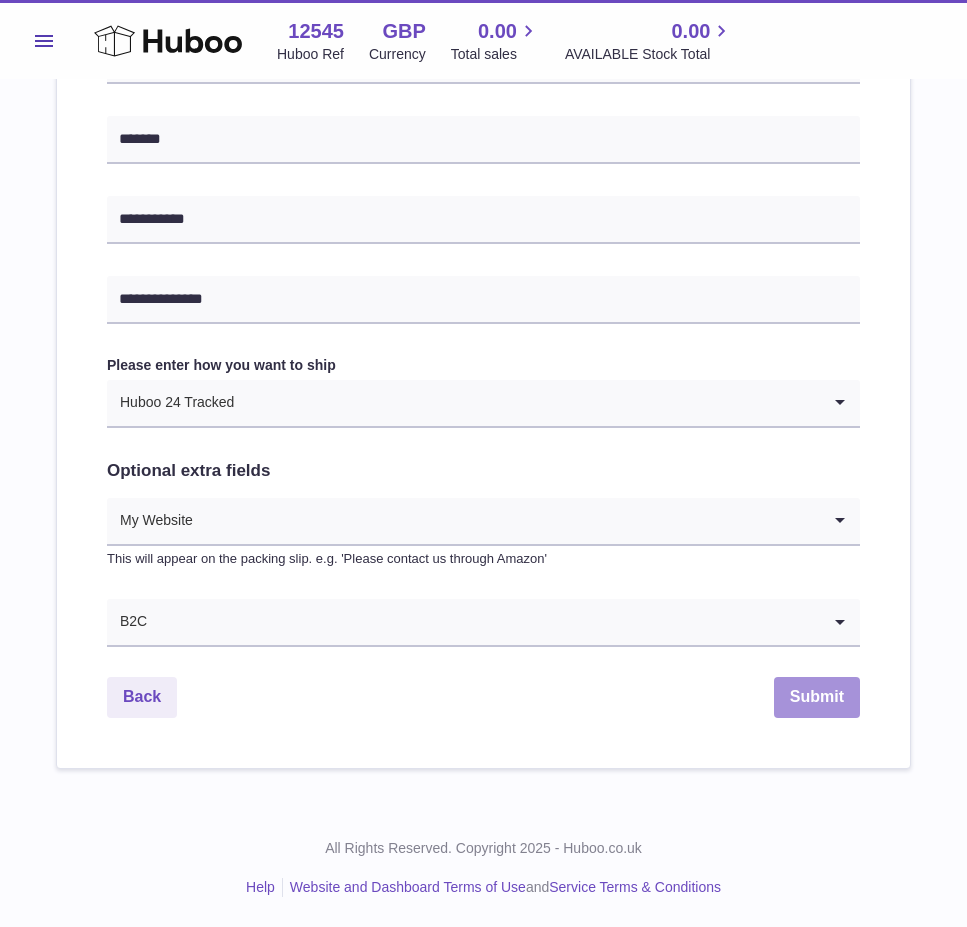 click on "Submit" at bounding box center [817, 697] 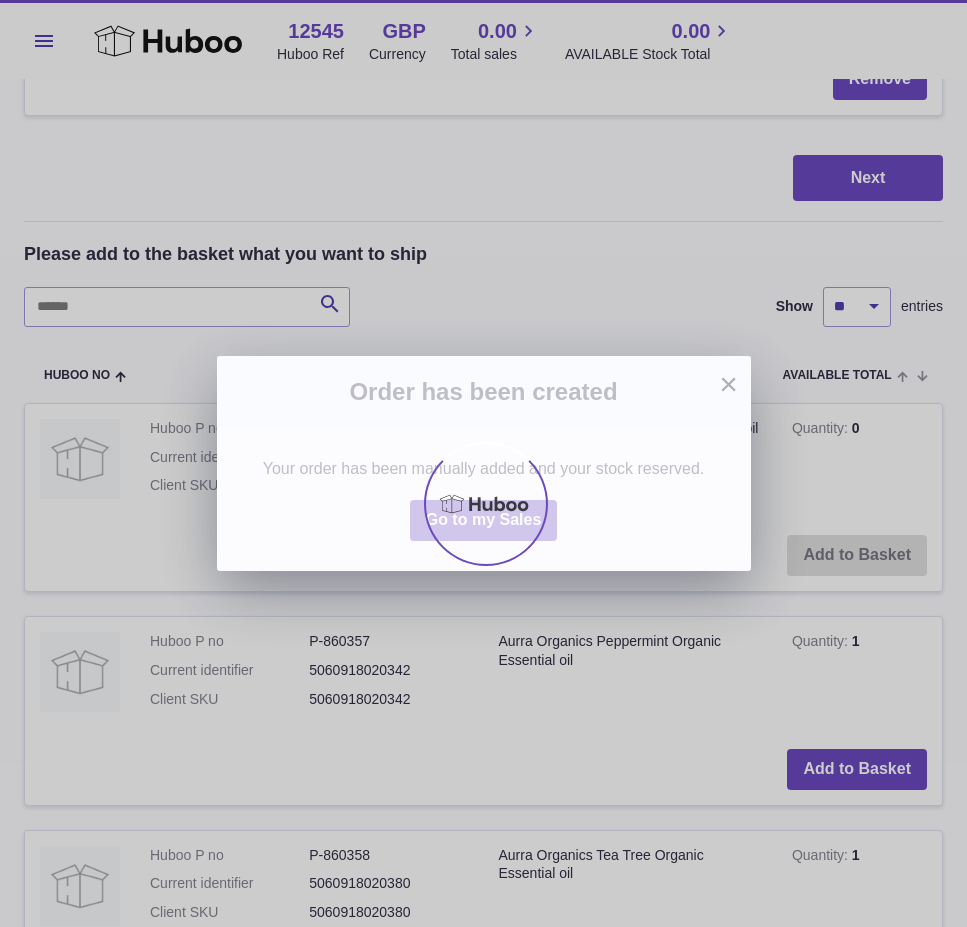 scroll, scrollTop: 0, scrollLeft: 0, axis: both 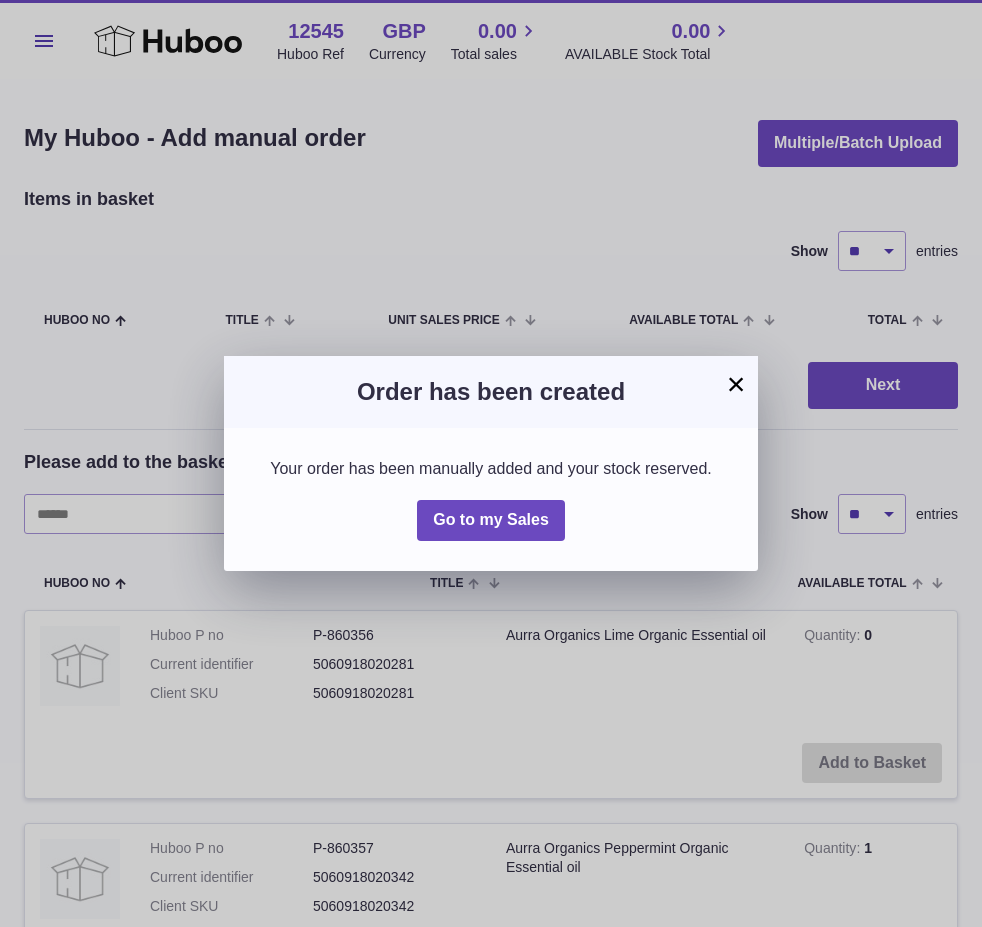 click on "×" at bounding box center [736, 384] 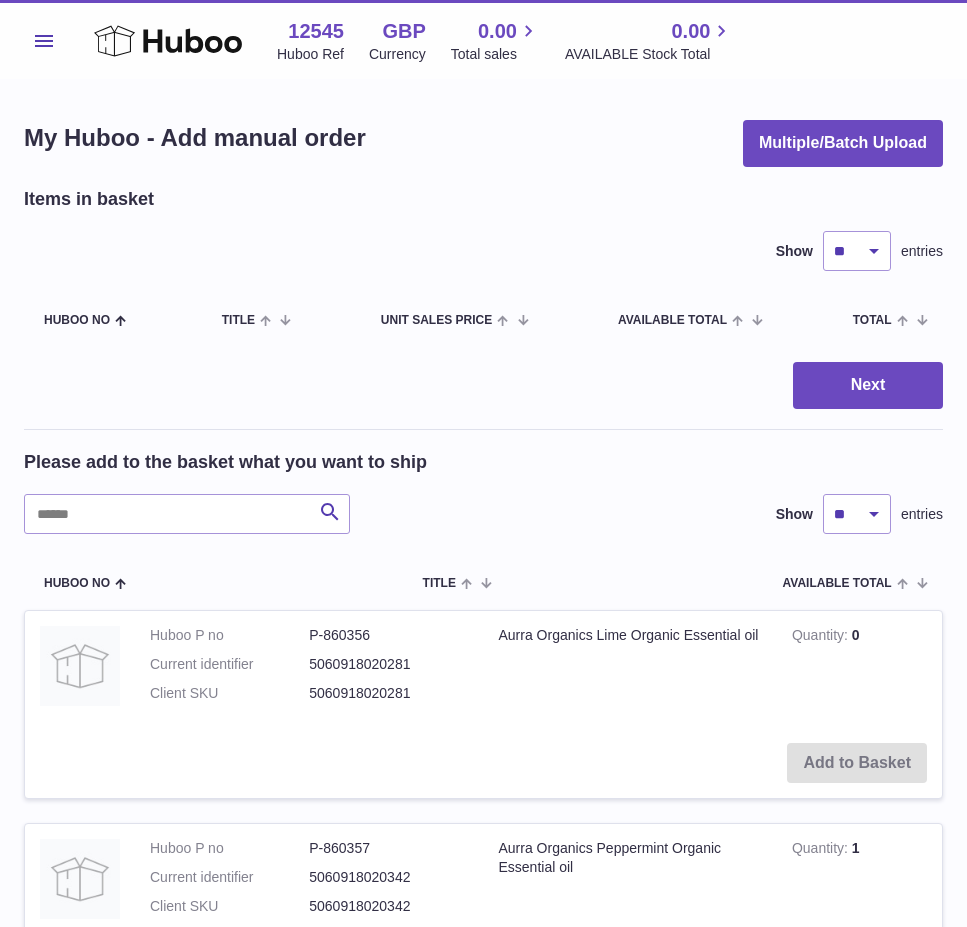 click on "Menu" at bounding box center [44, 41] 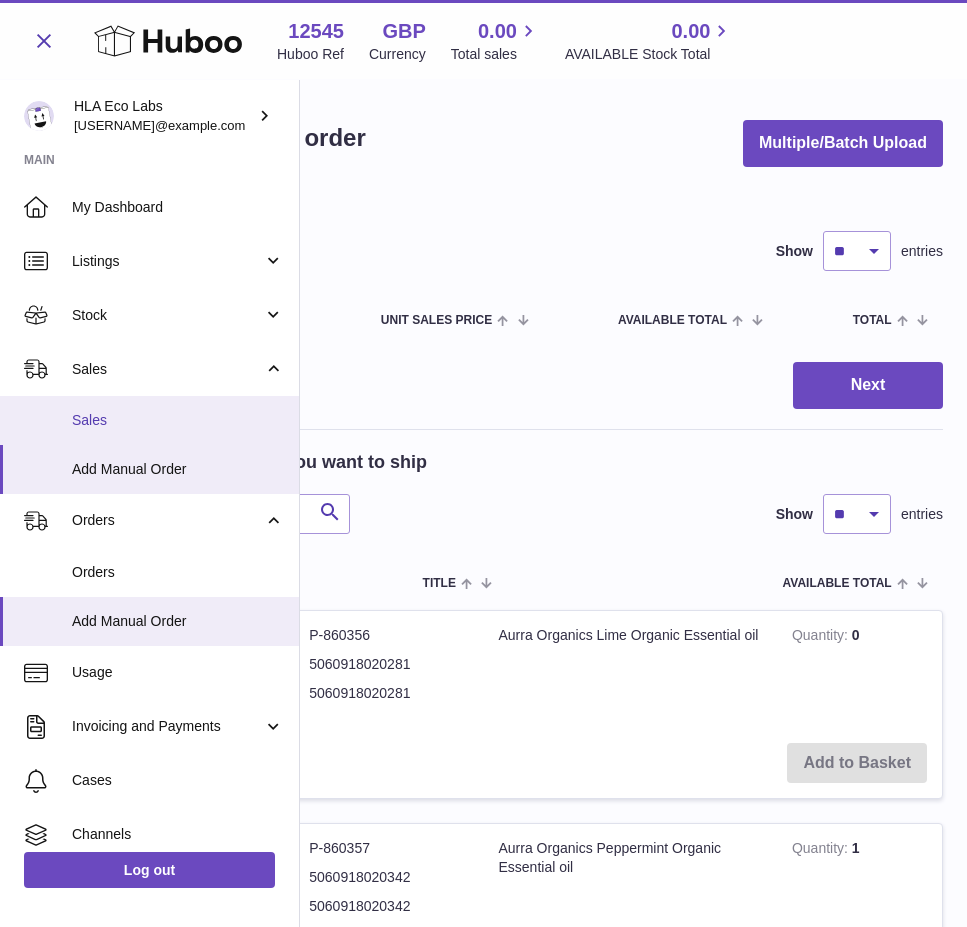 click on "Sales" at bounding box center (178, 420) 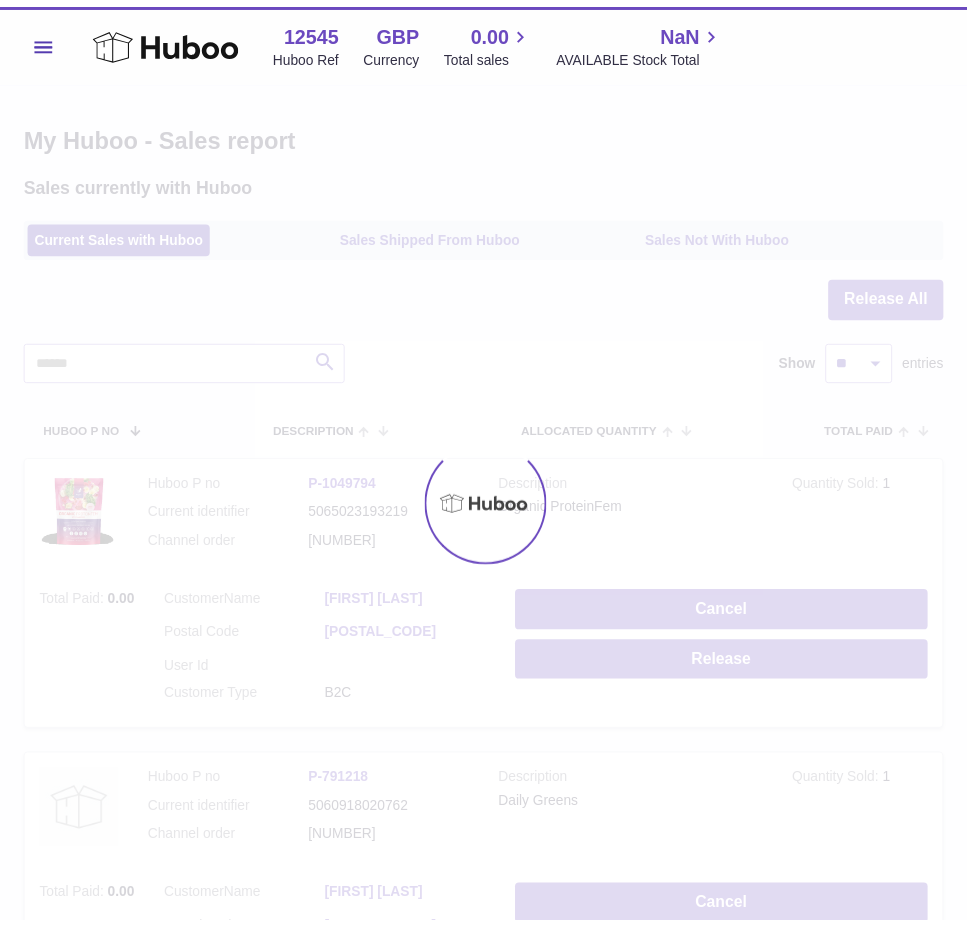 scroll, scrollTop: 0, scrollLeft: 0, axis: both 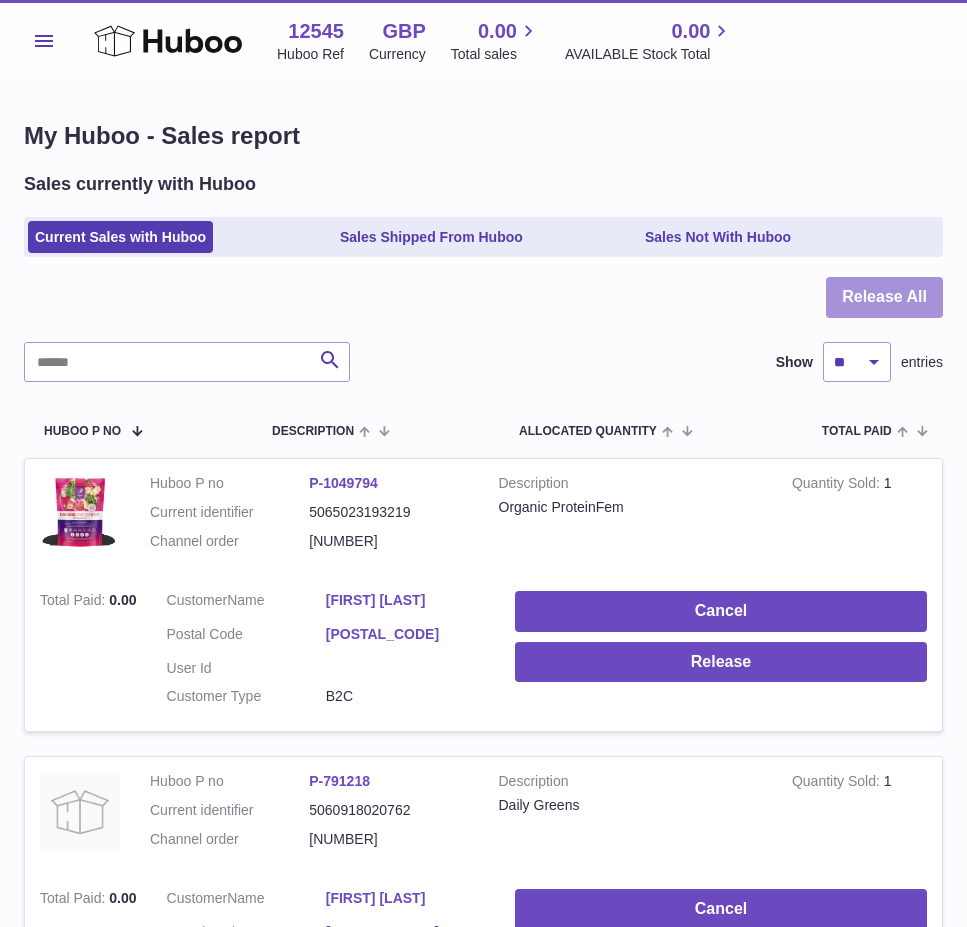 click on "My Huboo - Sales report   Sales currently with Huboo
Current Sales with Huboo
Sales Shipped From Huboo
Sales Not With Huboo
Release All
Search
Show
** ** ** ***
entries
Huboo P no       Description       ALLOCATED Quantity       Total paid
Customer
Action / Status
Huboo P no
P-1049794
Current identifier   5065023193219
Channel order
2369     Description   Organic ProteinFem     Quantity Sold
1
Total Paid   0.00   Customer  Name   Debs Rea   Postal Code   AL7 3JT   User Id     Customer Type   B2C
Cancel" at bounding box center [483, 885] 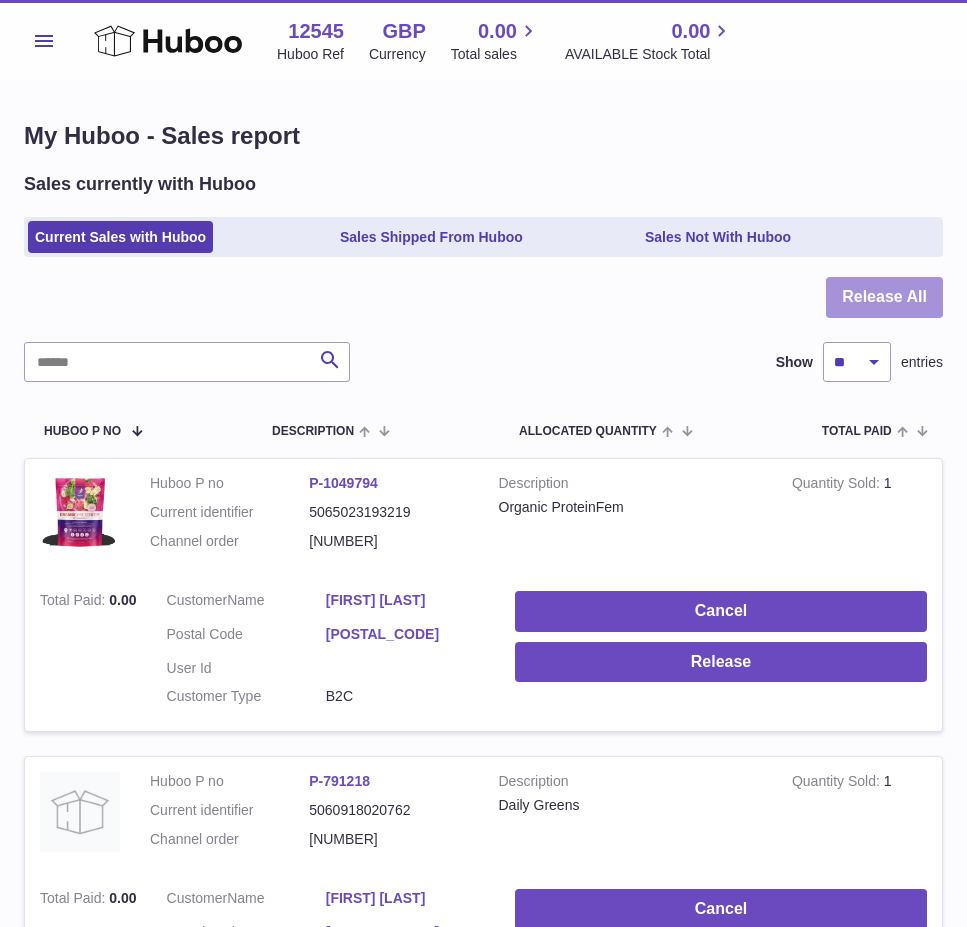 click on "Release All" at bounding box center (884, 297) 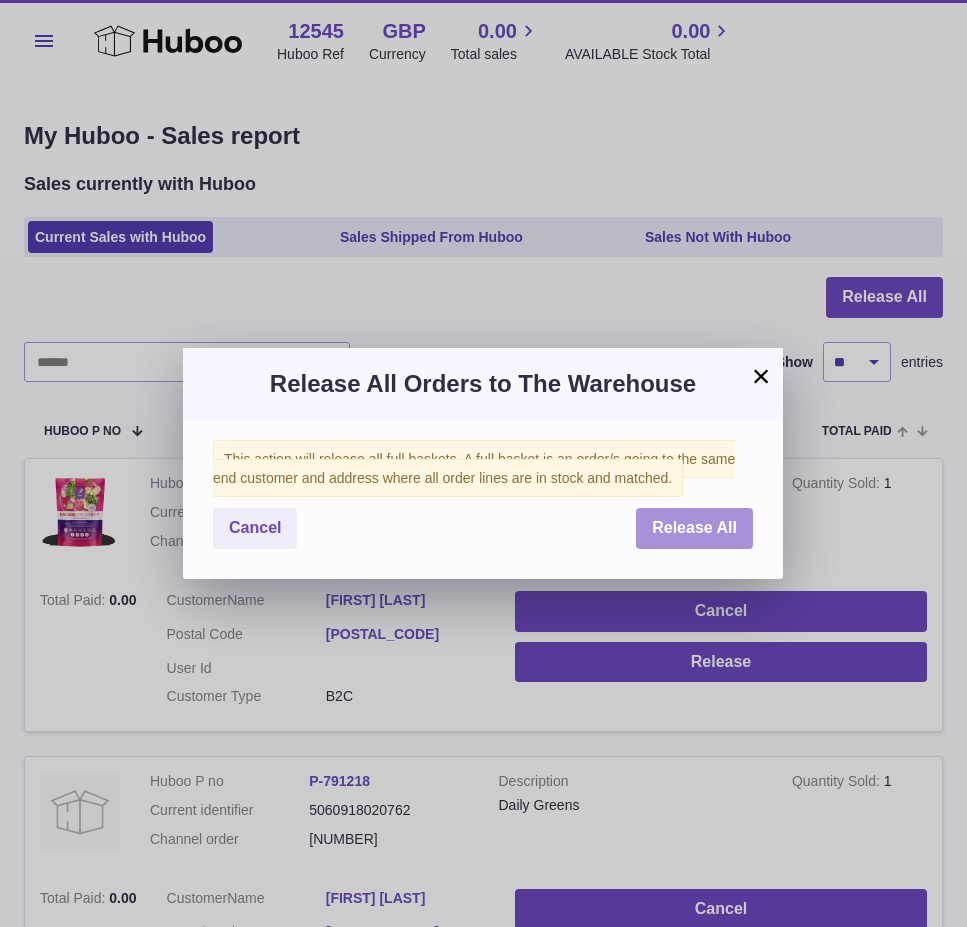 click on "Release All" at bounding box center [694, 528] 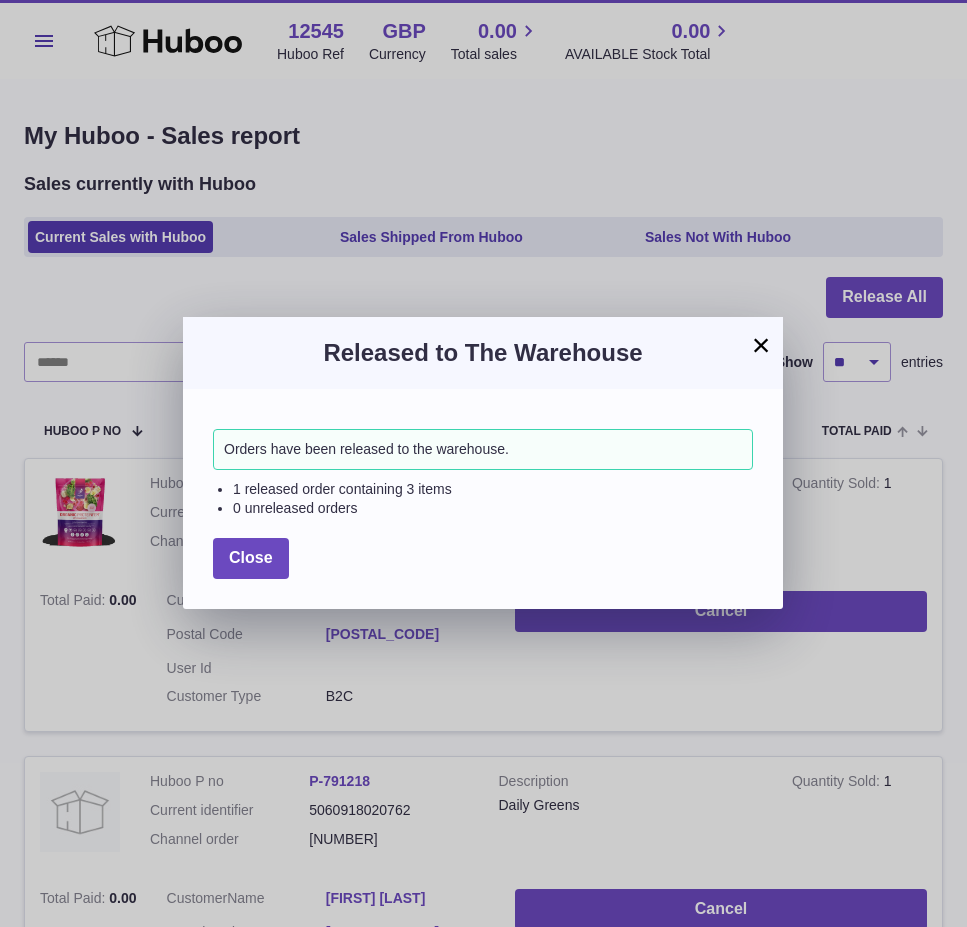 click on "×" at bounding box center (761, 345) 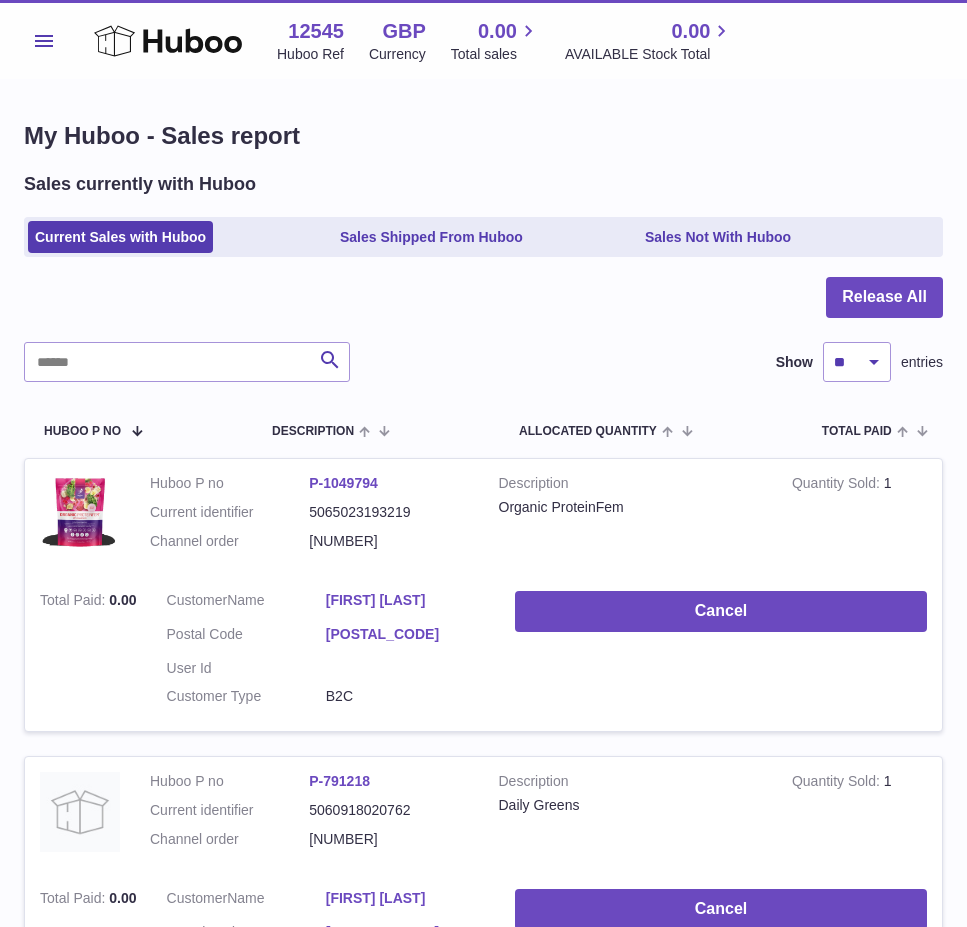 click on "Menu" at bounding box center (44, 41) 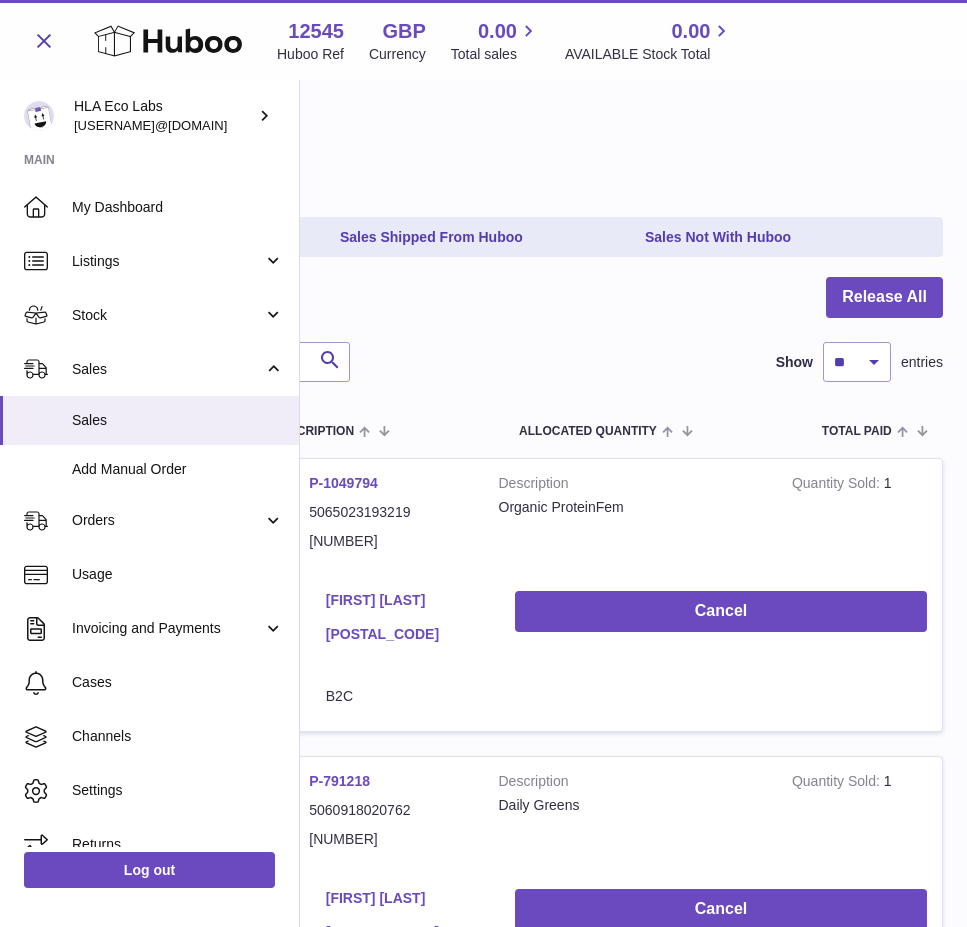 click at bounding box center (483, 309) 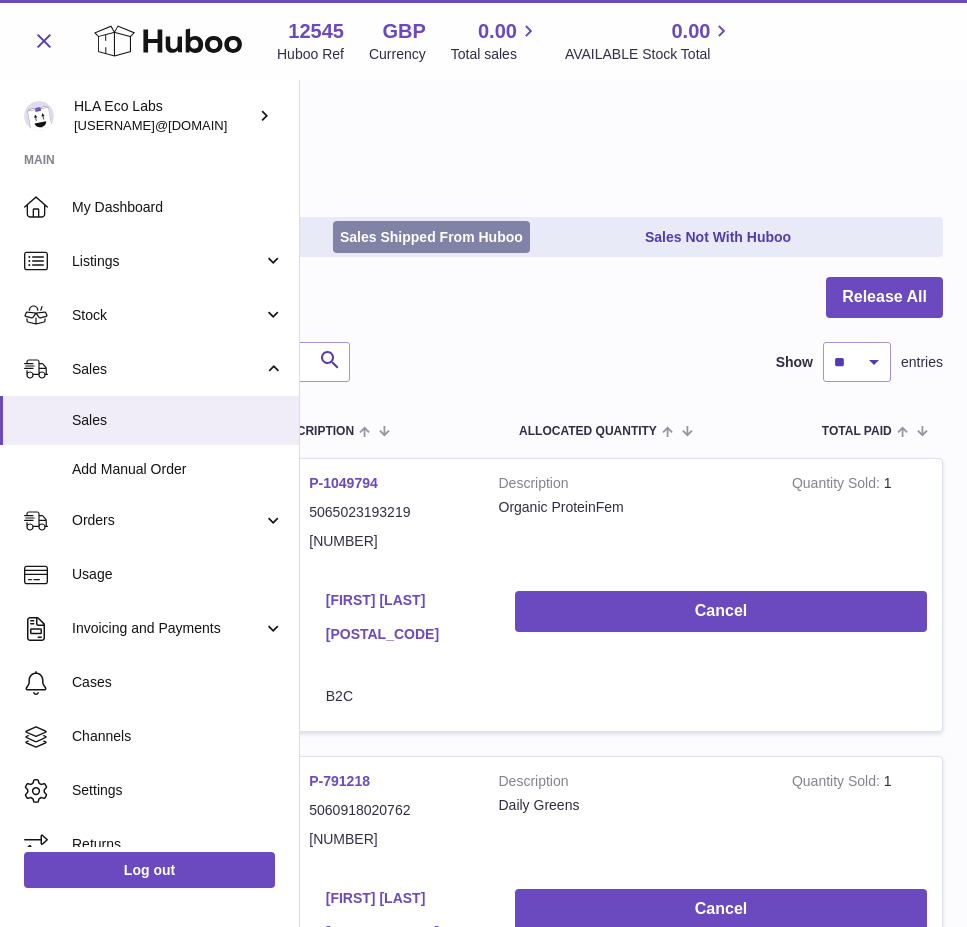 click on "Sales Shipped From Huboo" at bounding box center [431, 237] 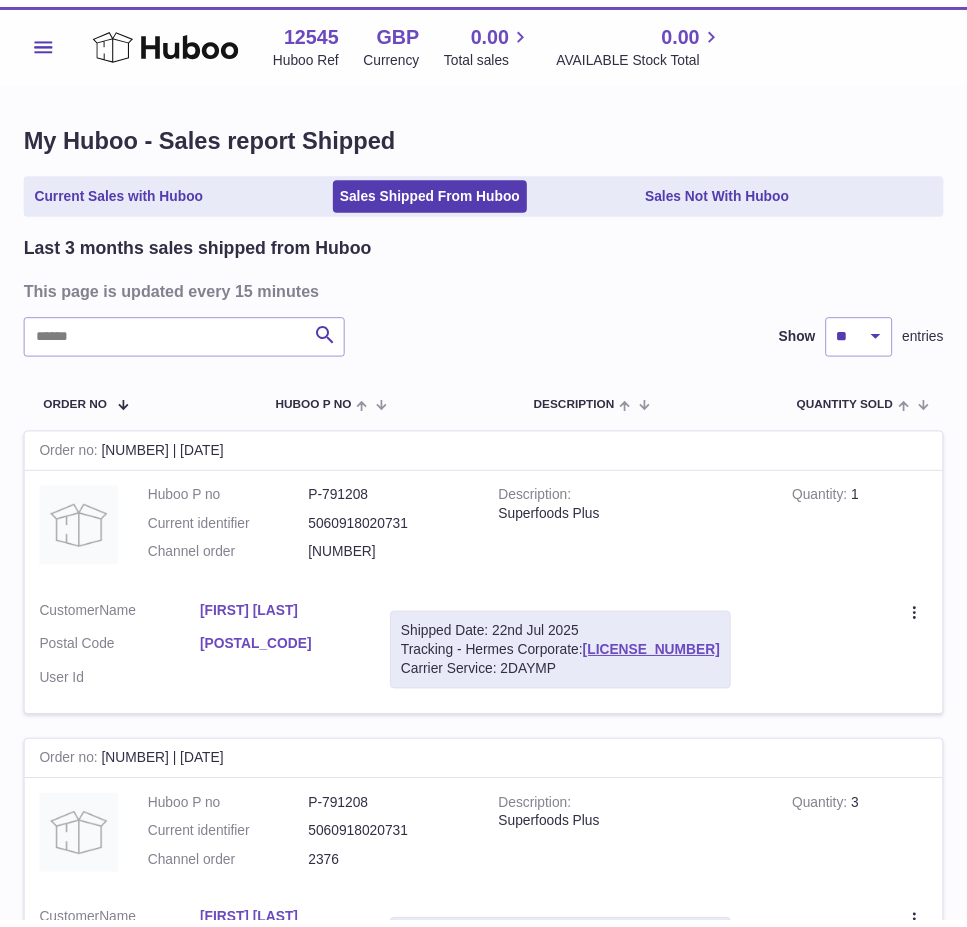 scroll, scrollTop: 0, scrollLeft: 0, axis: both 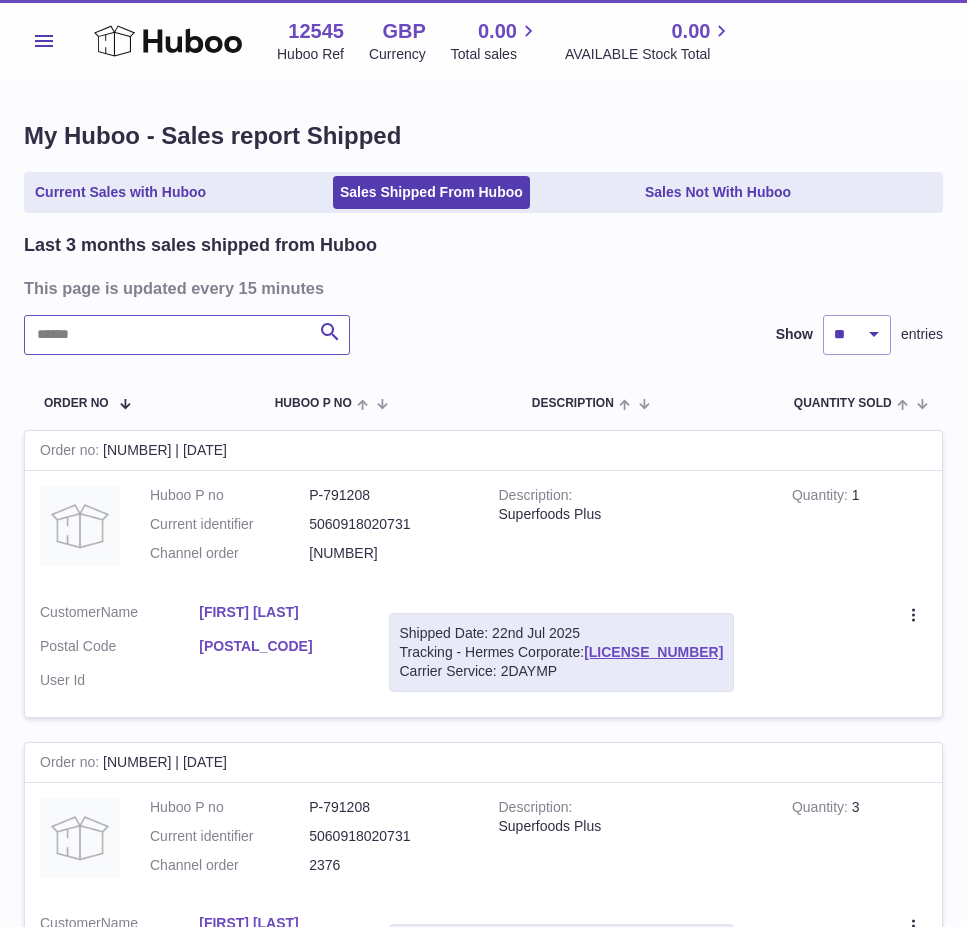 click at bounding box center (187, 335) 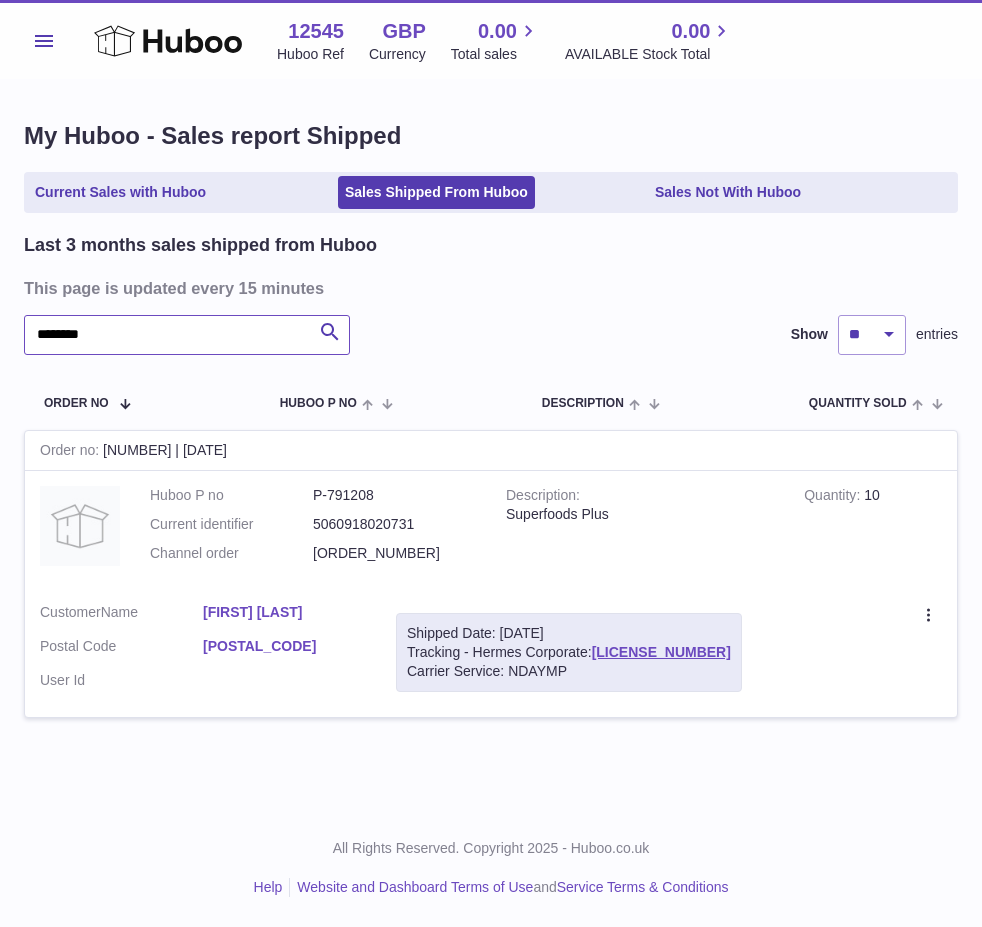 type on "*******" 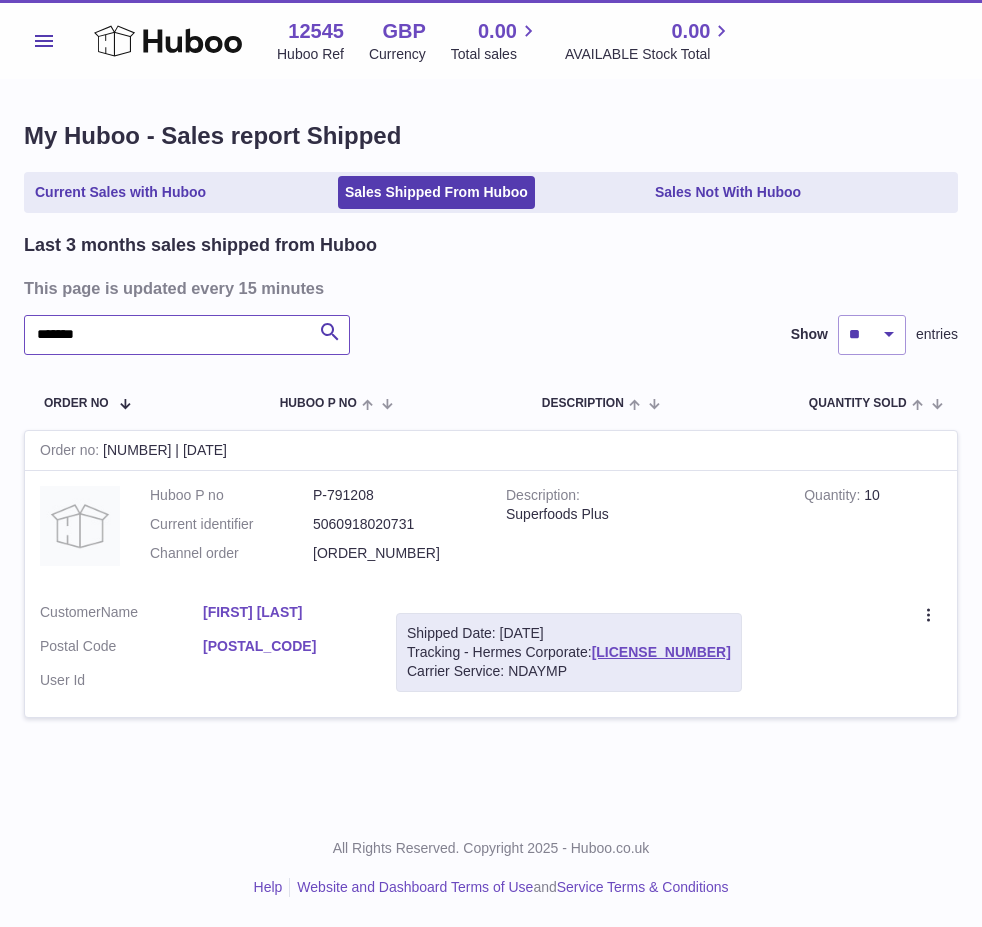 drag, startPoint x: 121, startPoint y: 336, endPoint x: 36, endPoint y: 345, distance: 85.47514 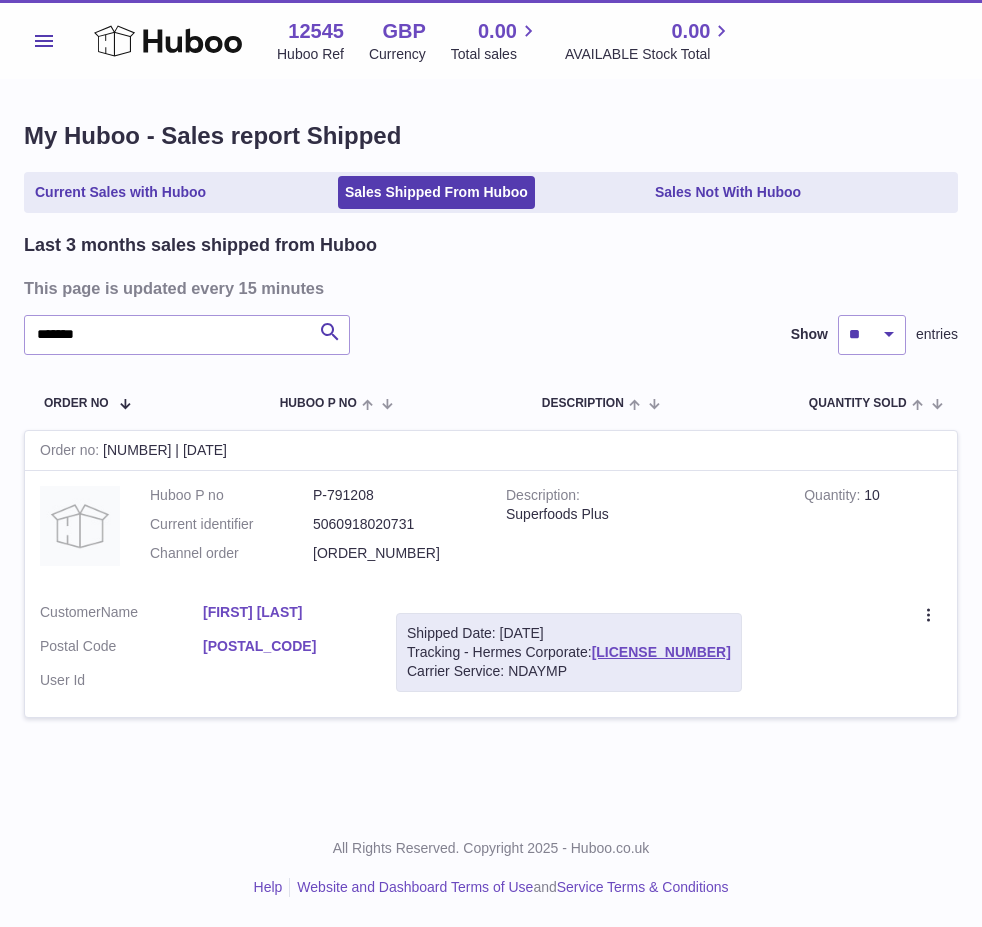 click on "Menu" at bounding box center [44, 41] 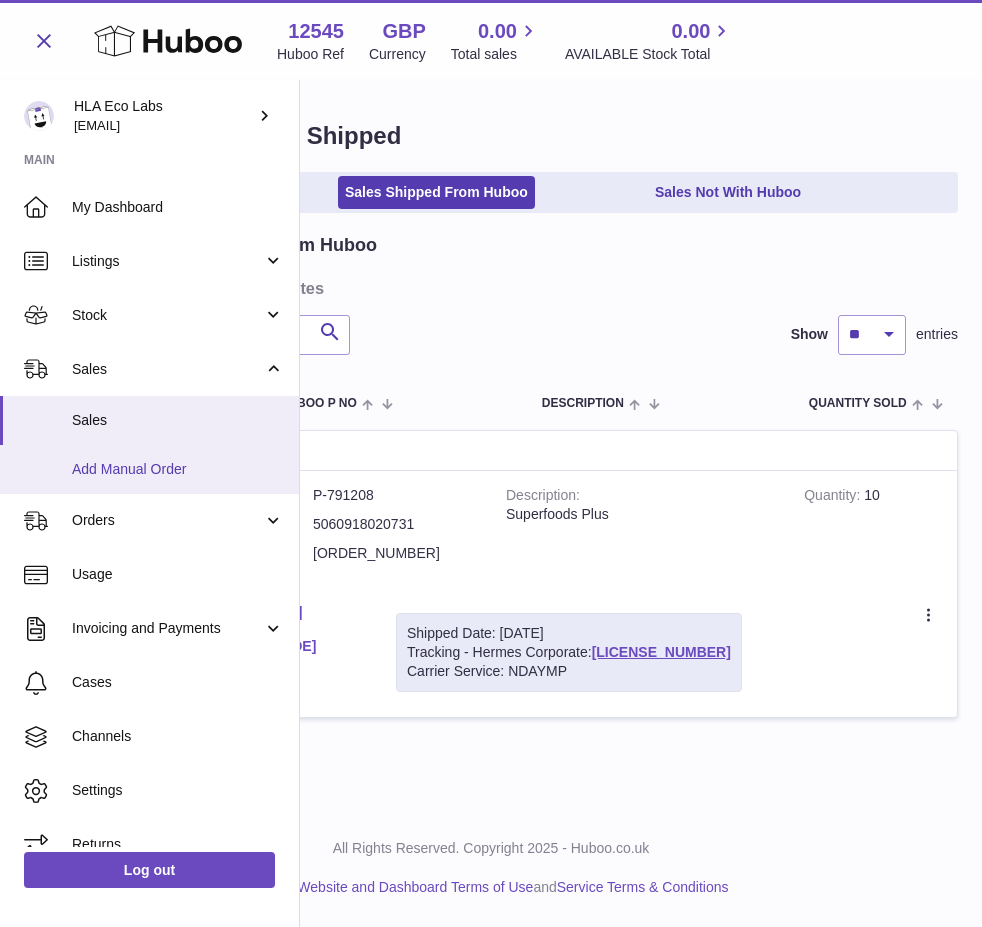 click on "Add Manual Order" at bounding box center (149, 469) 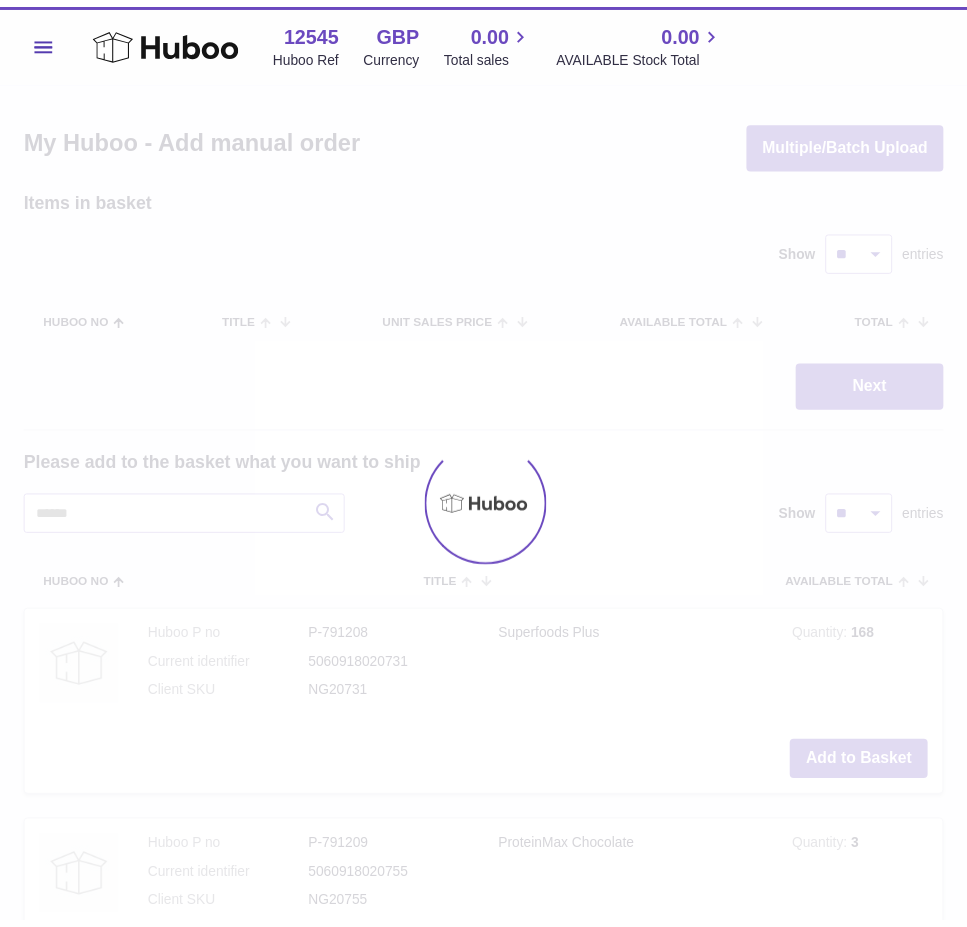 scroll, scrollTop: 0, scrollLeft: 0, axis: both 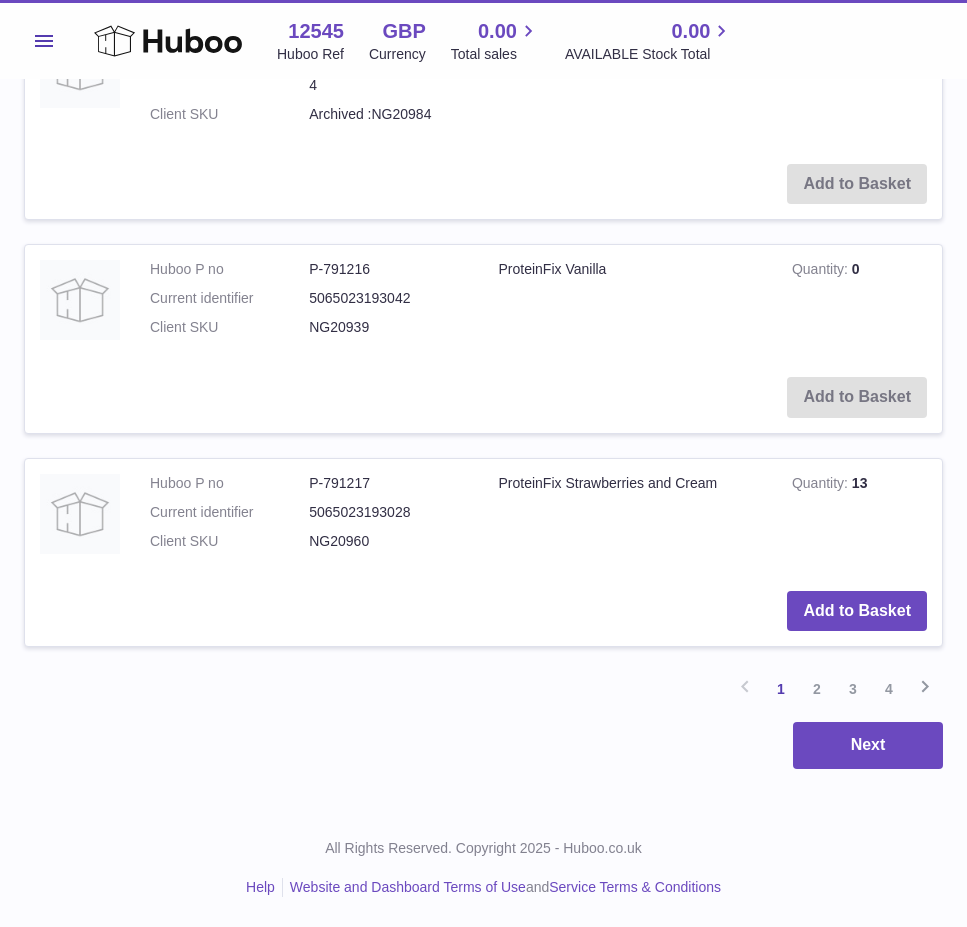 click on "2" at bounding box center [817, 689] 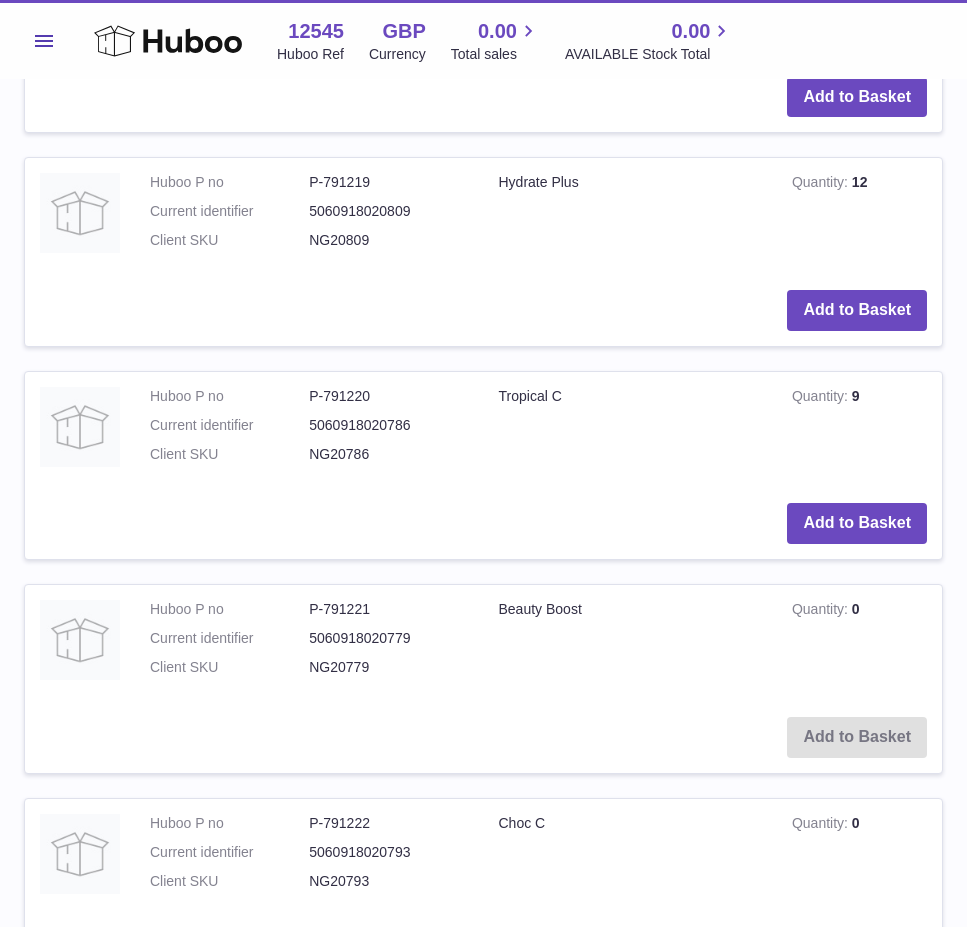 scroll, scrollTop: 880, scrollLeft: 0, axis: vertical 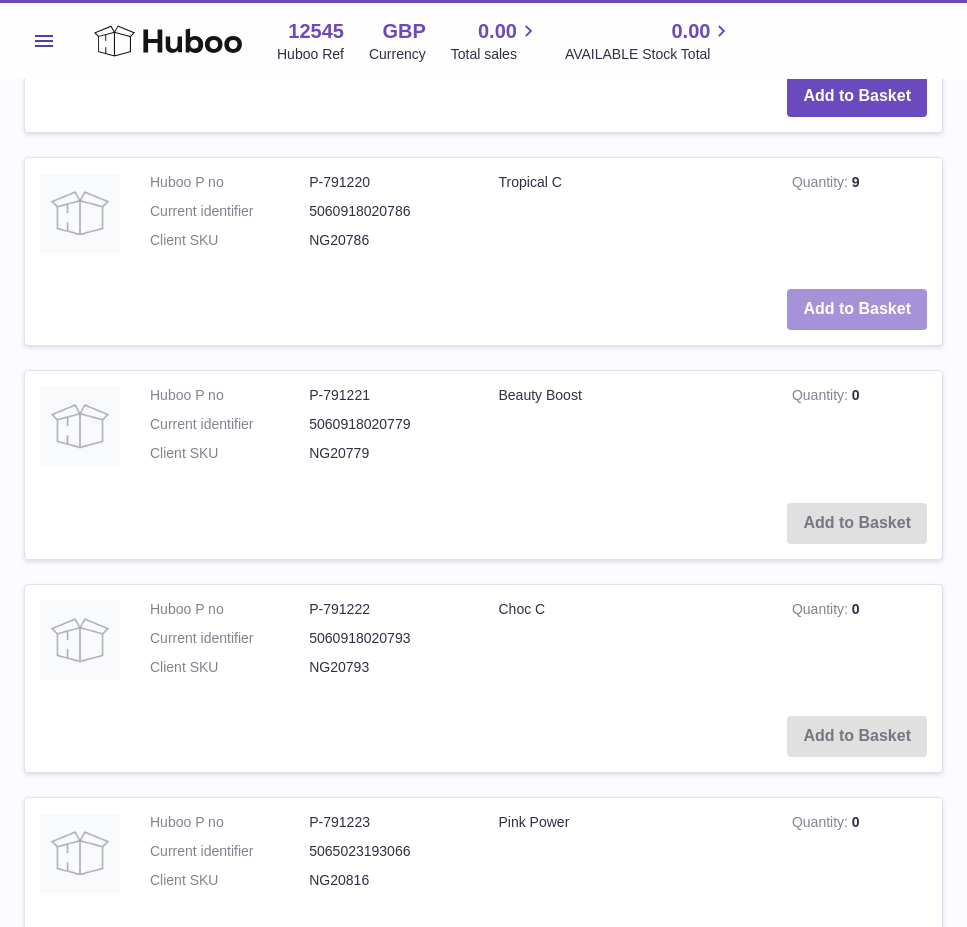 click on "Add to Basket" at bounding box center (857, 309) 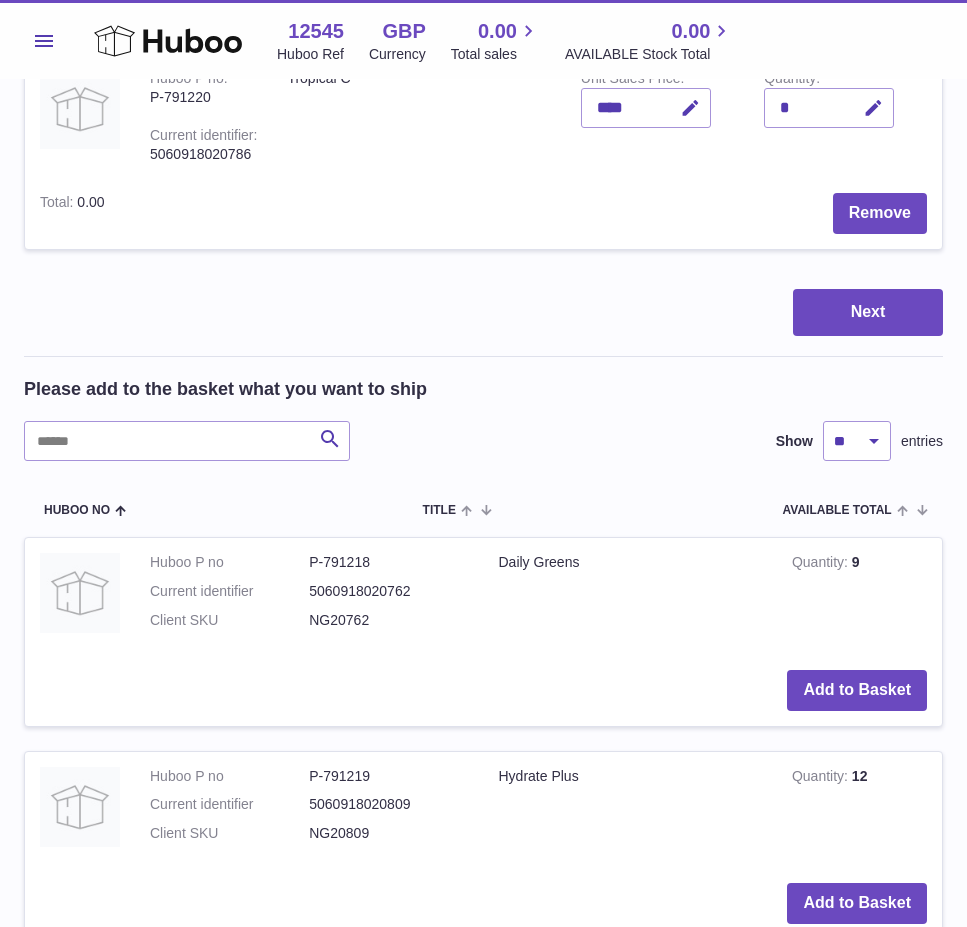 scroll, scrollTop: 0, scrollLeft: 0, axis: both 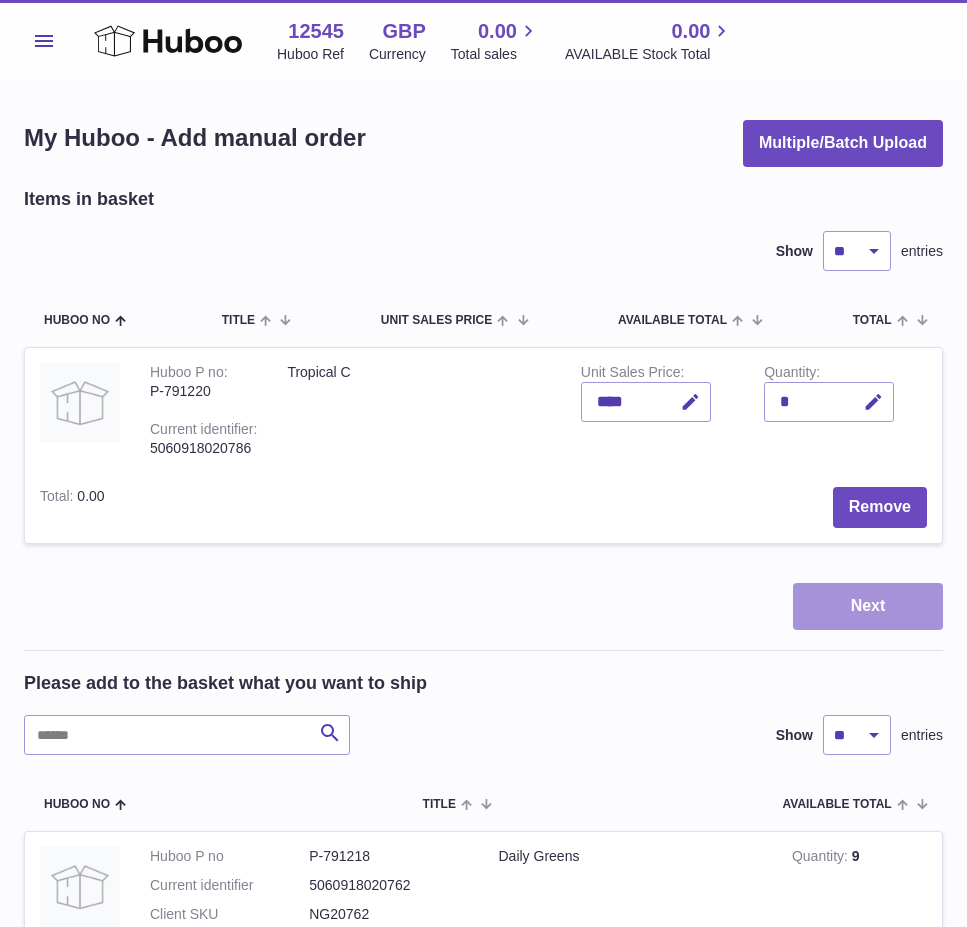 click on "Next" at bounding box center [868, 606] 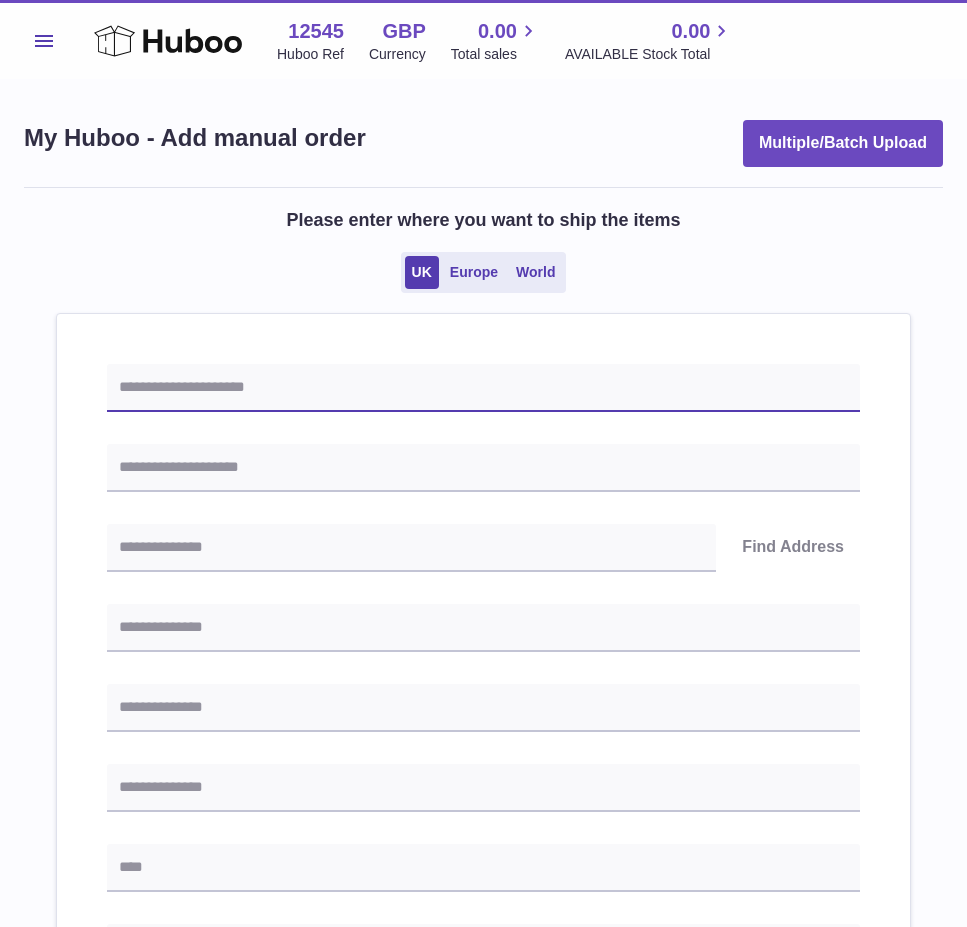 click at bounding box center (483, 388) 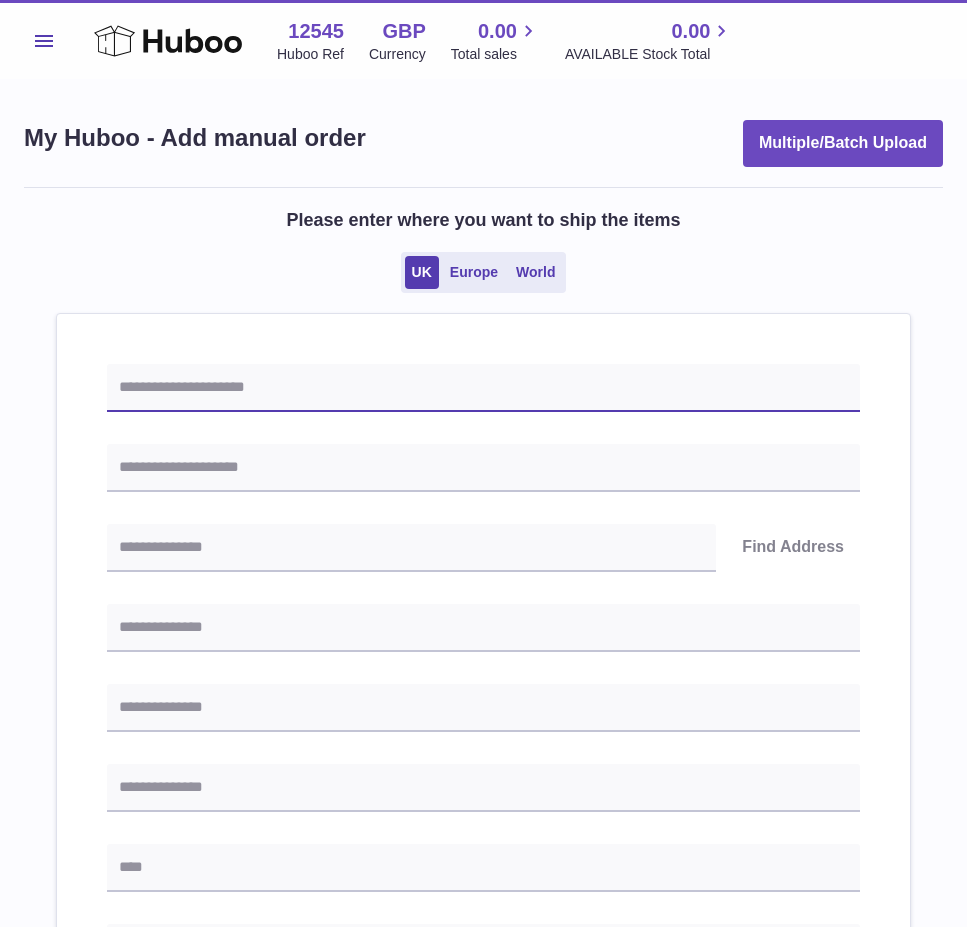 paste on "*******" 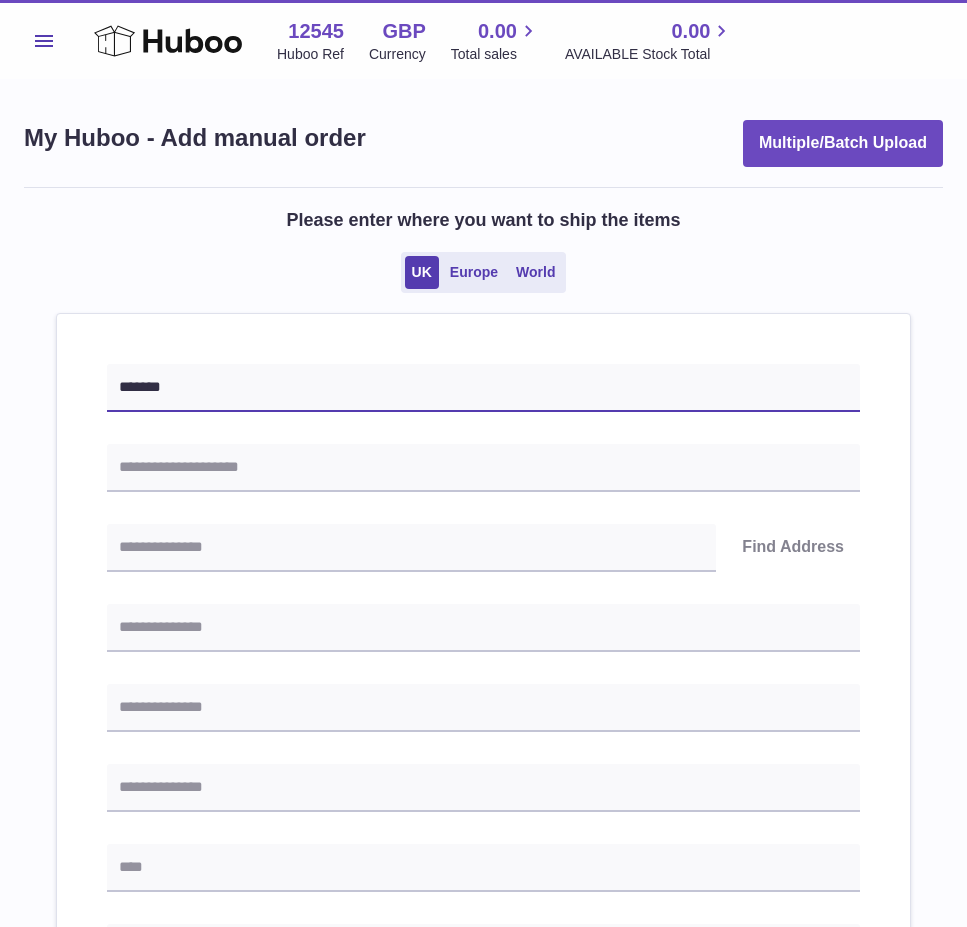 type on "********" 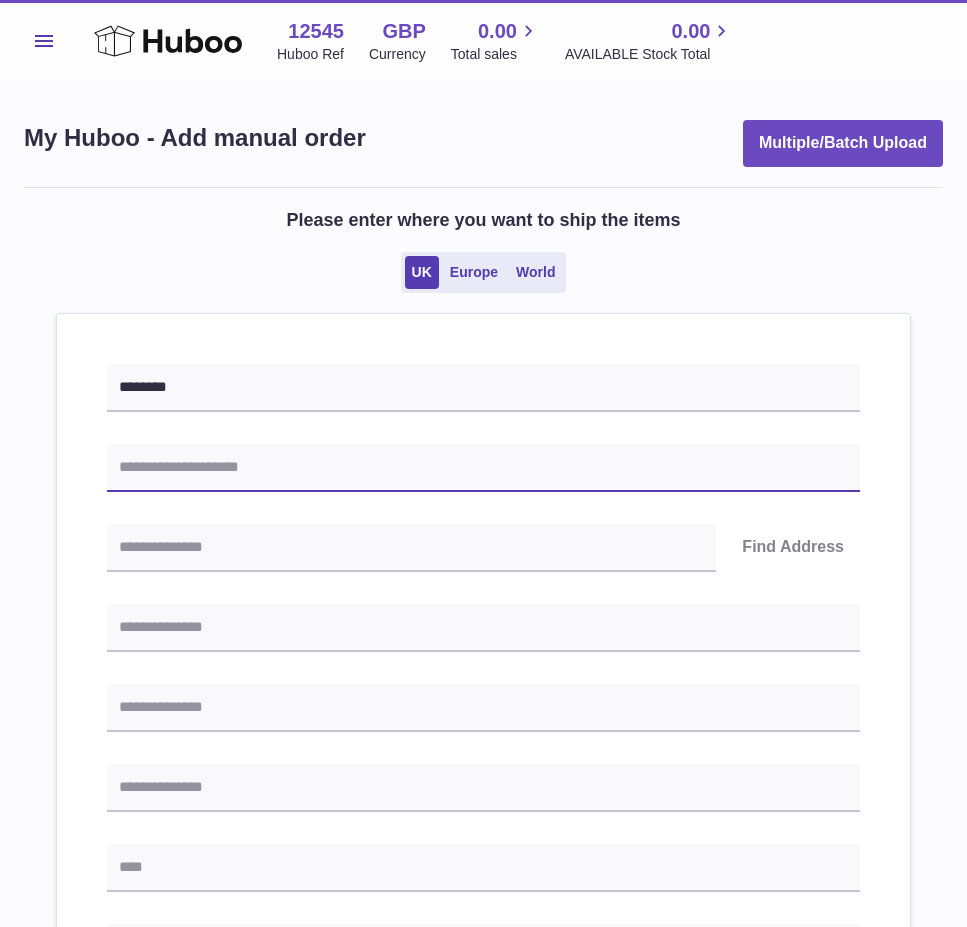 click at bounding box center [483, 468] 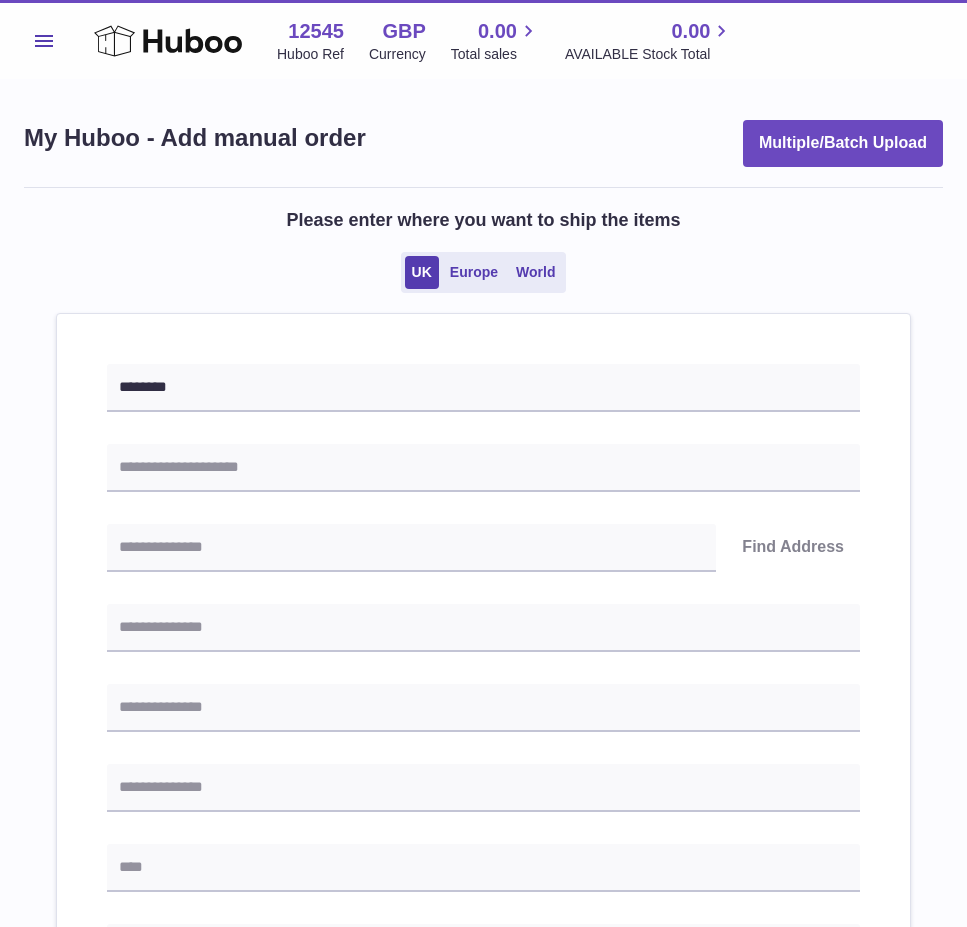 click on "********
Find Address
Please enter how you want to ship             Loading...
You require an order to be fulfilled which is going directly to another business or retailer rather than directly to a consumer. Please ensure you have contacted our customer service department for further information relating to any associated costs and (order completion) timescales, before proceeding.
Optional extra fields             Loading...       This will appear on the packing slip. e.g. 'Please contact us through Amazon'
B2C
Loading..." at bounding box center (483, 909) 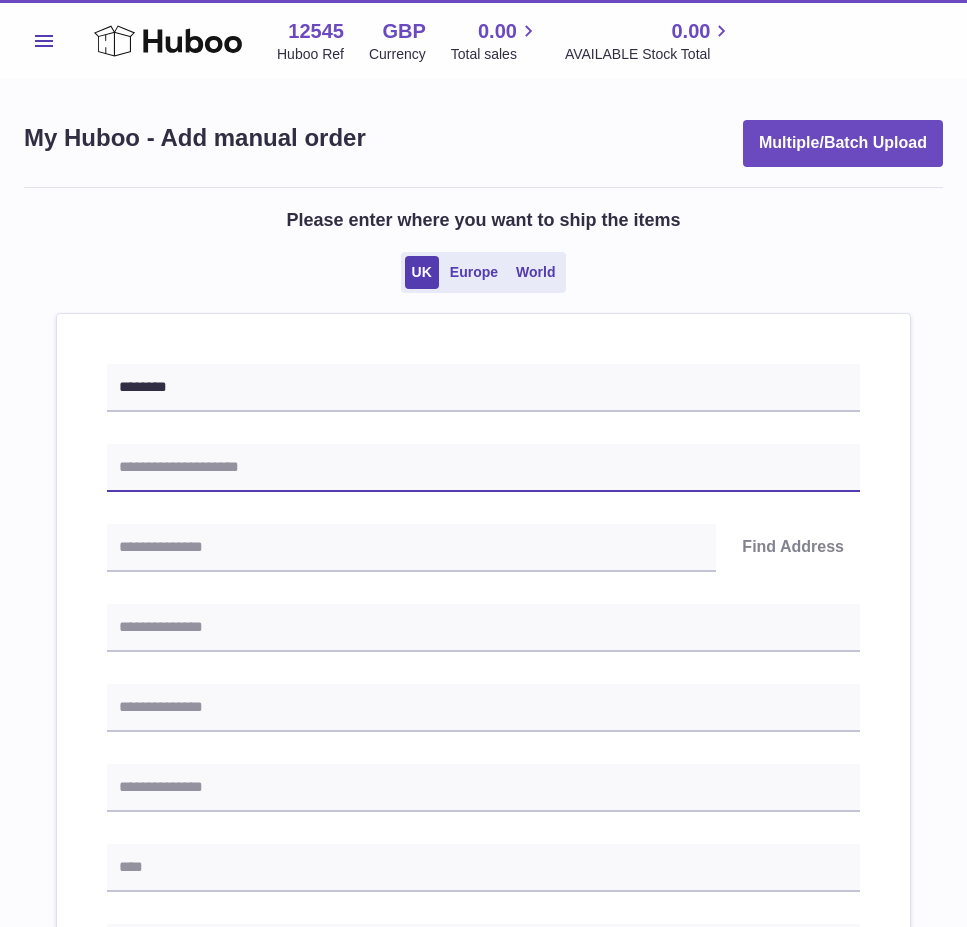 drag, startPoint x: 174, startPoint y: 477, endPoint x: 15, endPoint y: 466, distance: 159.38005 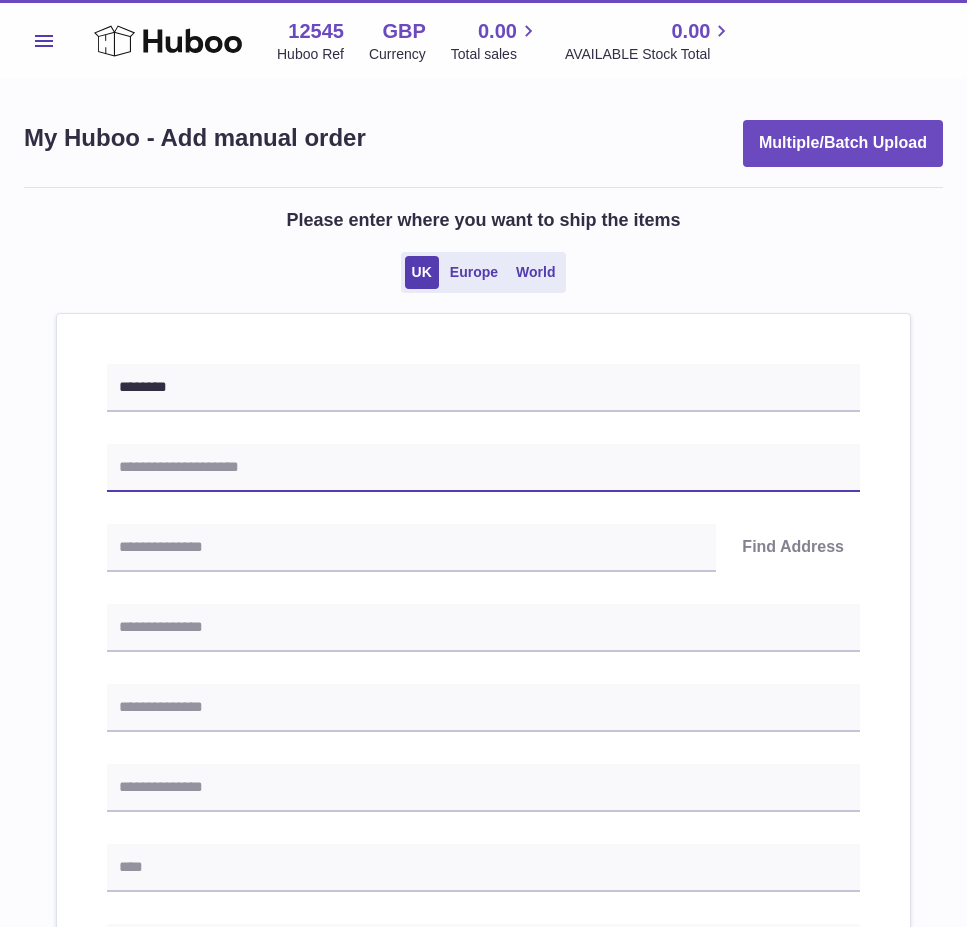 click at bounding box center (483, 468) 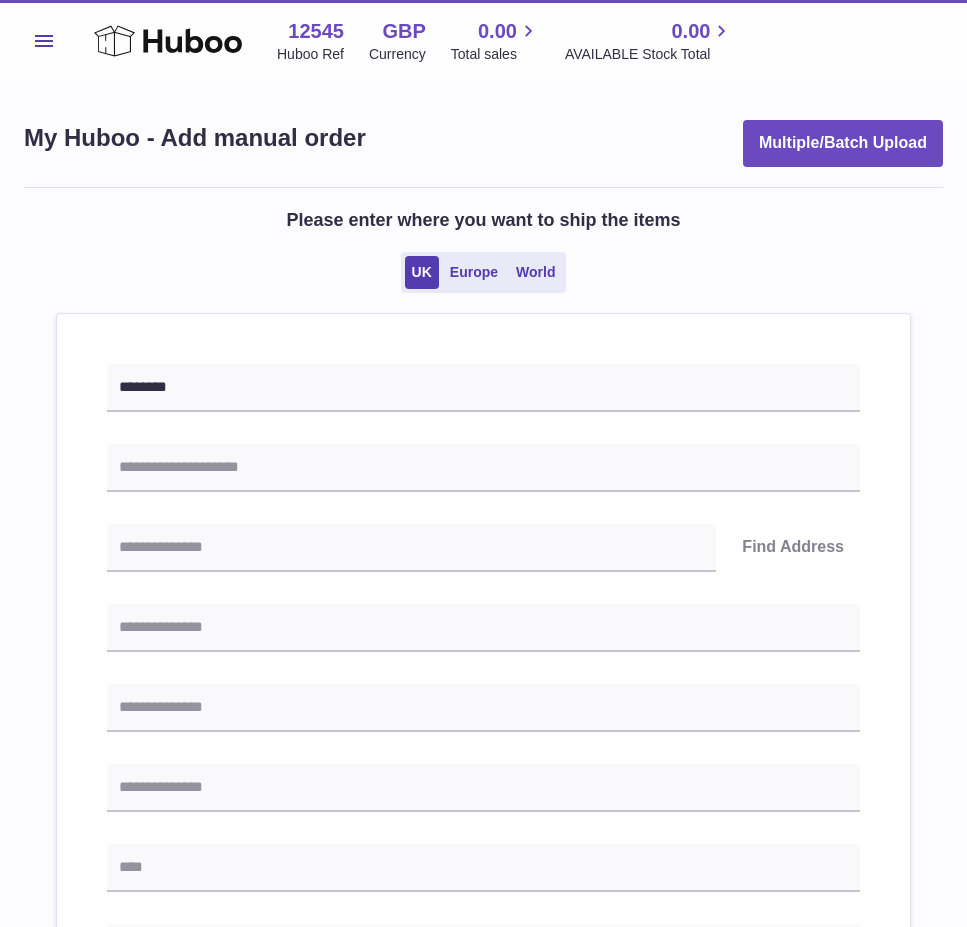 click on "********
Find Address
Please enter how you want to ship             Loading...
You require an order to be fulfilled which is going directly to another business or retailer rather than directly to a consumer. Please ensure you have contacted our customer service department for further information relating to any associated costs and (order completion) timescales, before proceeding.
Optional extra fields             Loading...       This will appear on the packing slip. e.g. 'Please contact us through Amazon'
B2C
Loading..." at bounding box center (483, 909) 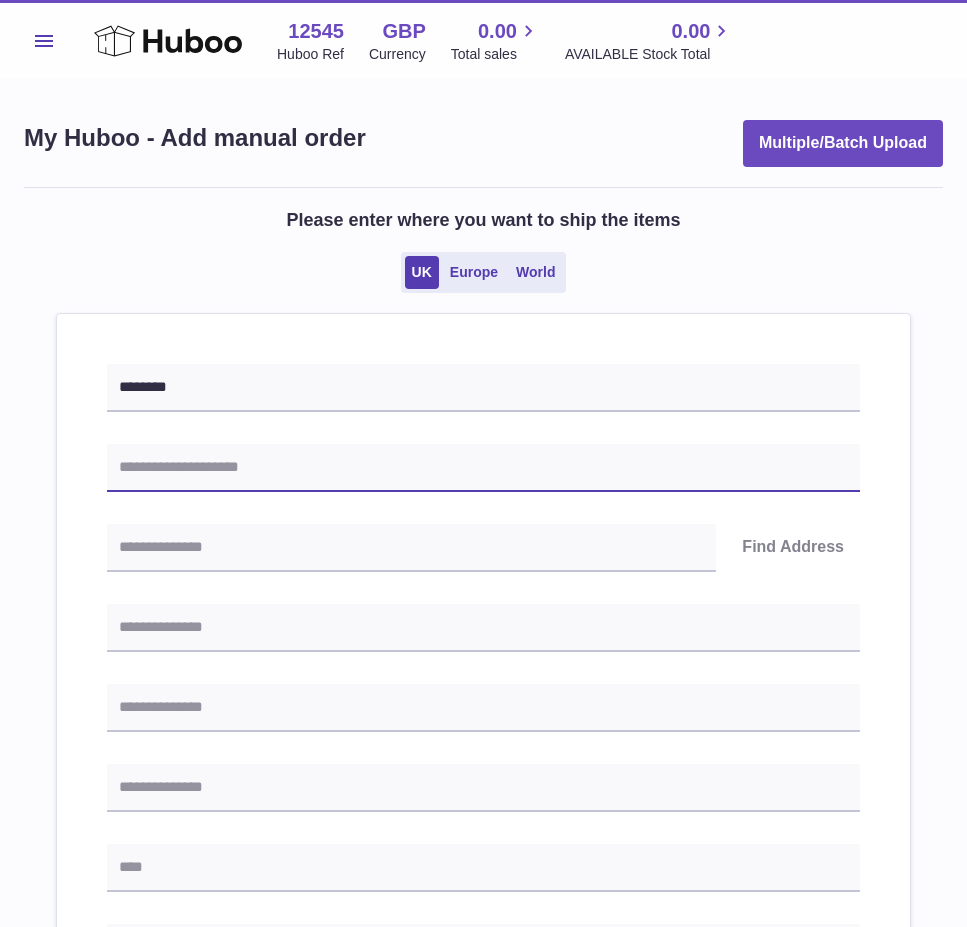 click at bounding box center [483, 468] 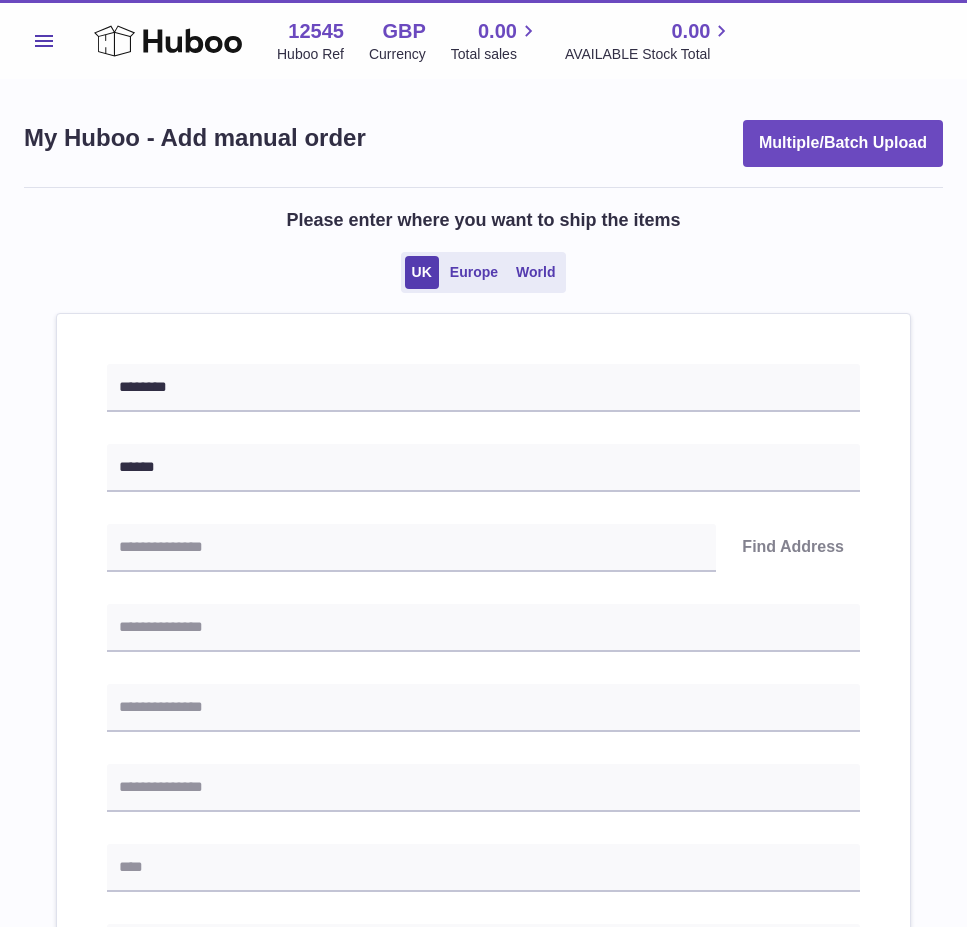 click on "********
******
Find Address
Please enter how you want to ship             Loading...
You require an order to be fulfilled which is going directly to another business or retailer rather than directly to a consumer. Please ensure you have contacted our customer service department for further information relating to any associated costs and (order completion) timescales, before proceeding.
Optional extra fields             Loading...       This will appear on the packing slip. e.g. 'Please contact us through Amazon'
B2C
Loading..." at bounding box center [483, 909] 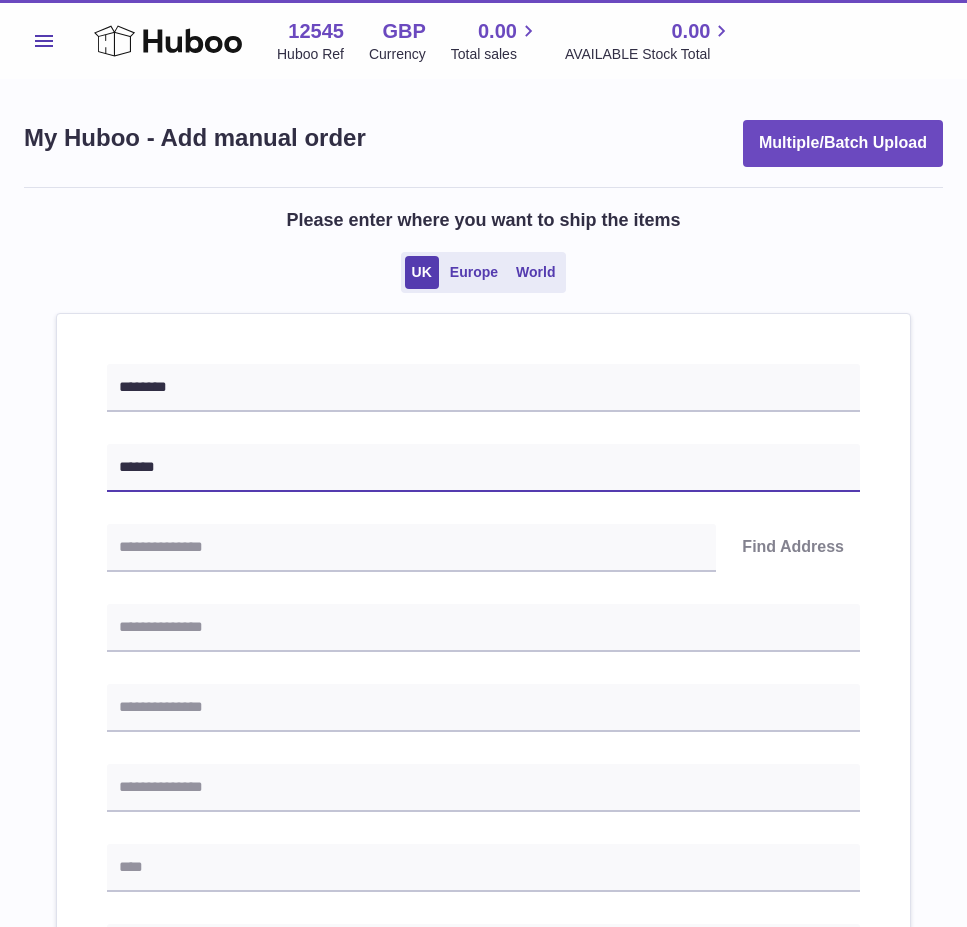 click on "******" at bounding box center [483, 468] 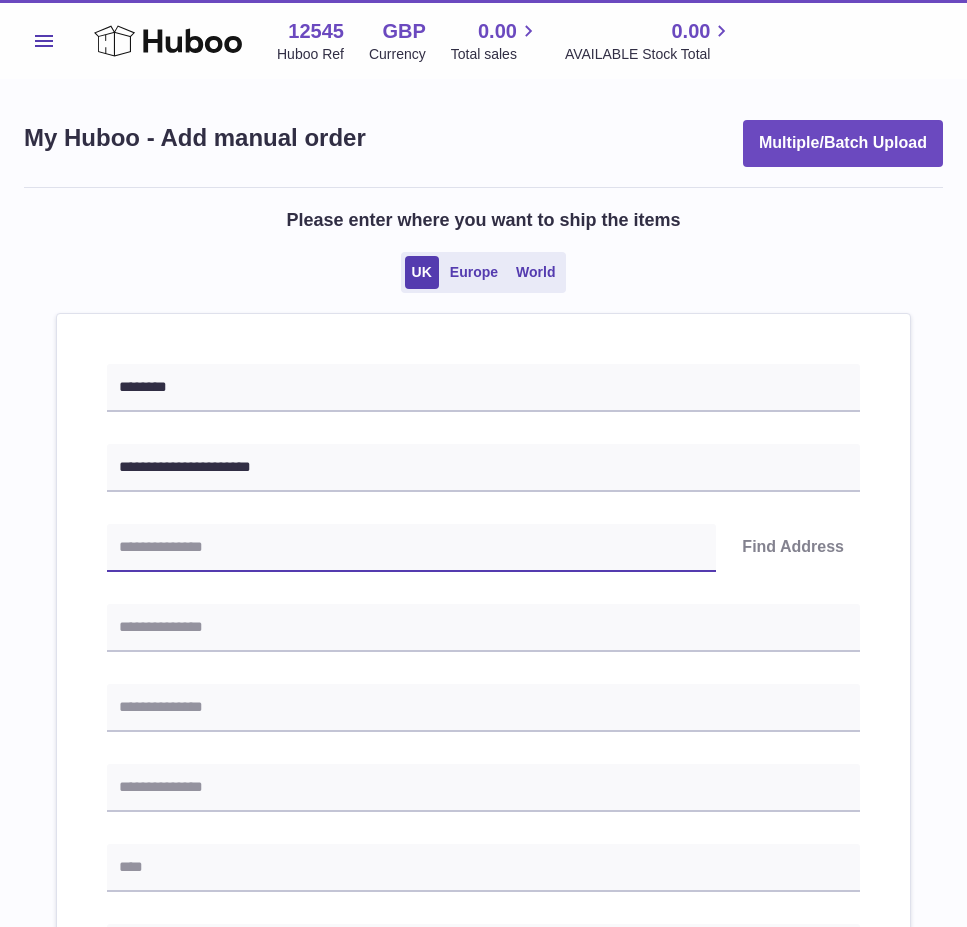 click at bounding box center [411, 548] 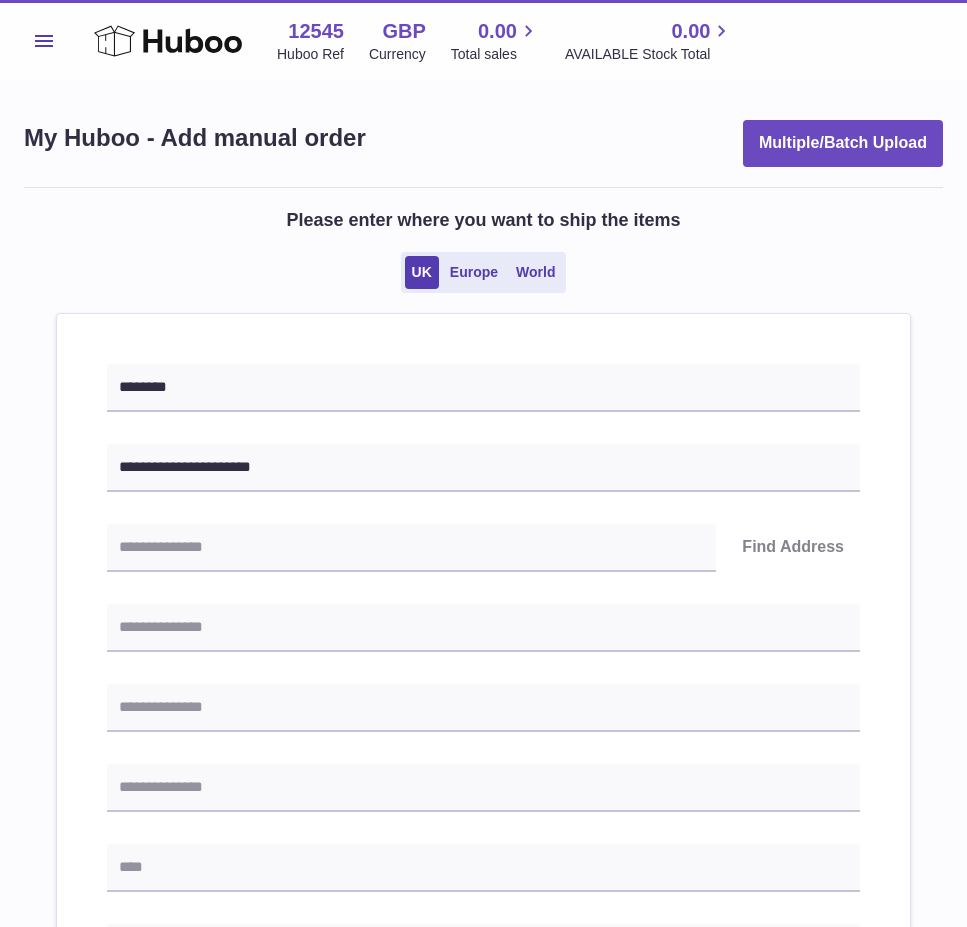 click on "**********" at bounding box center [483, 909] 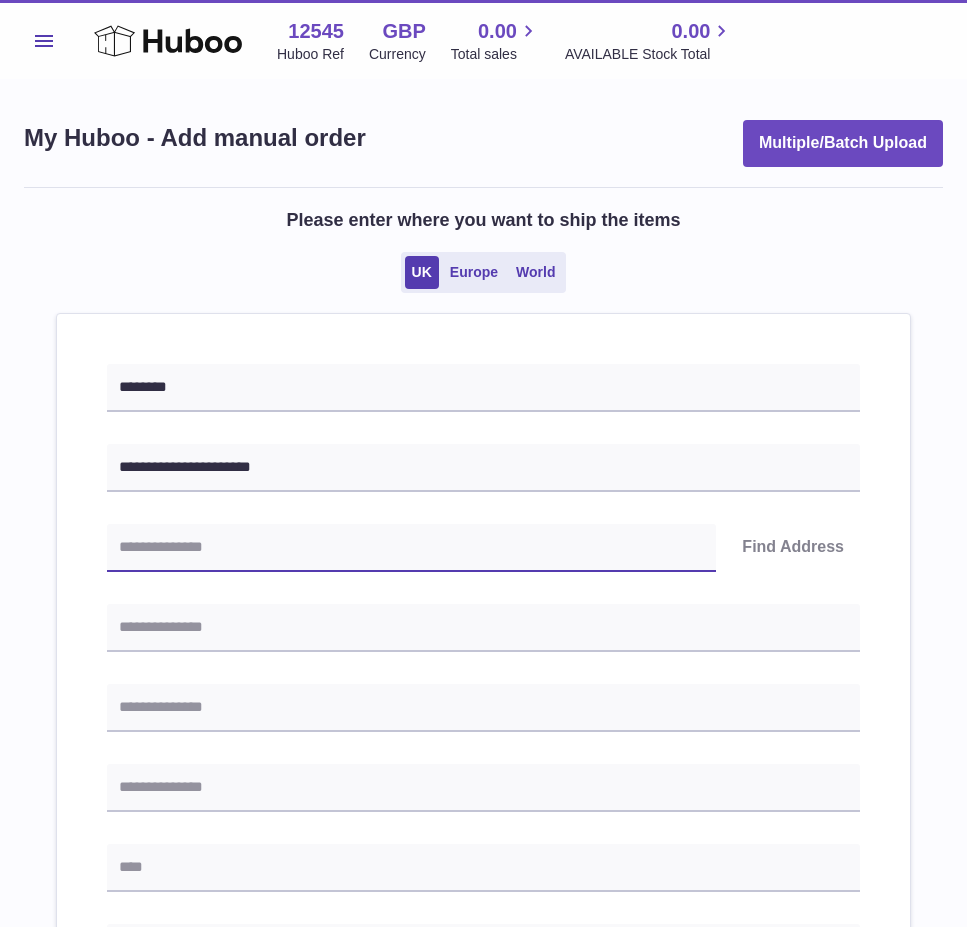 click at bounding box center [411, 548] 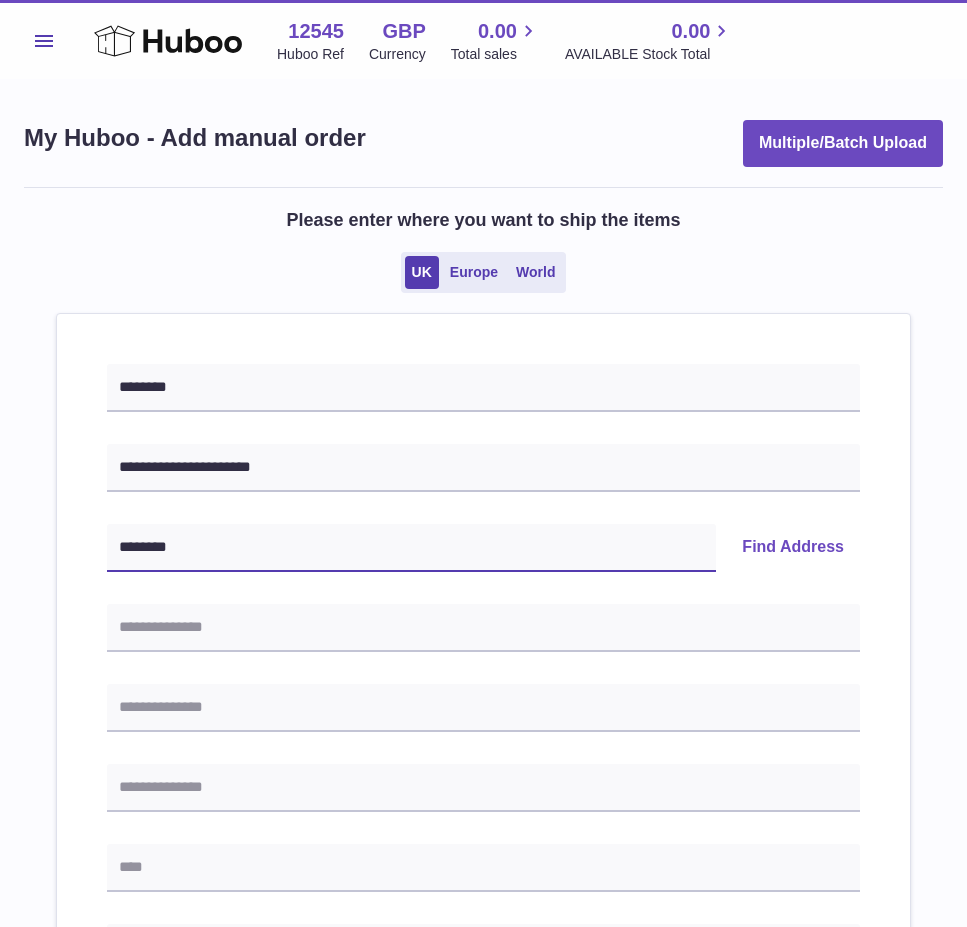 drag, startPoint x: 146, startPoint y: 568, endPoint x: 31, endPoint y: 553, distance: 115.97414 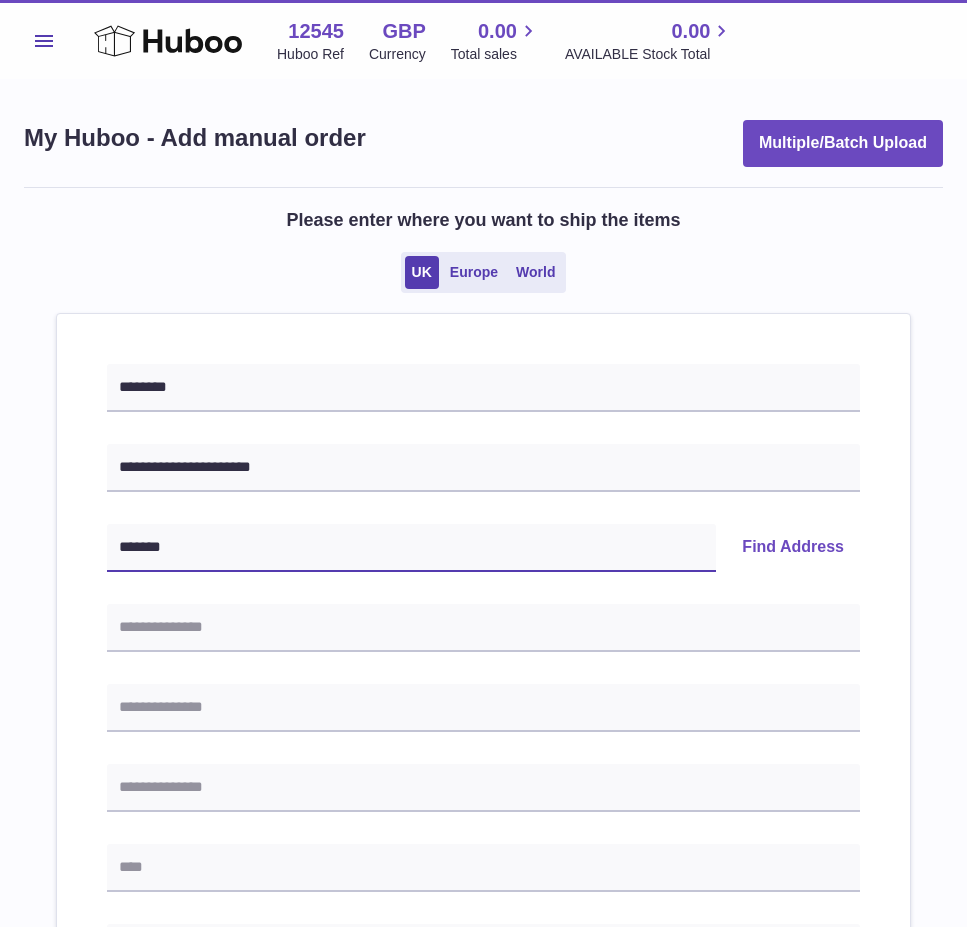 type on "*******" 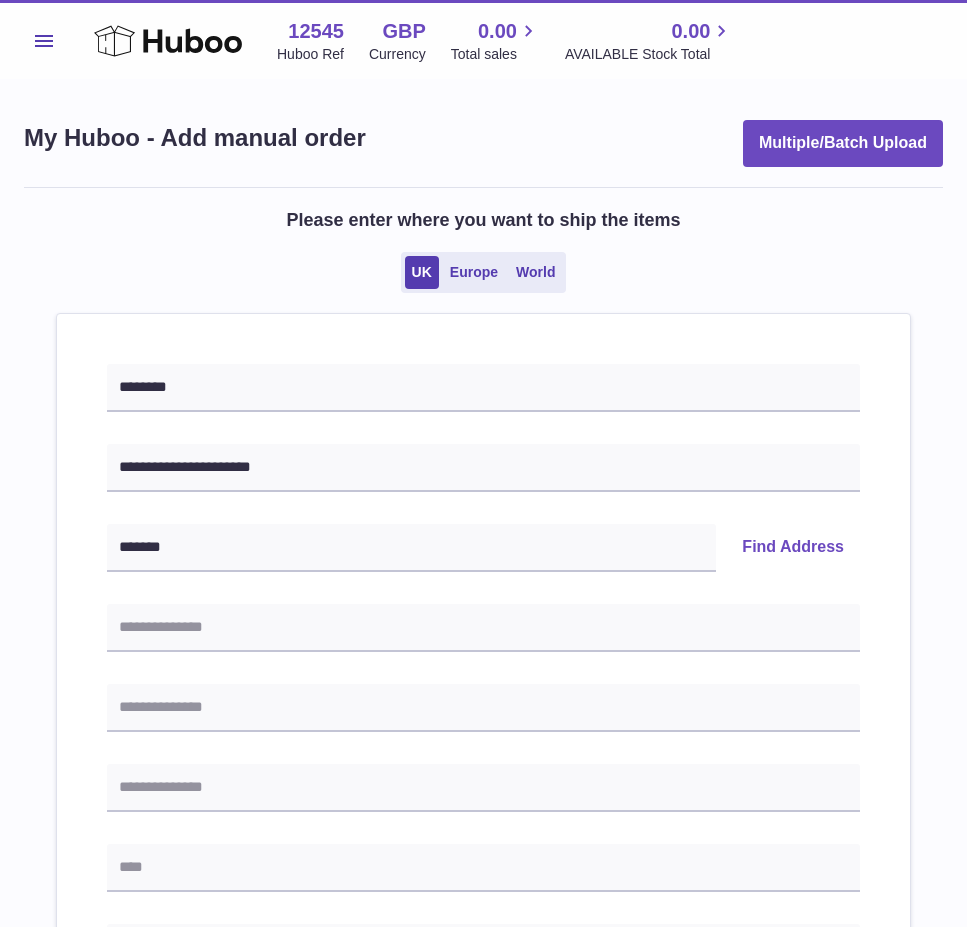 click on "Find Address" at bounding box center [793, 548] 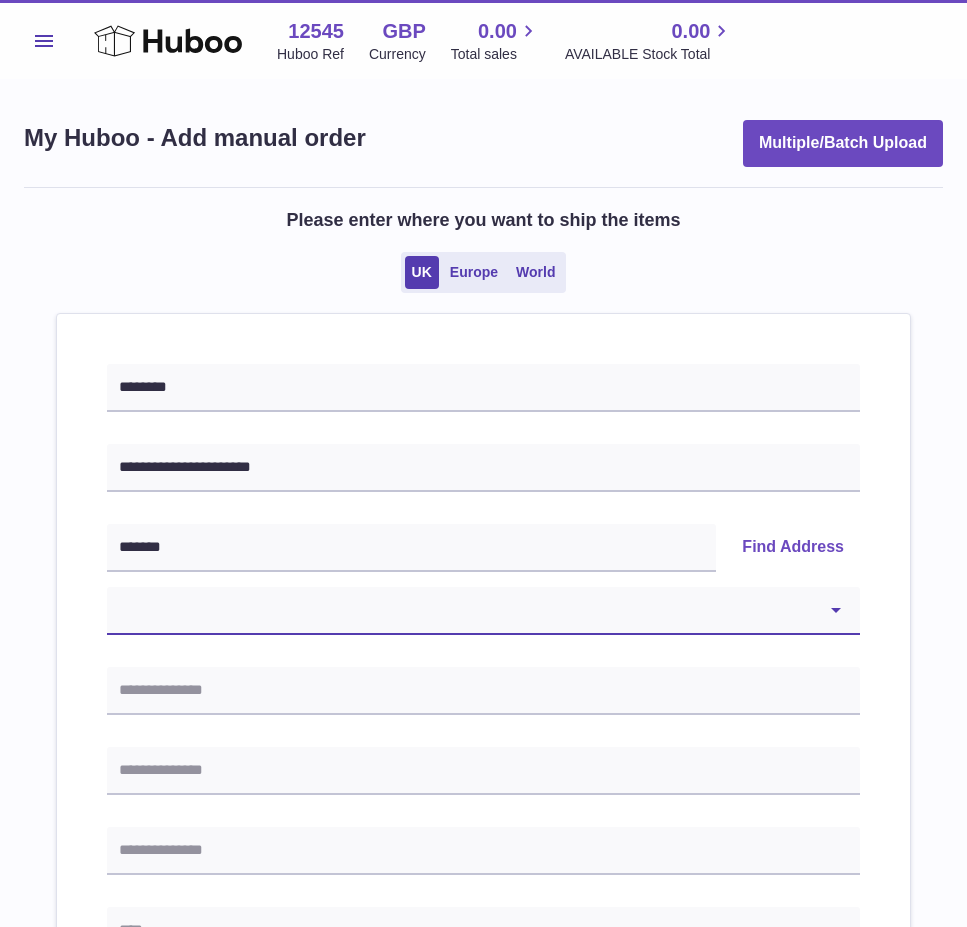 click on "**********" at bounding box center (483, 611) 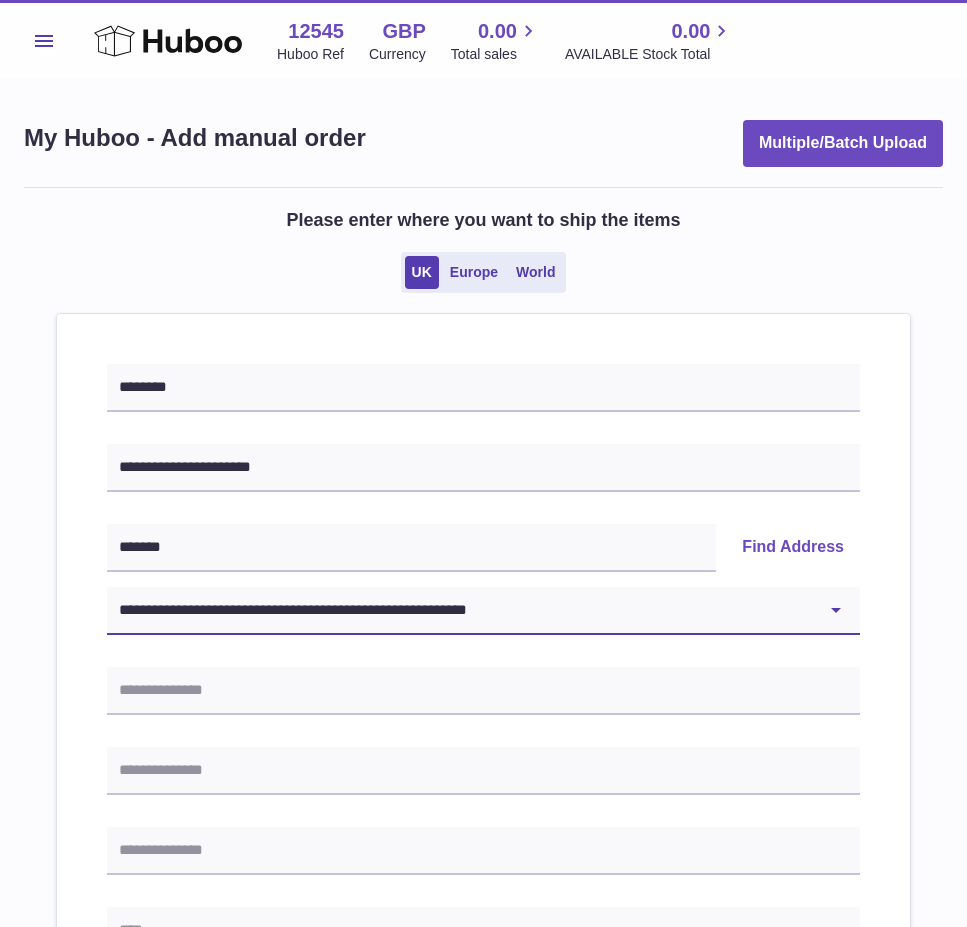 click on "**********" at bounding box center (483, 611) 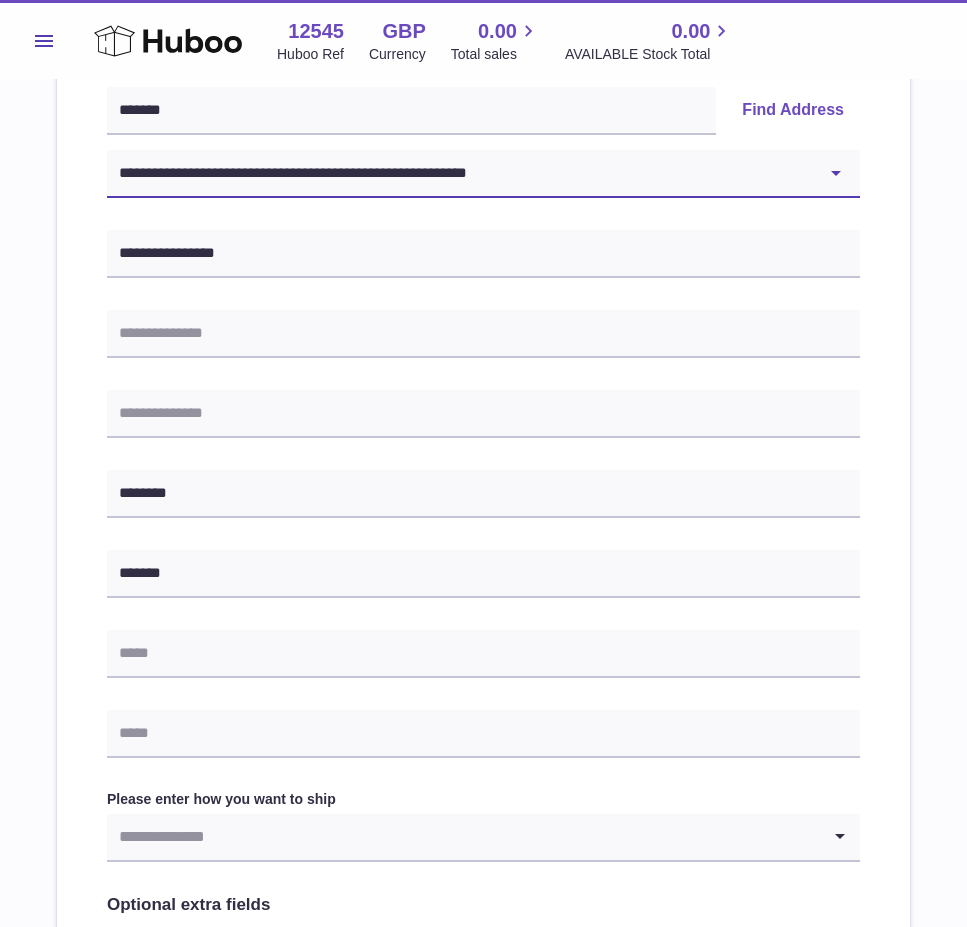 scroll, scrollTop: 400, scrollLeft: 0, axis: vertical 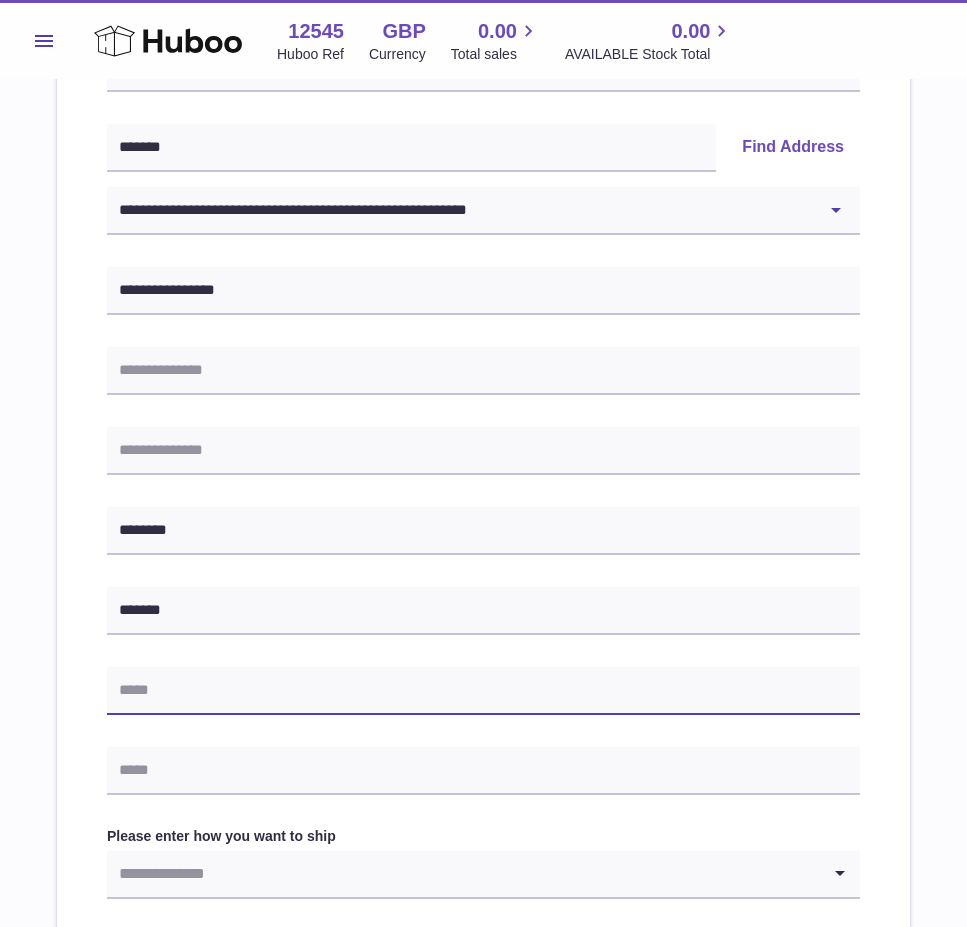 click at bounding box center (483, 691) 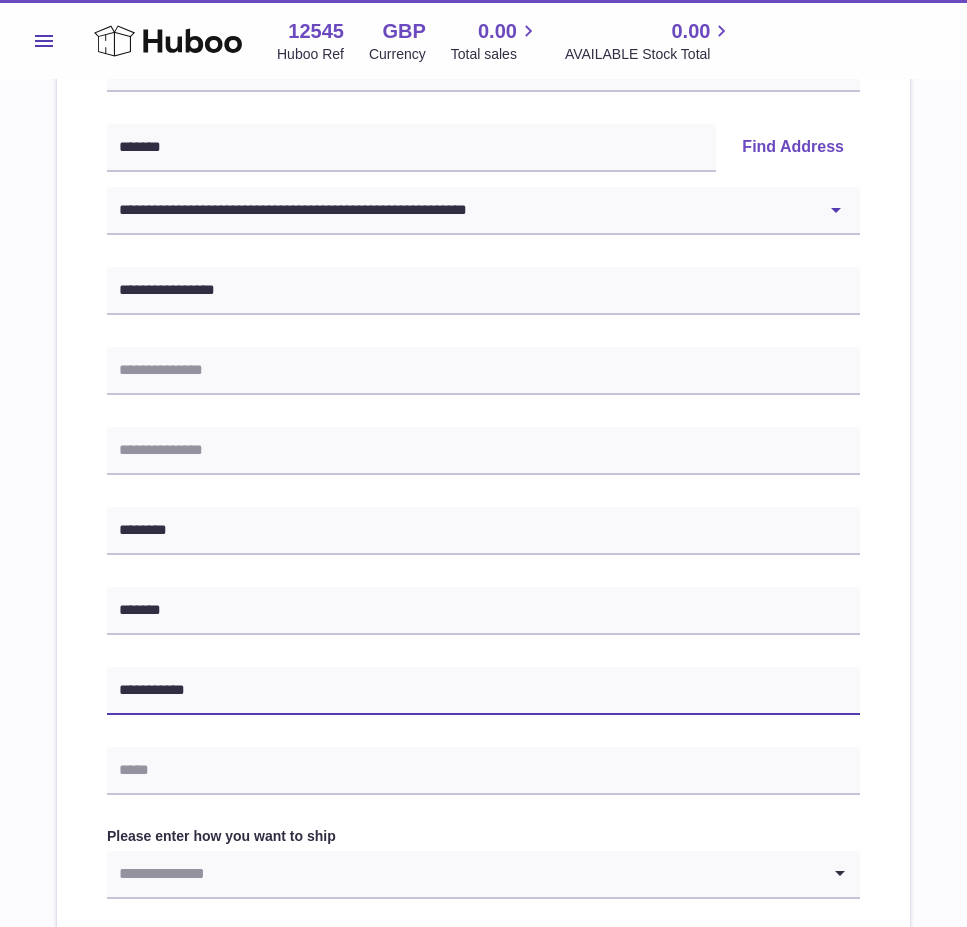 type on "**********" 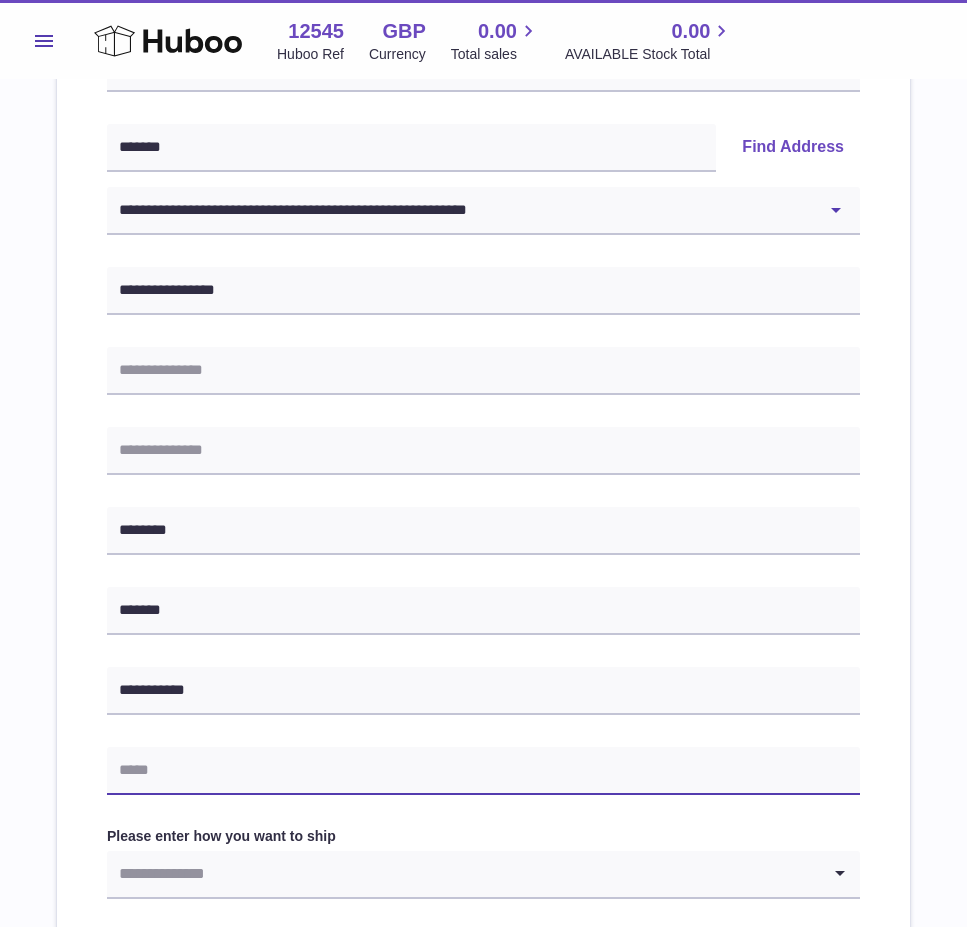 click at bounding box center (483, 771) 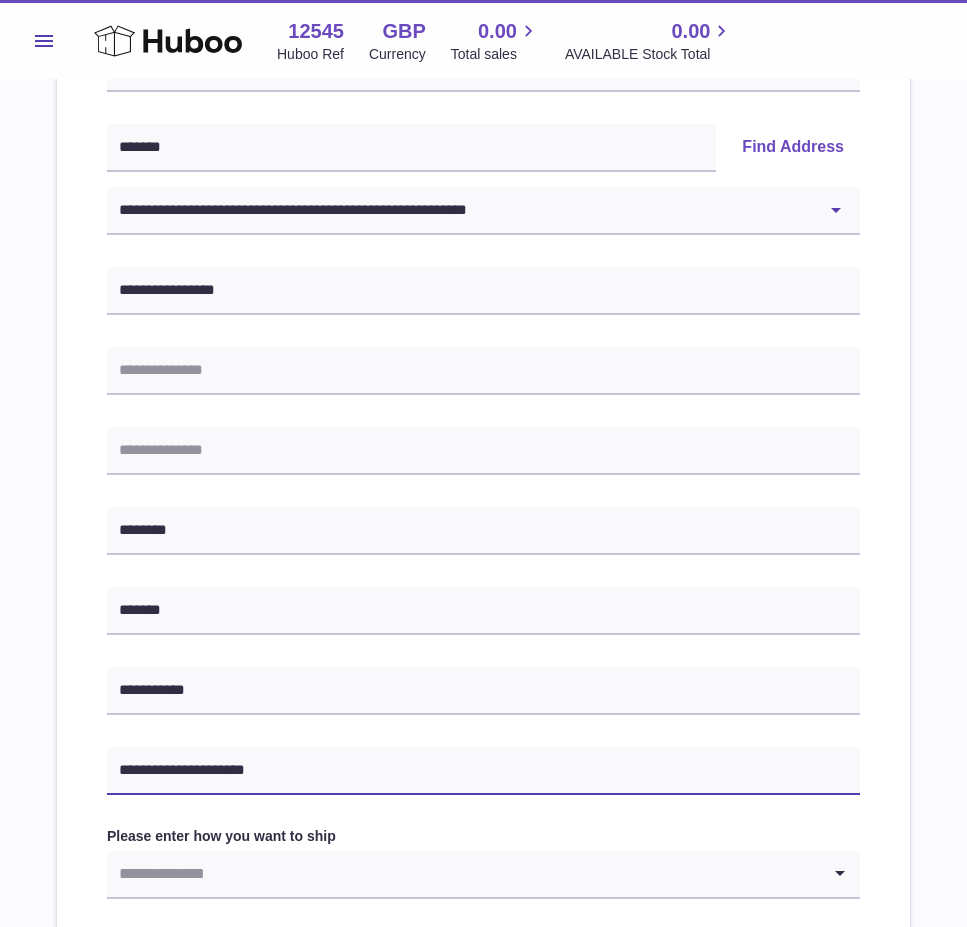 drag, startPoint x: 145, startPoint y: 767, endPoint x: 16, endPoint y: 785, distance: 130.24976 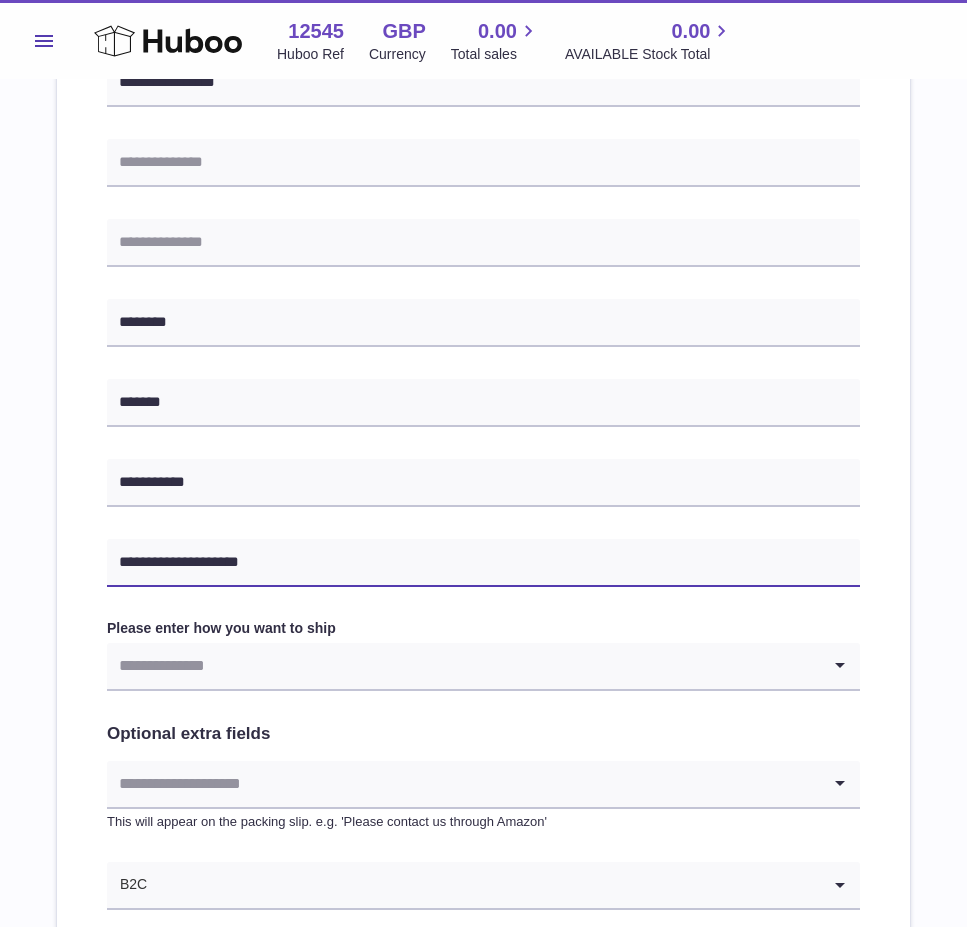 scroll, scrollTop: 800, scrollLeft: 0, axis: vertical 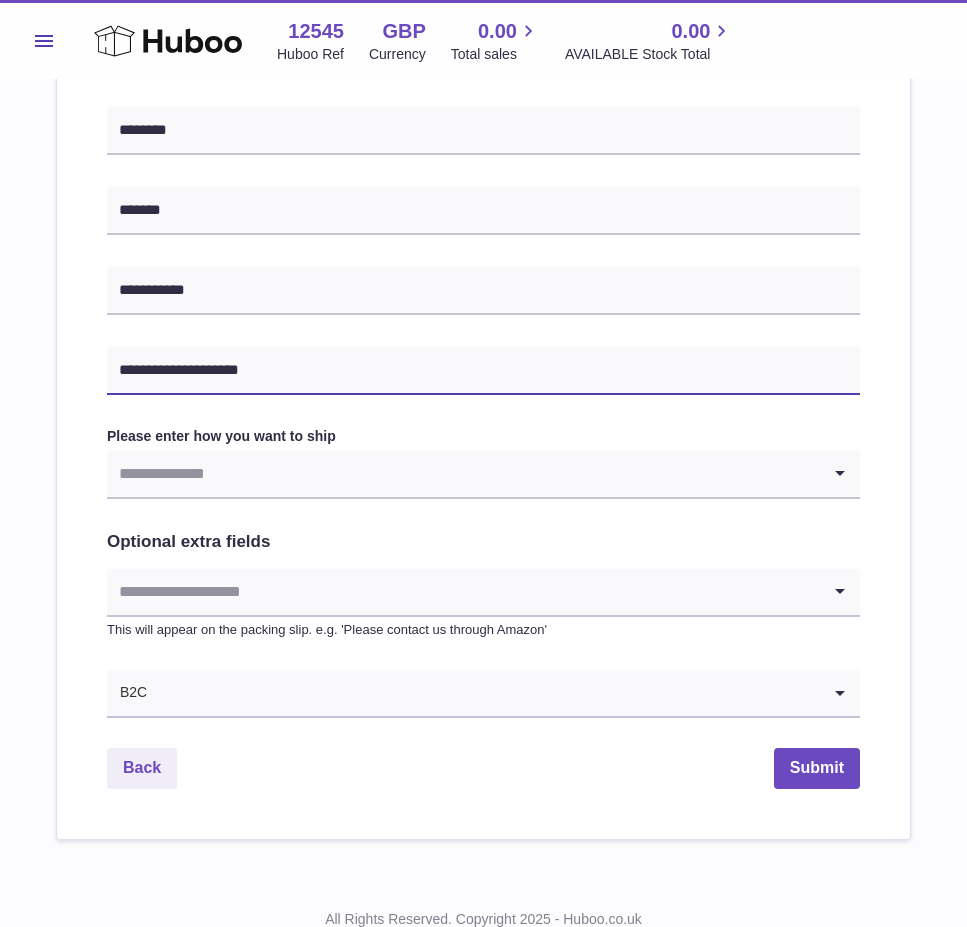 type on "**********" 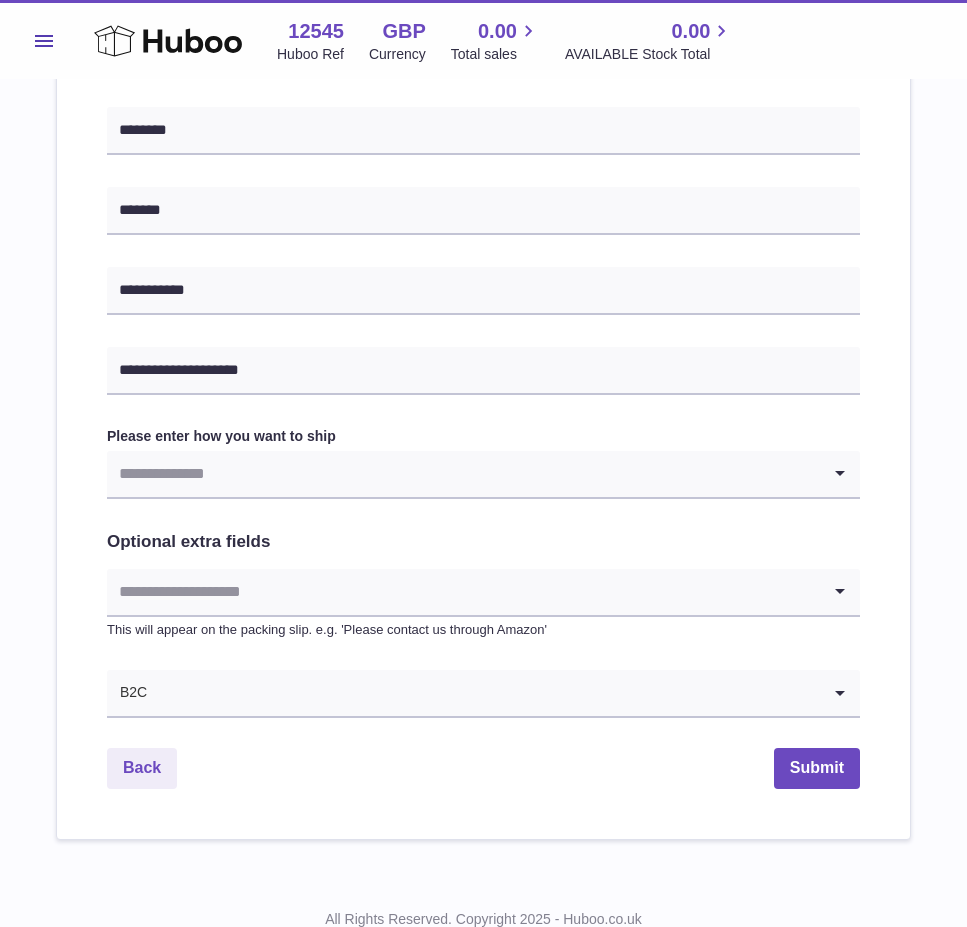 click at bounding box center (463, 474) 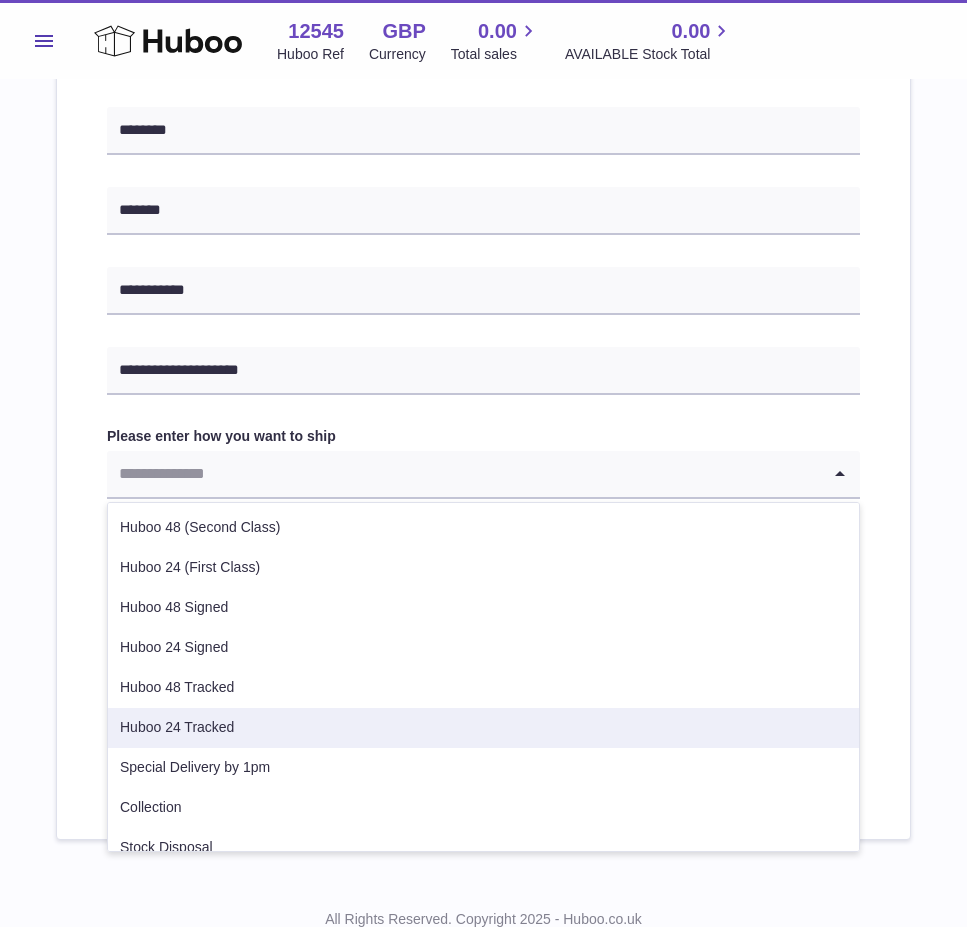 click on "Huboo 24 Tracked" at bounding box center (483, 728) 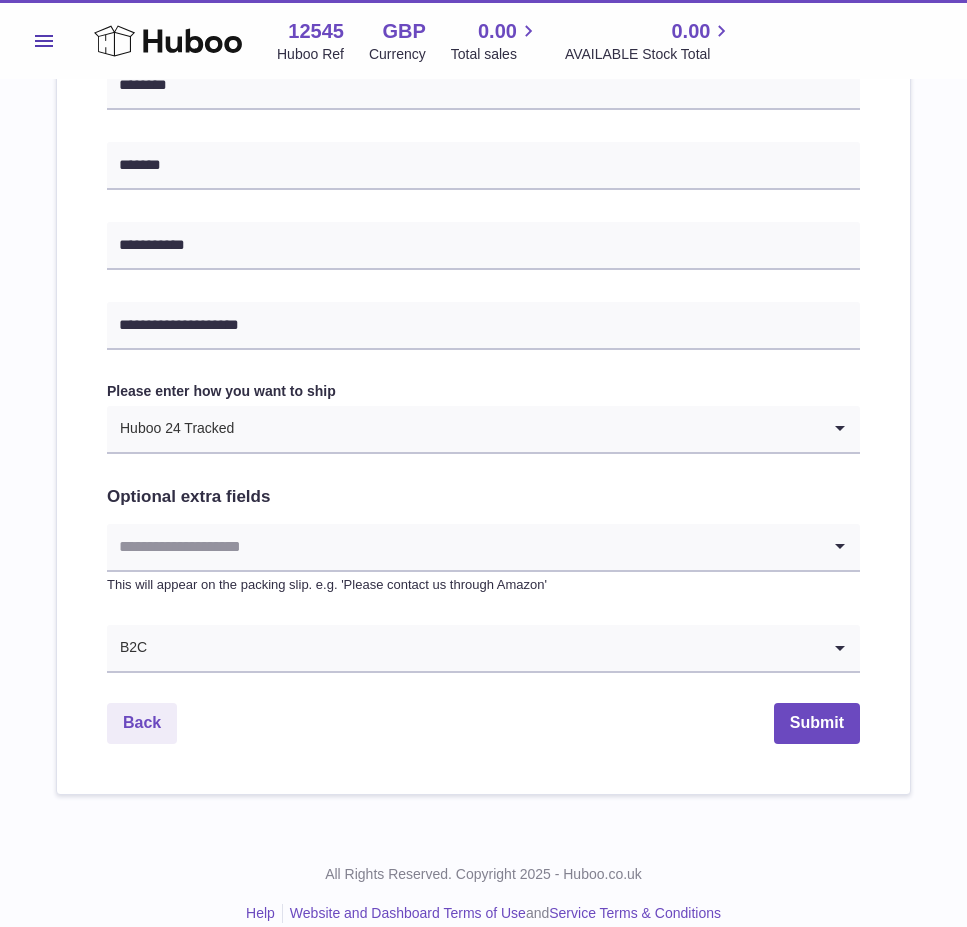 scroll, scrollTop: 871, scrollLeft: 0, axis: vertical 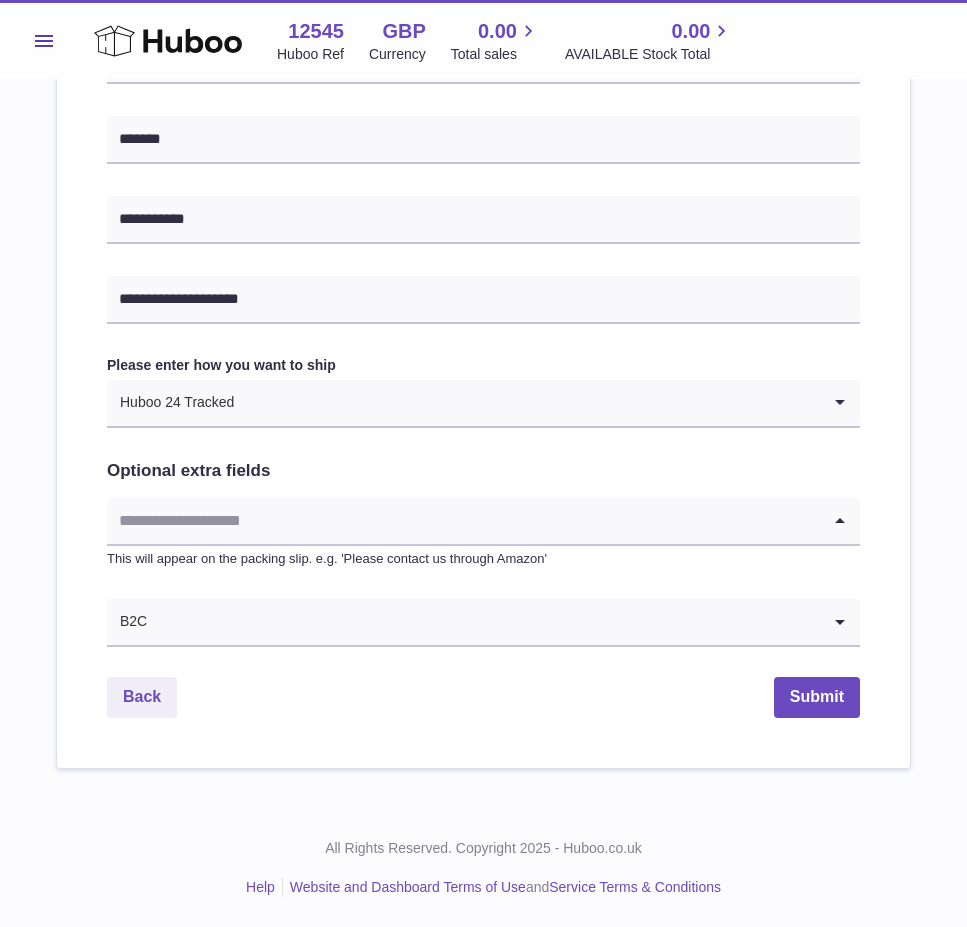 click at bounding box center [463, 521] 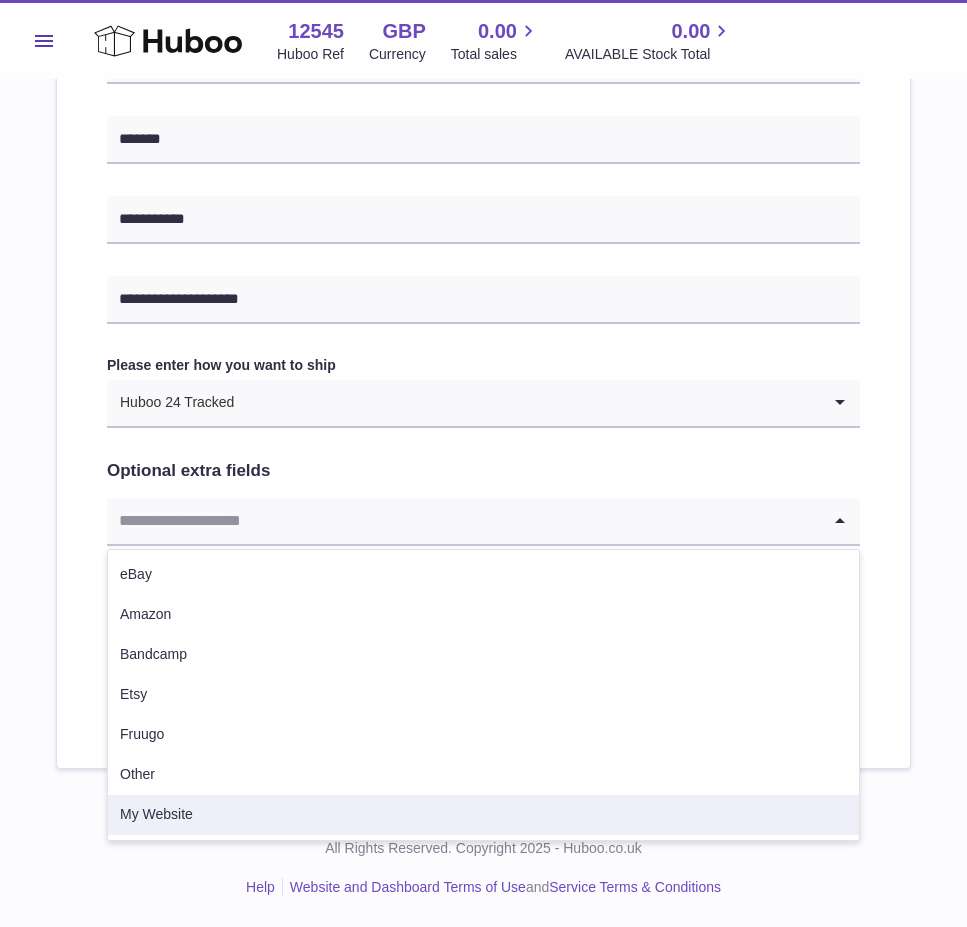 click on "My Website" at bounding box center (483, 815) 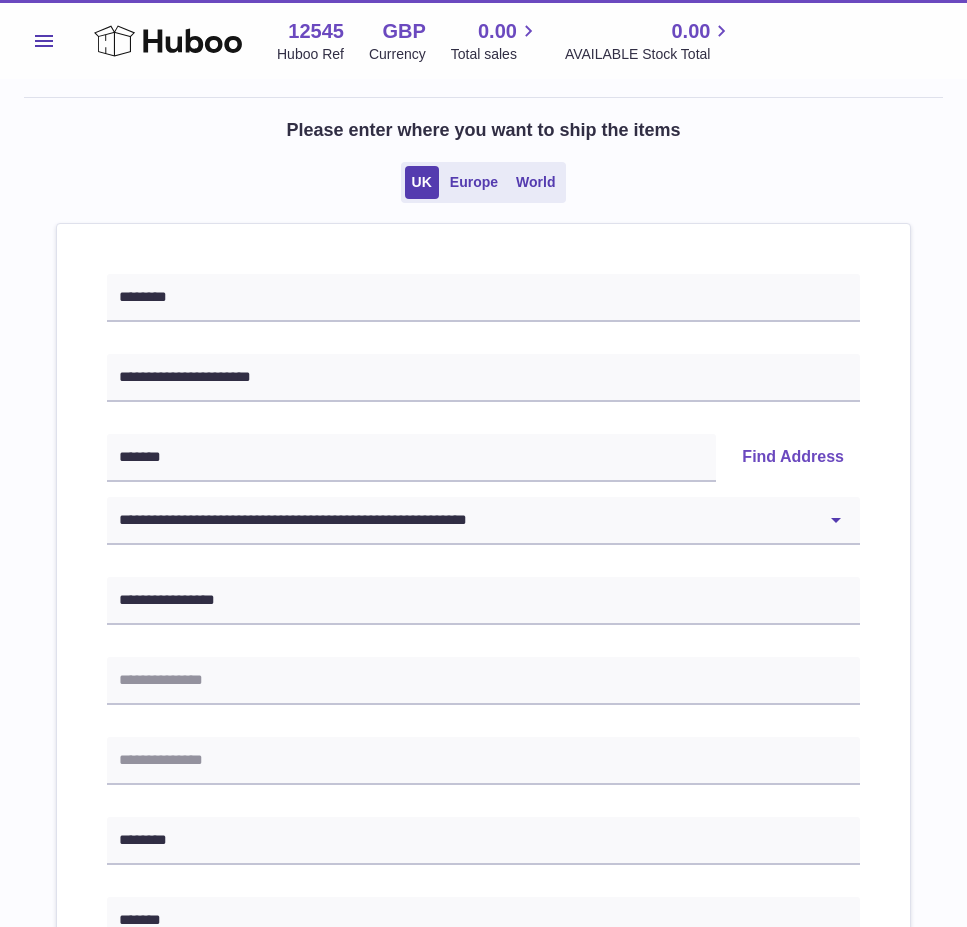 scroll, scrollTop: 0, scrollLeft: 0, axis: both 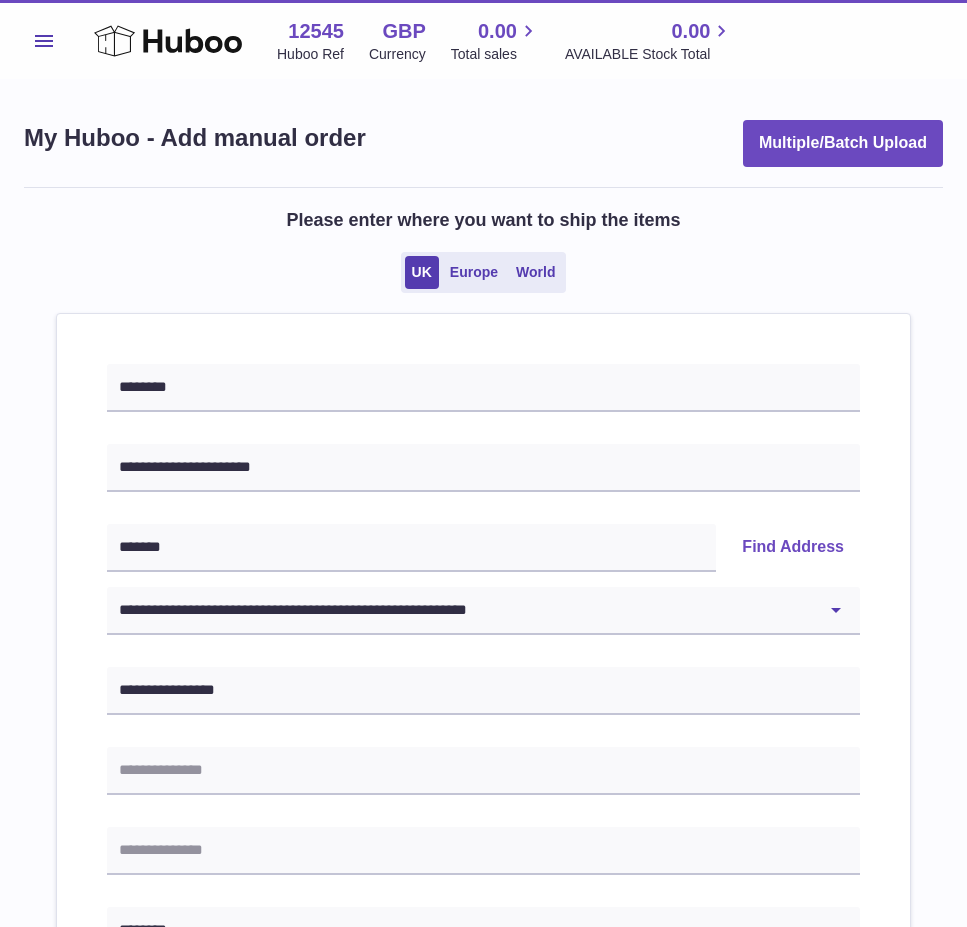 click on "**********" at bounding box center (483, 941) 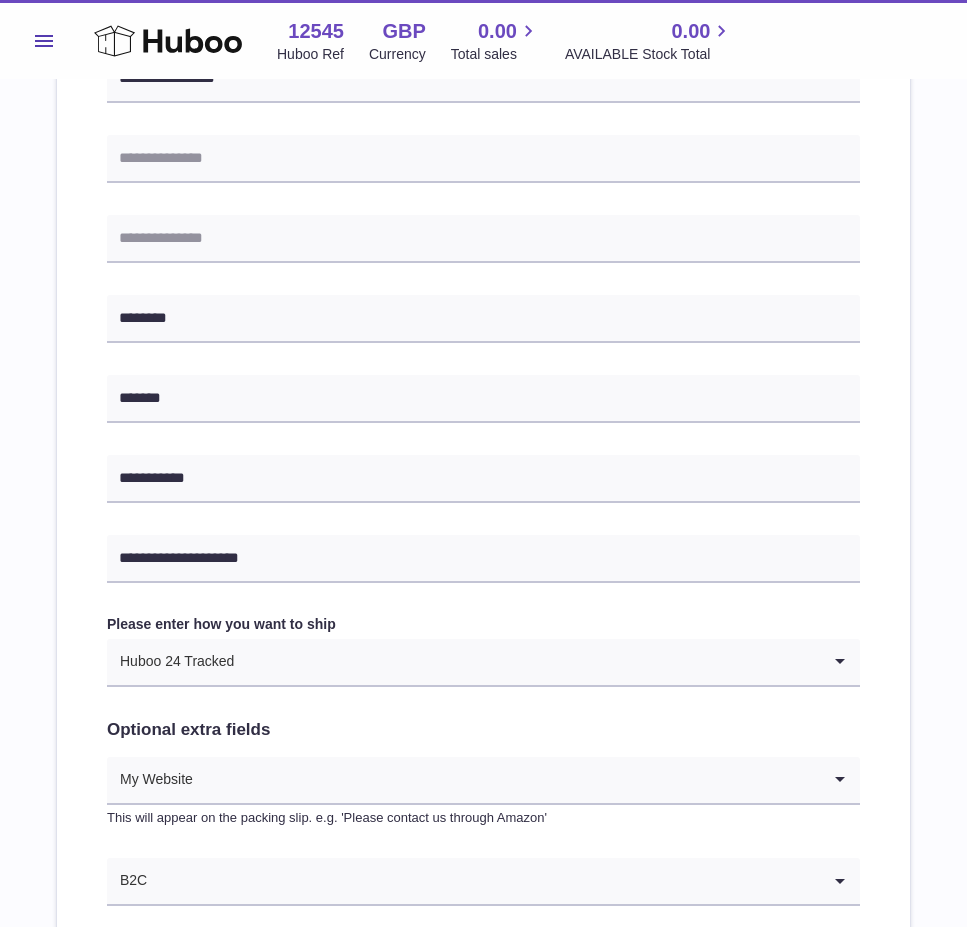 scroll, scrollTop: 871, scrollLeft: 0, axis: vertical 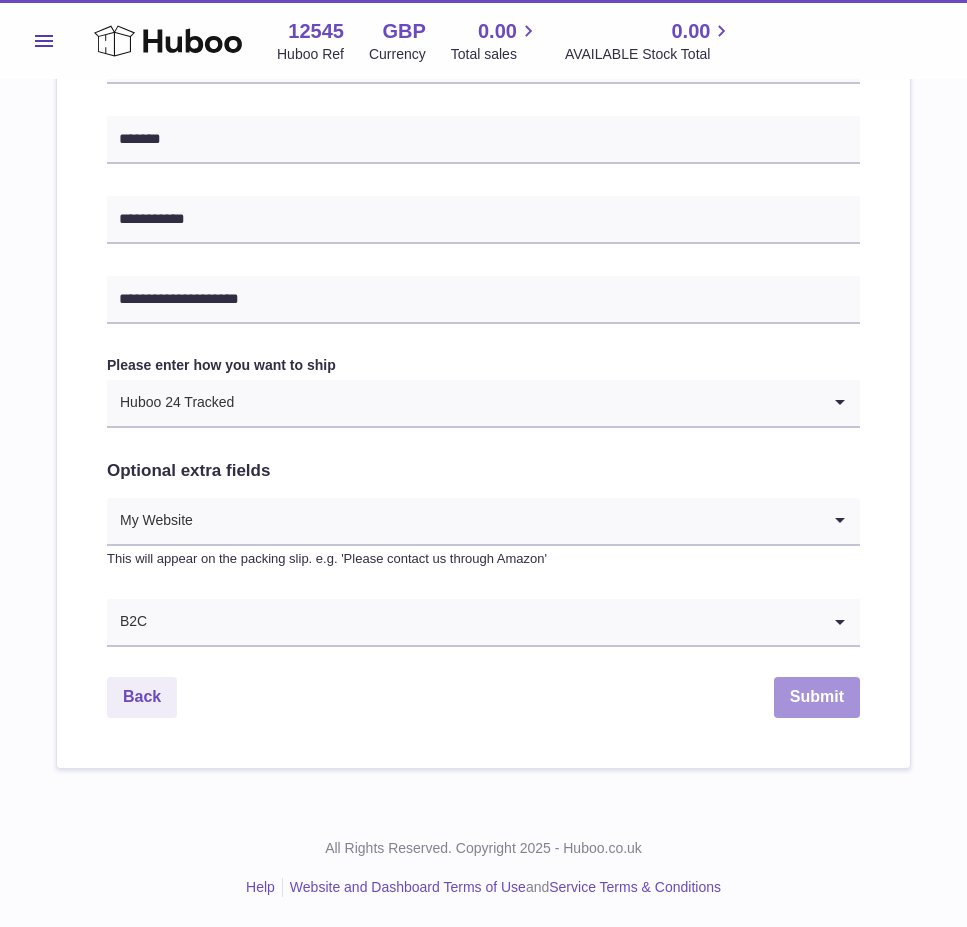 click on "Submit" at bounding box center [817, 697] 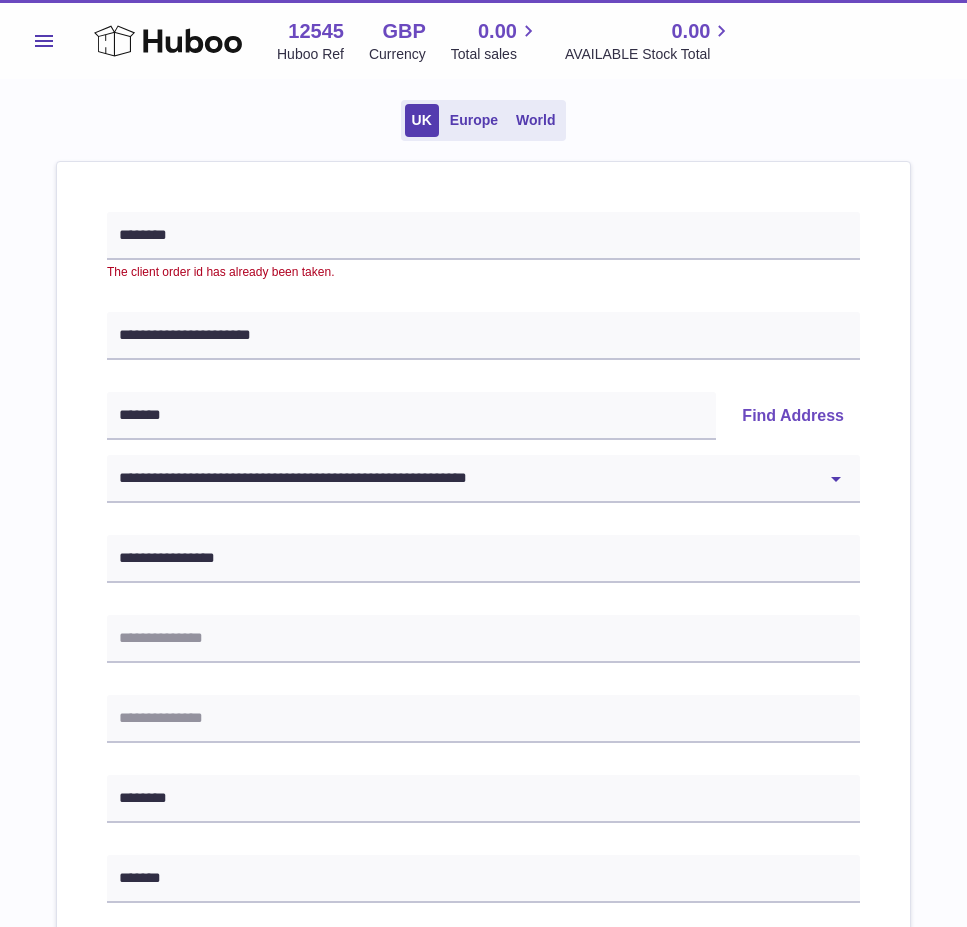 scroll, scrollTop: 0, scrollLeft: 0, axis: both 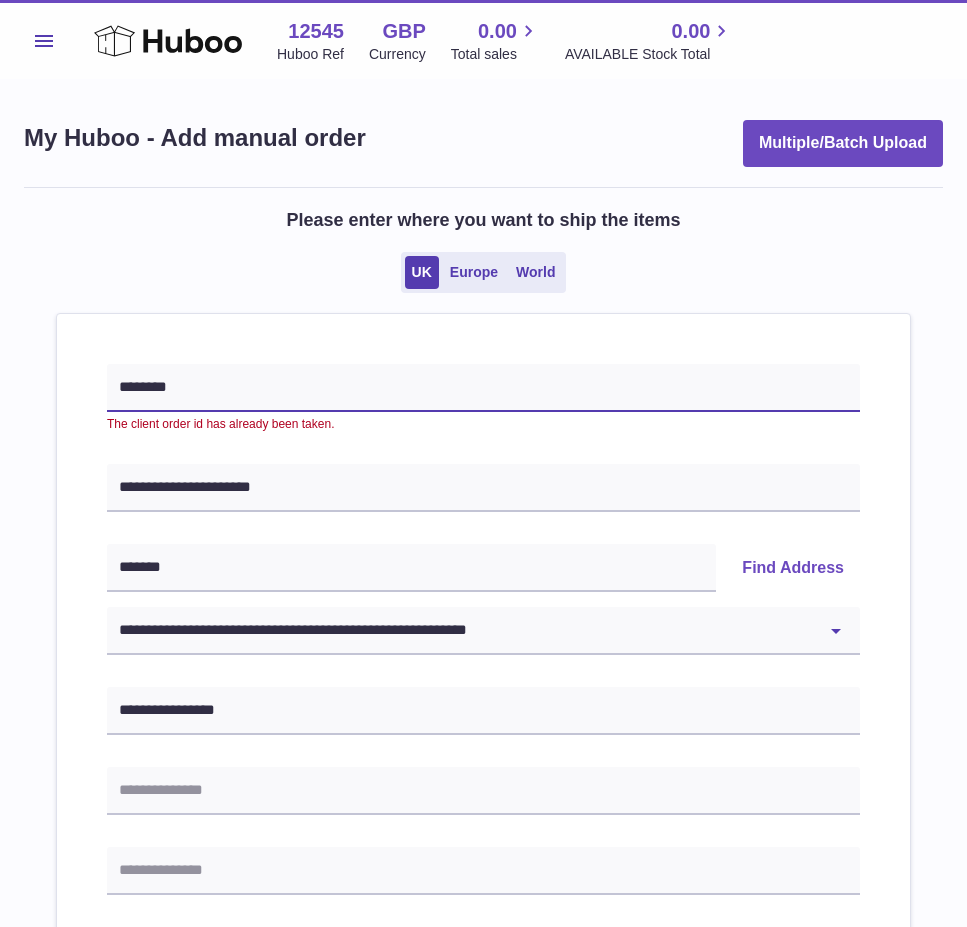 click on "********" at bounding box center [483, 388] 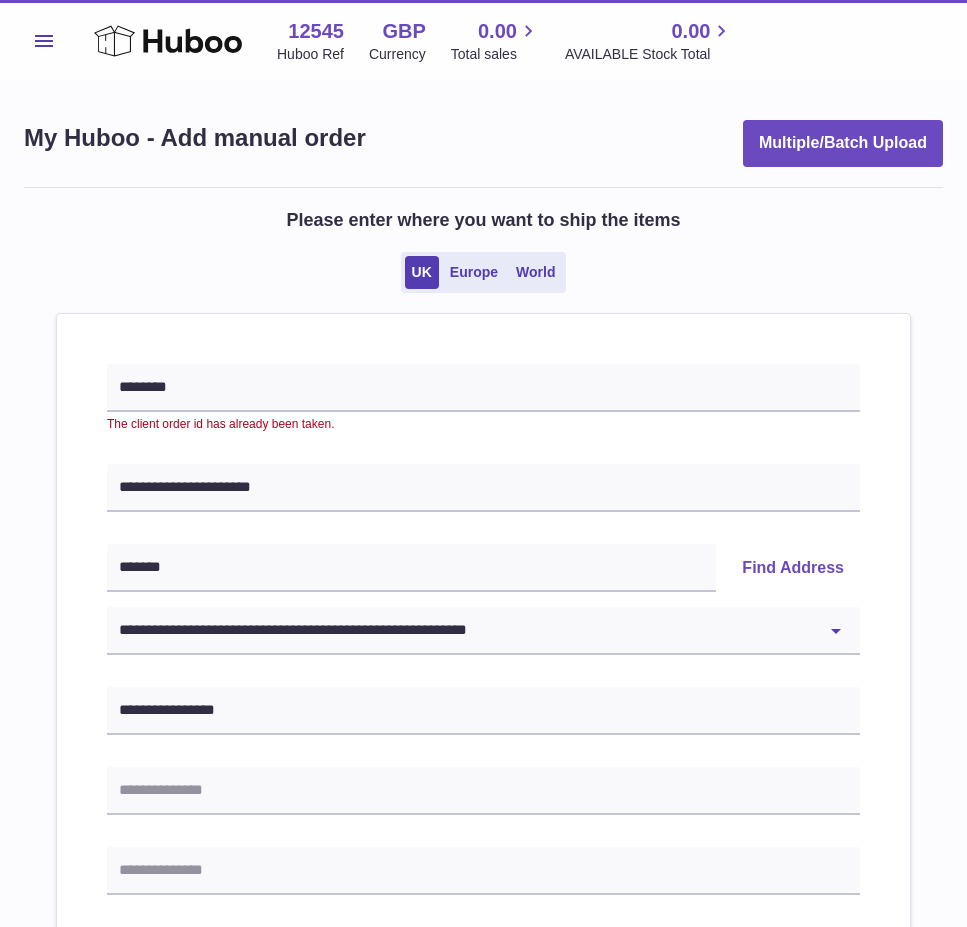 click on "**********" at bounding box center (483, 951) 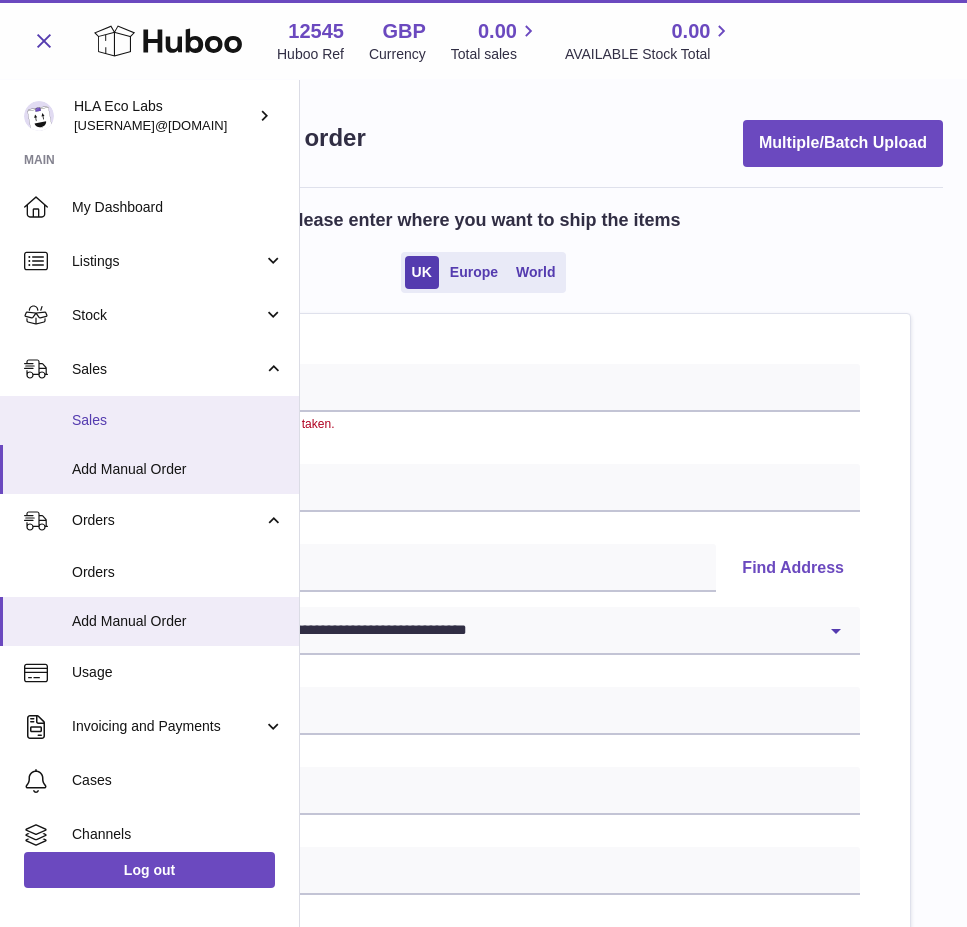 click on "Sales" at bounding box center [178, 420] 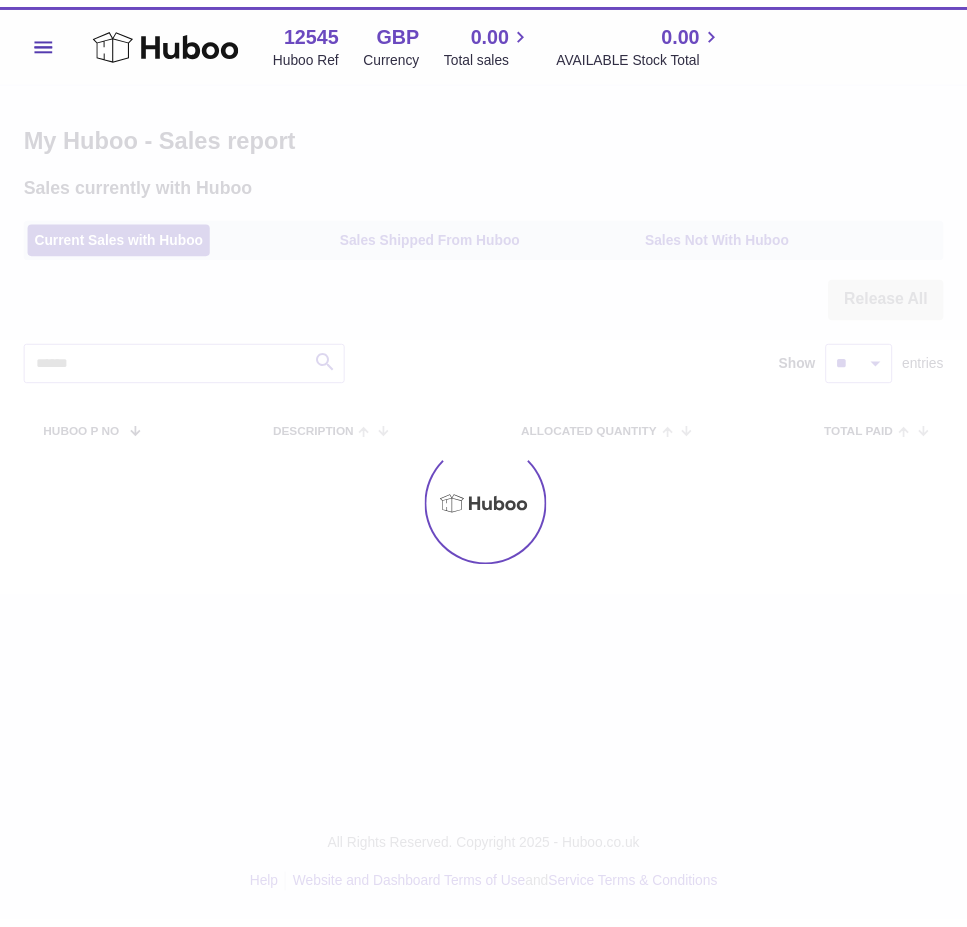 scroll, scrollTop: 0, scrollLeft: 0, axis: both 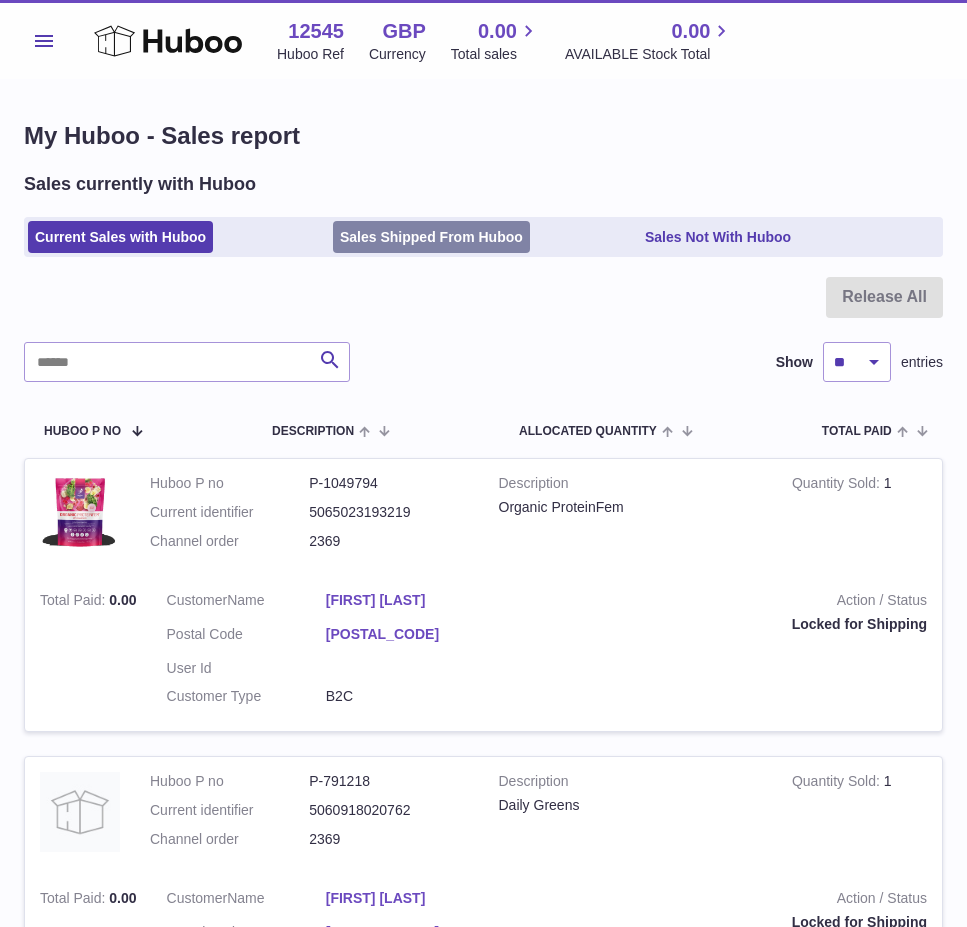 click on "Sales Shipped From Huboo" at bounding box center (431, 237) 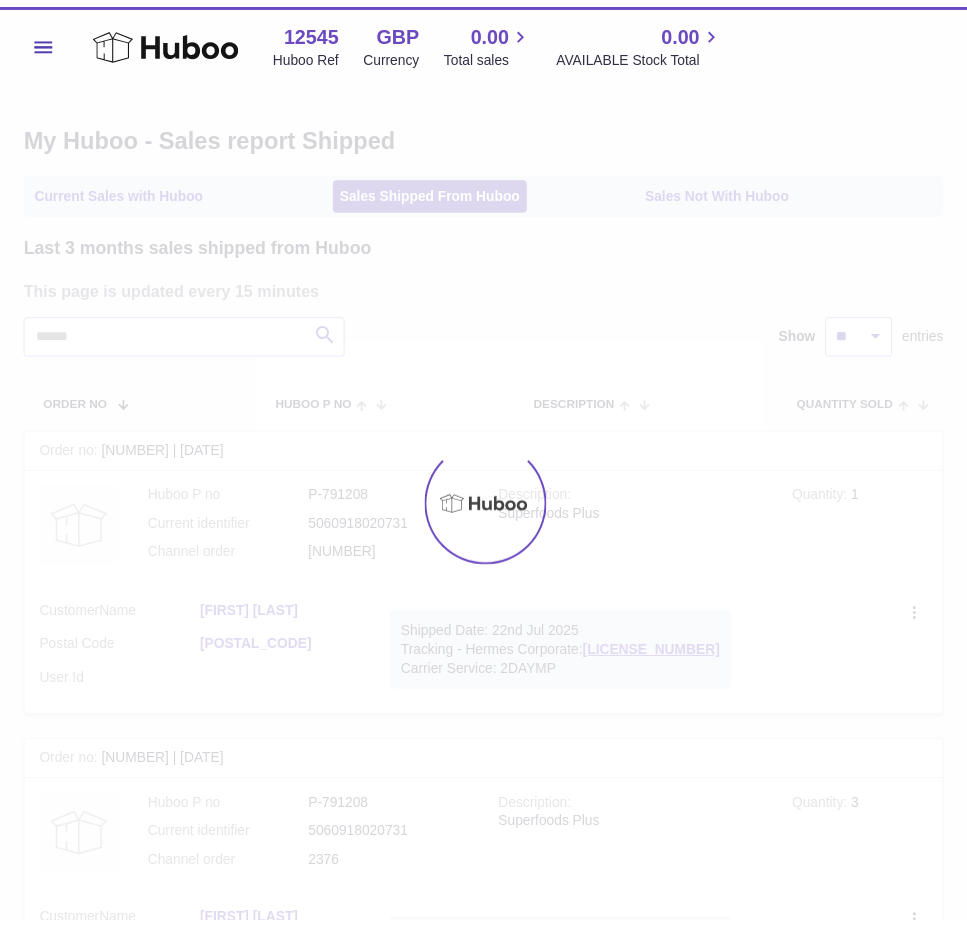 scroll, scrollTop: 0, scrollLeft: 0, axis: both 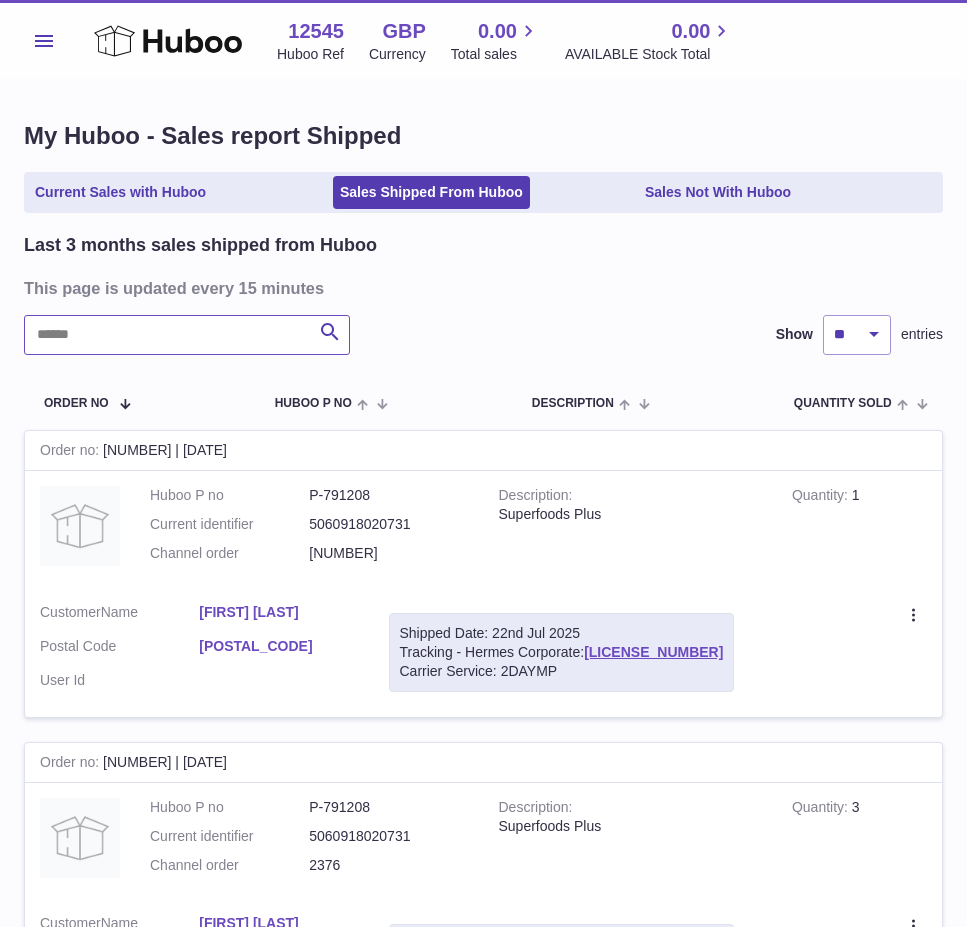 click at bounding box center (187, 335) 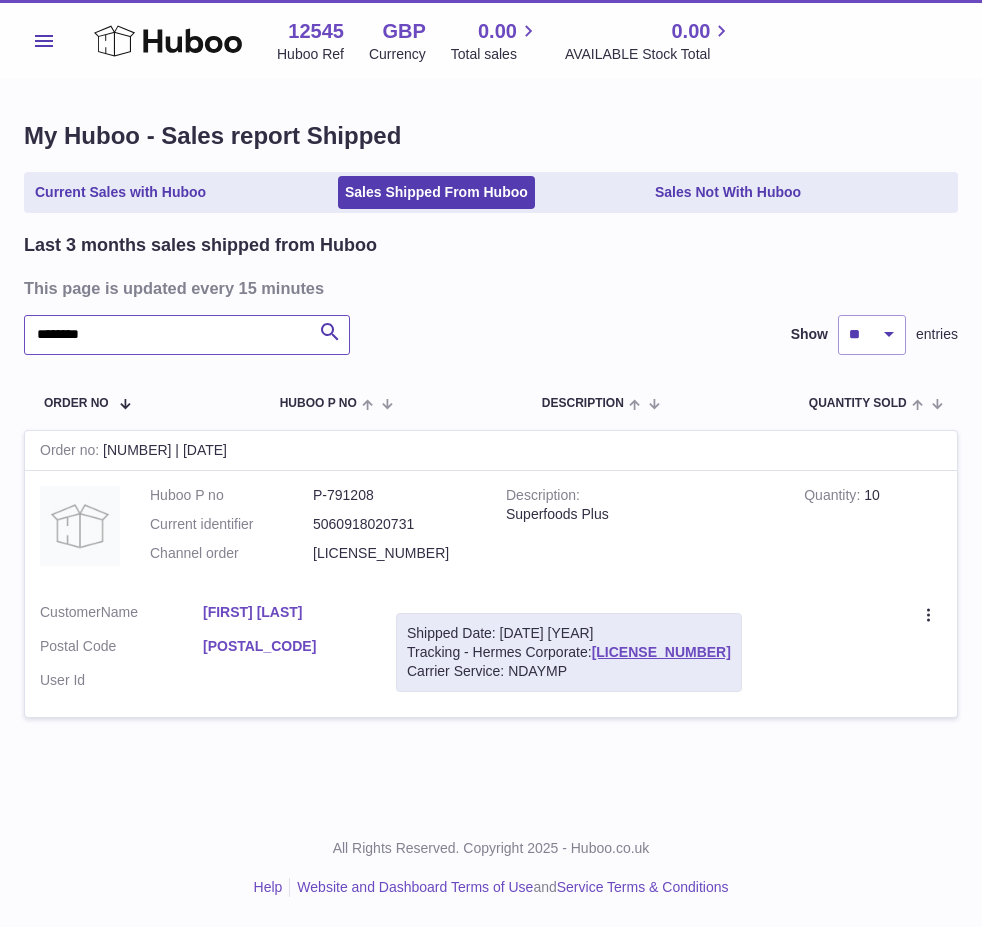 click on "********" at bounding box center [187, 335] 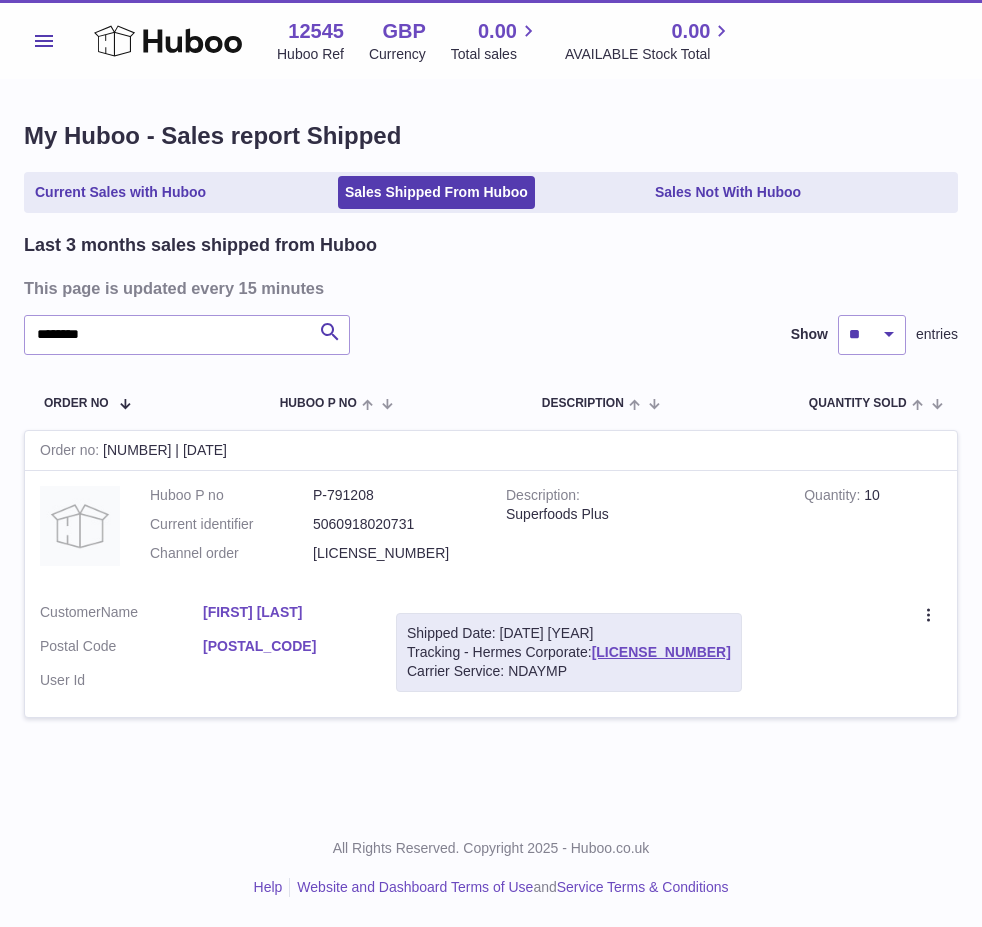 drag, startPoint x: 23, startPoint y: 25, endPoint x: 34, endPoint y: 38, distance: 17.029387 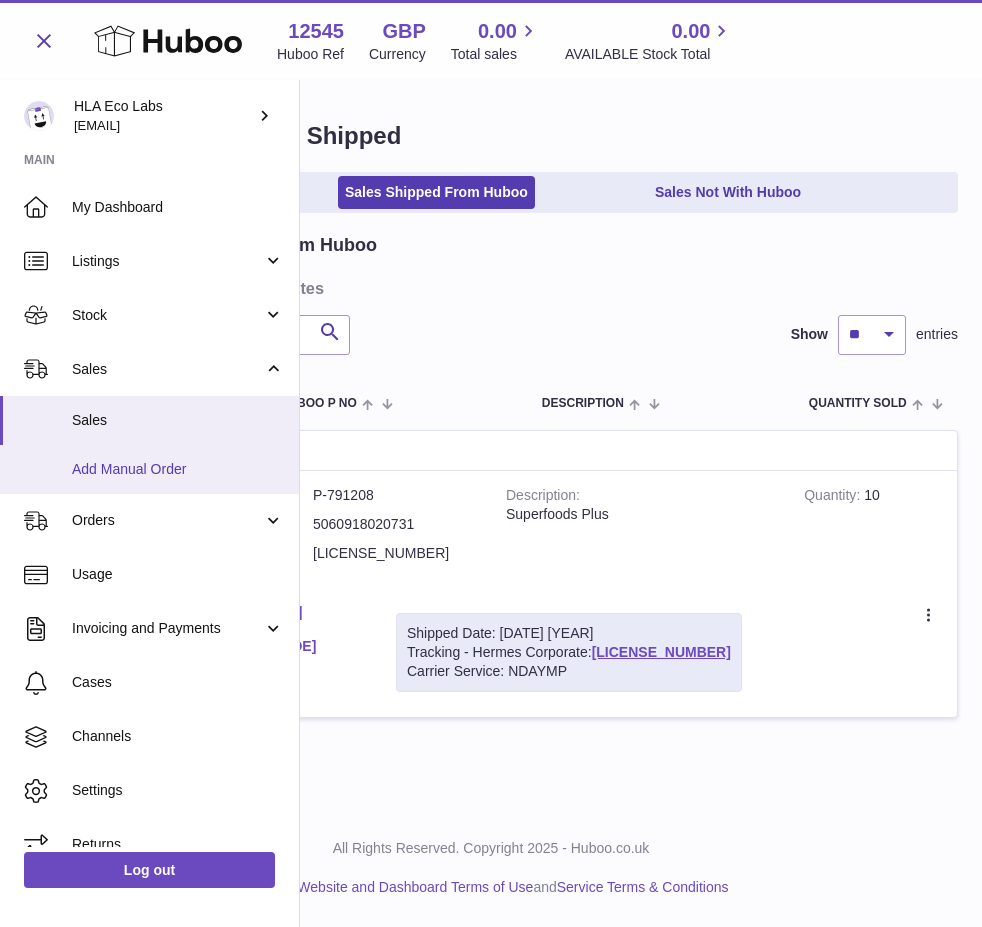 click on "Add Manual Order" at bounding box center [178, 469] 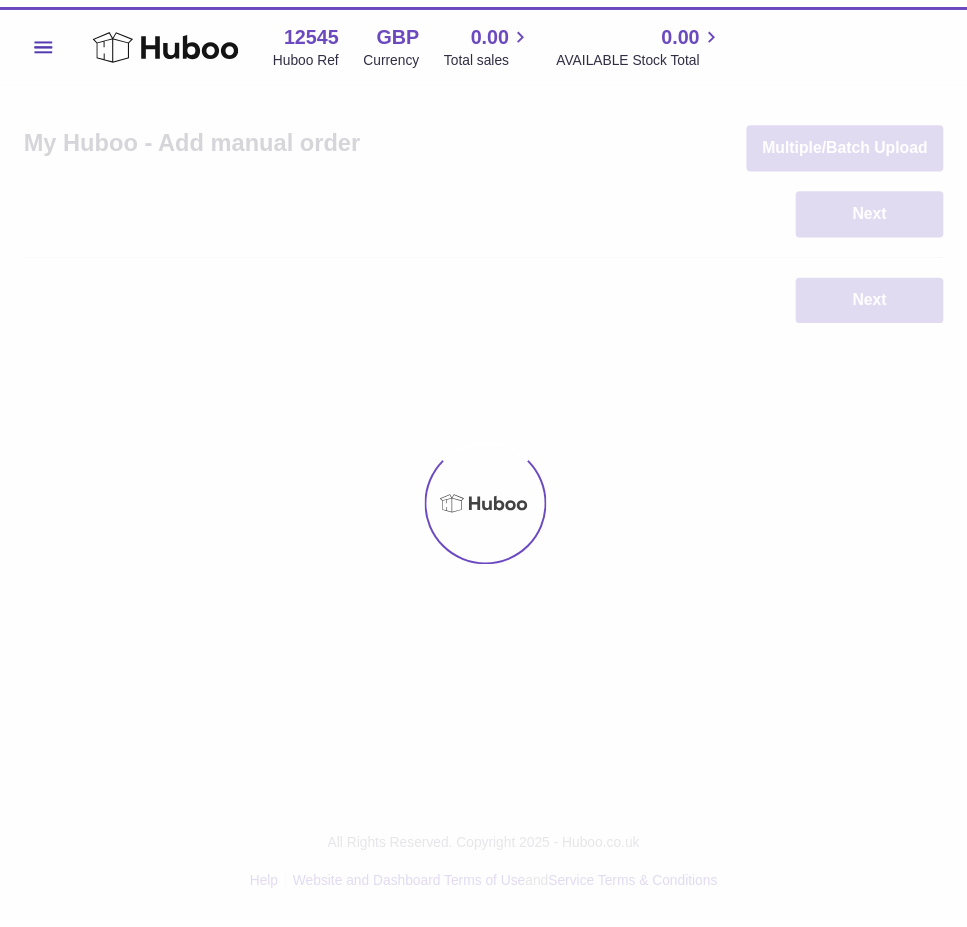 scroll, scrollTop: 0, scrollLeft: 0, axis: both 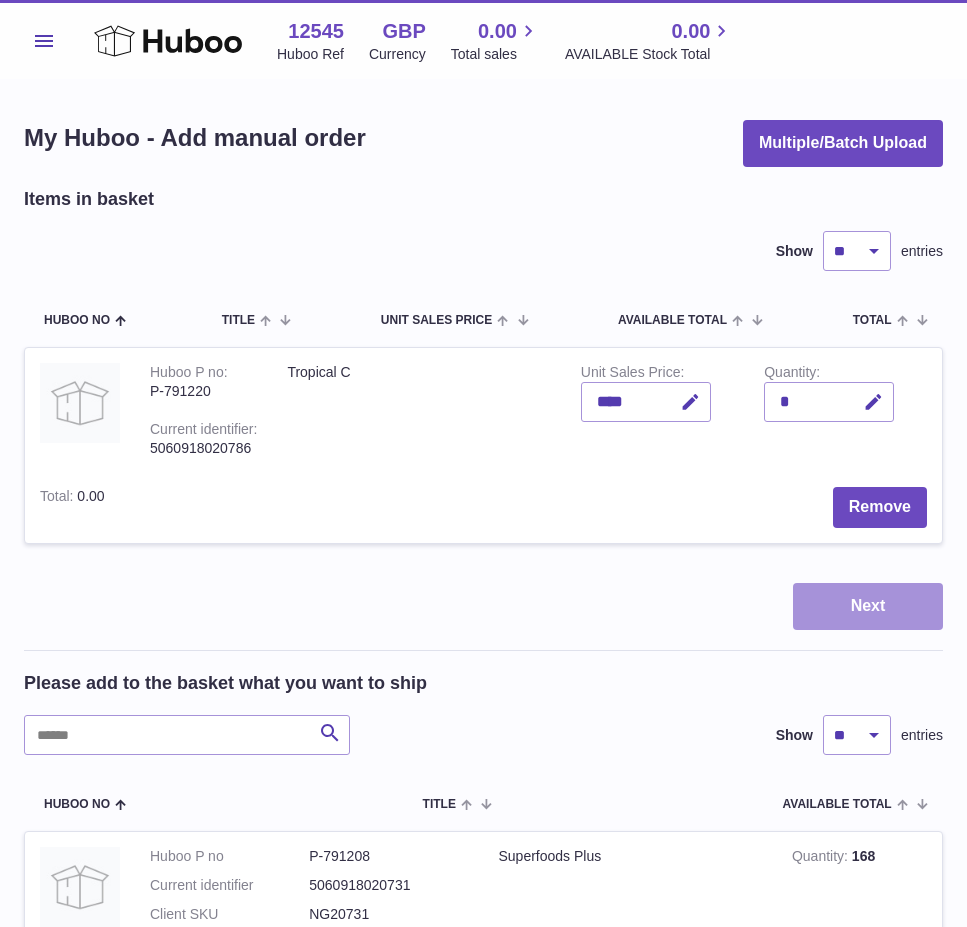click on "Next" at bounding box center [868, 606] 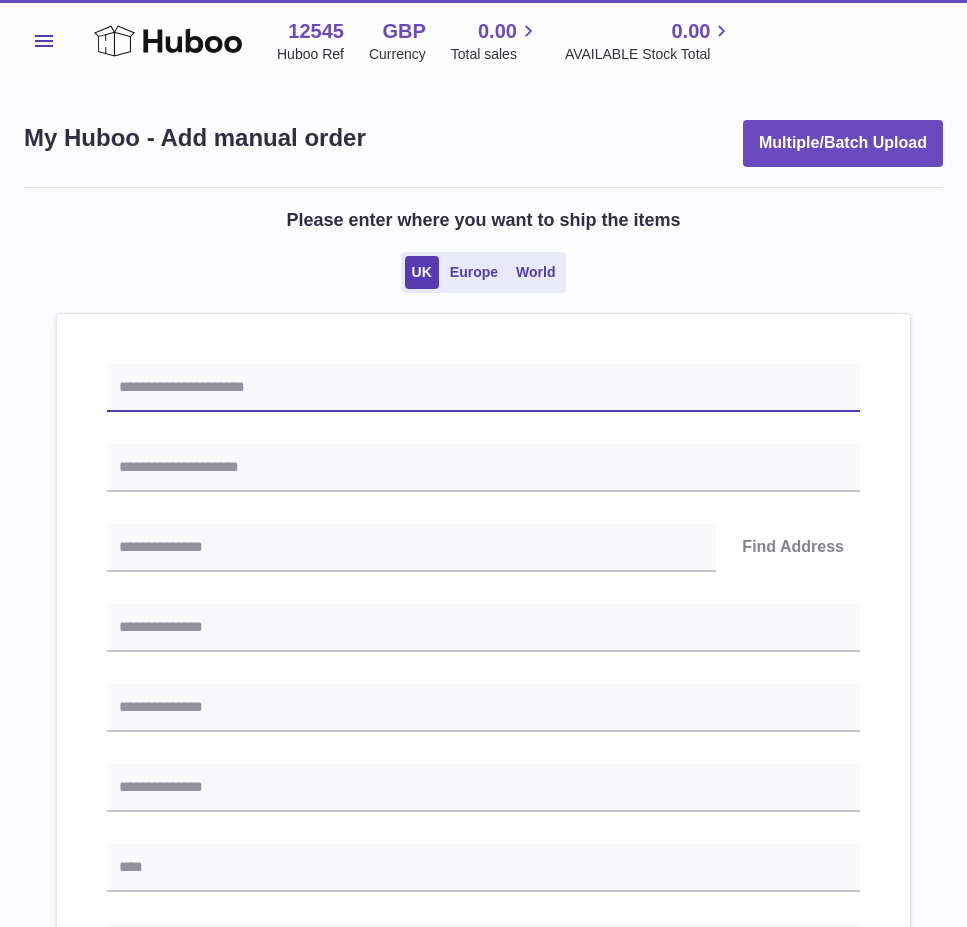 click at bounding box center [483, 388] 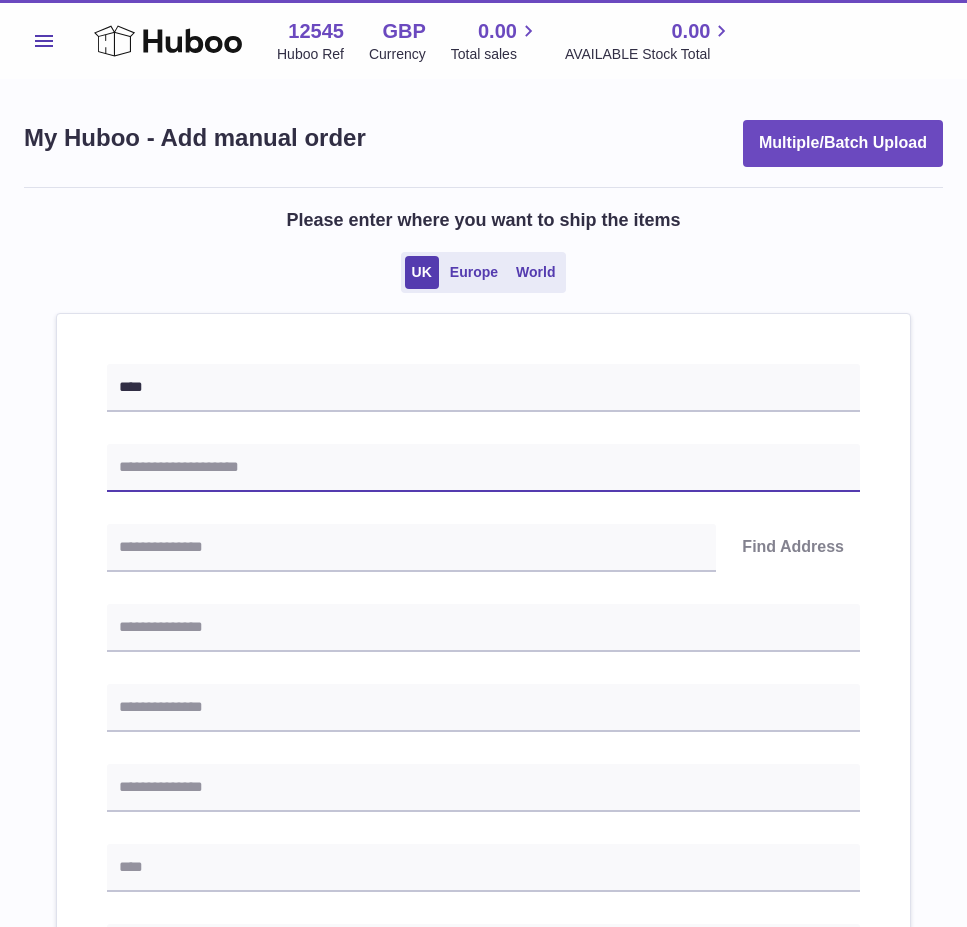 type on "********" 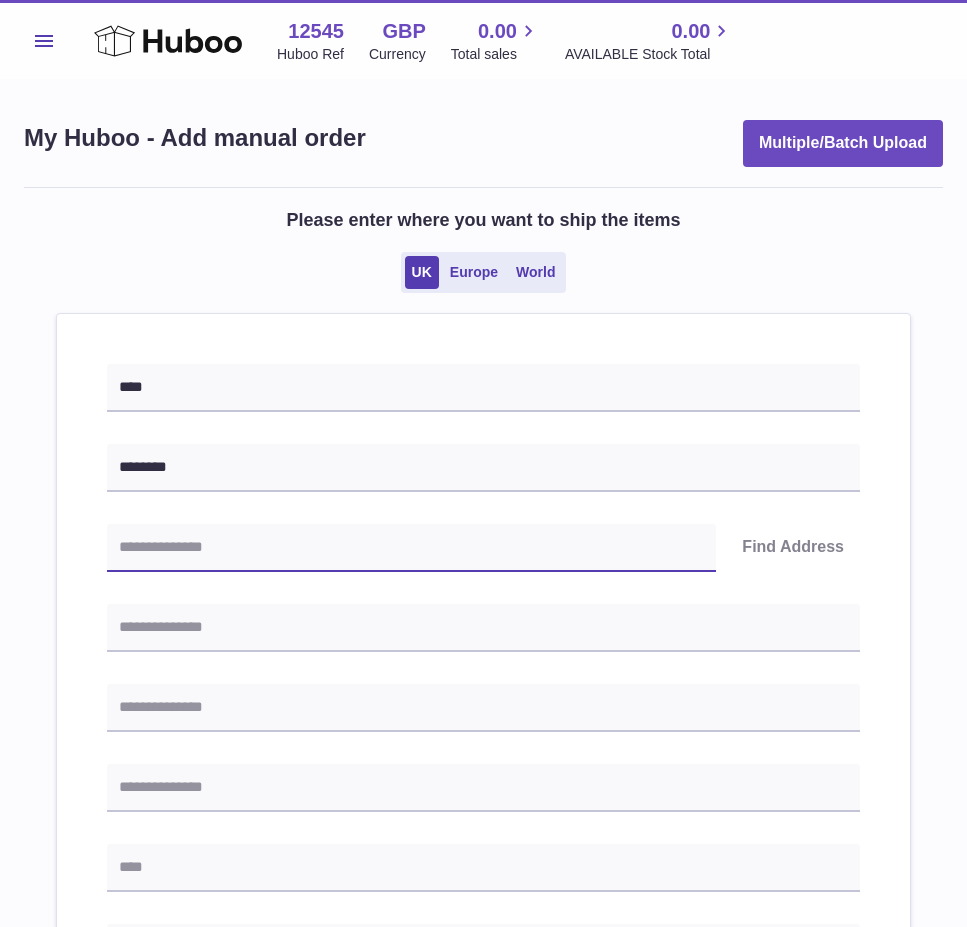 type on "*******" 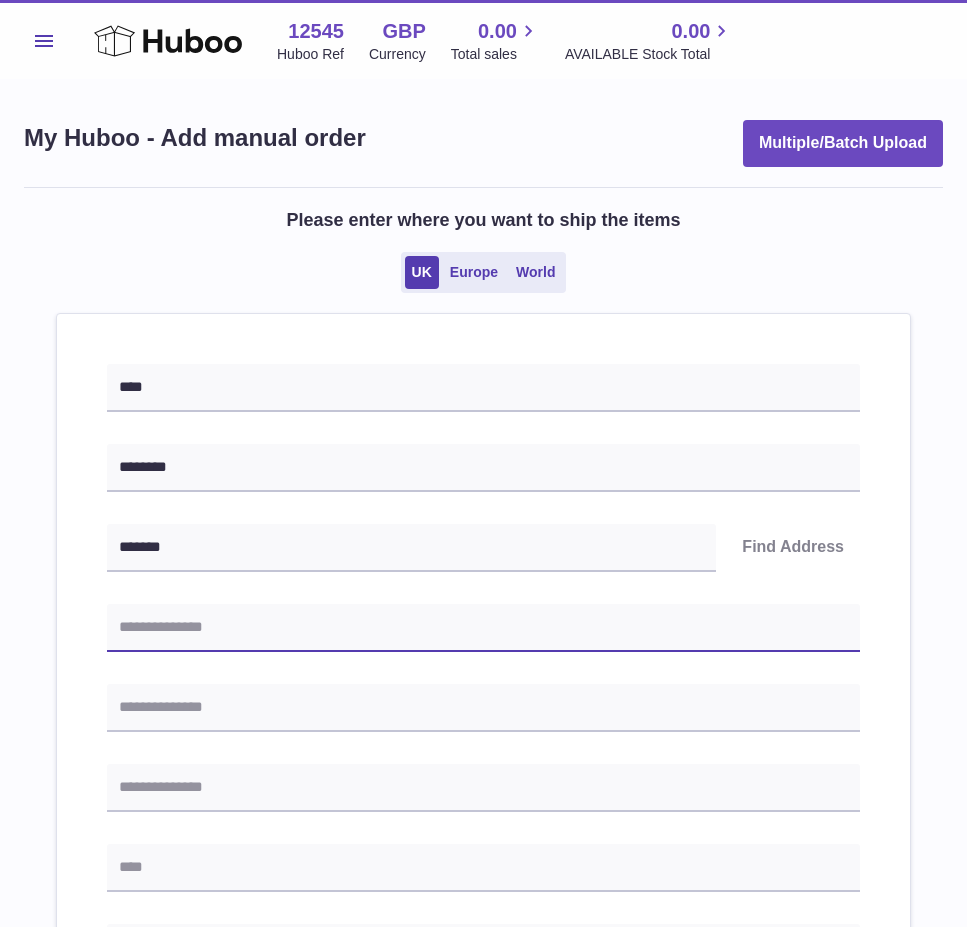 type on "**********" 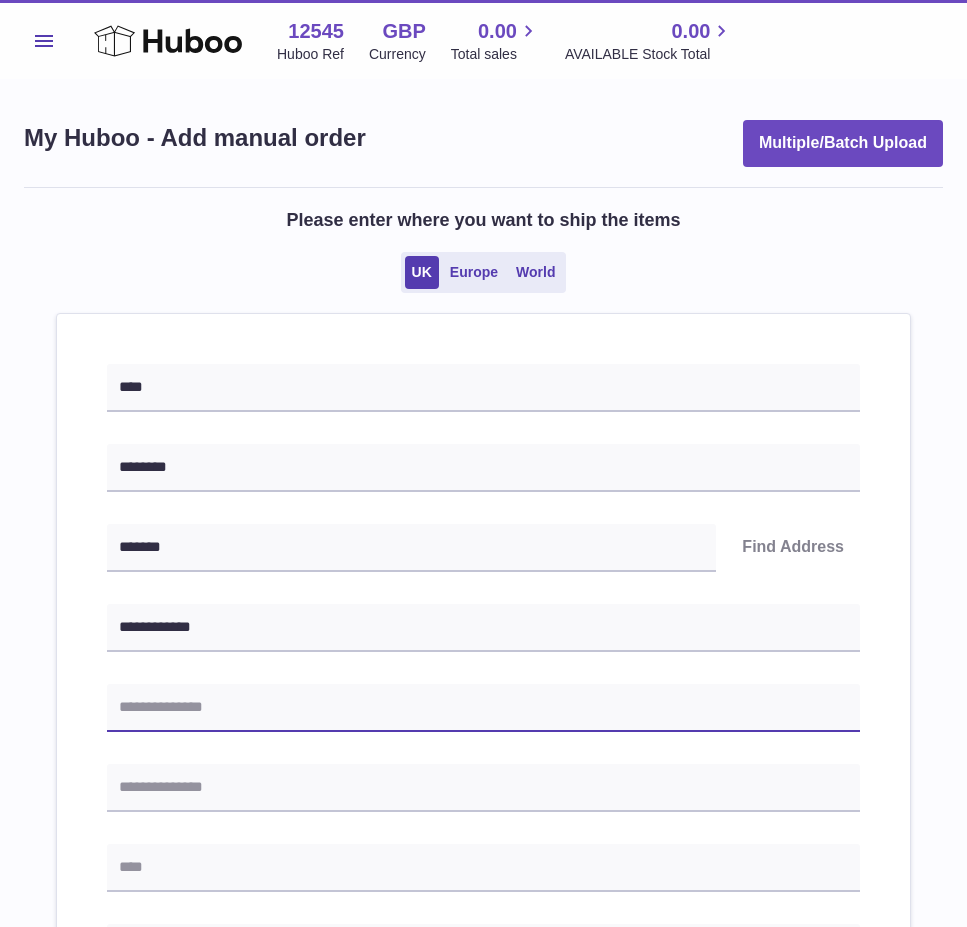 type on "**********" 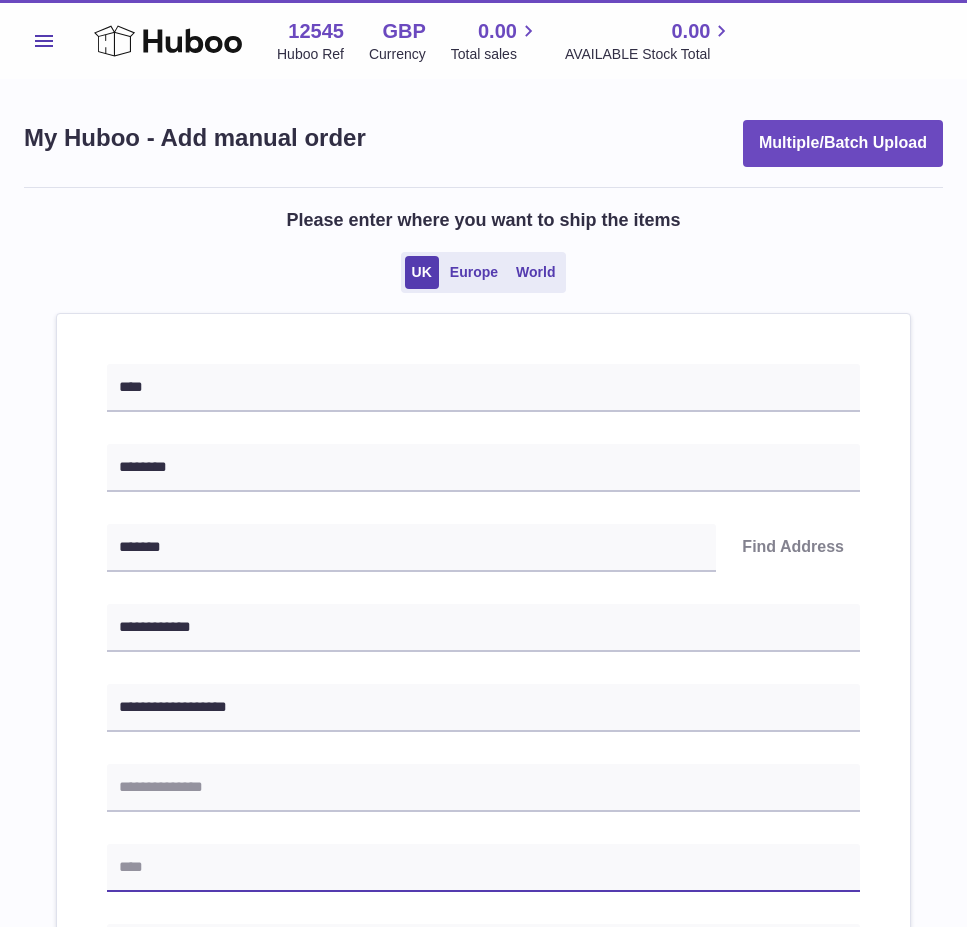 type on "**********" 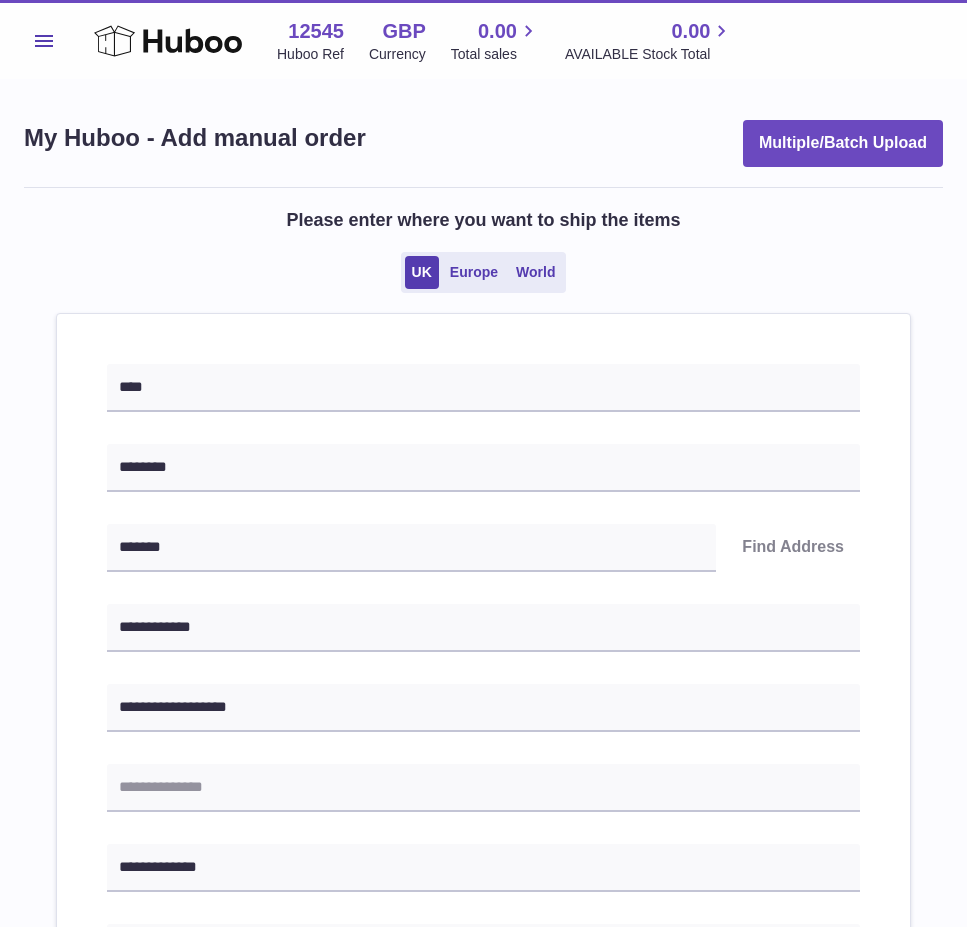 type on "*******" 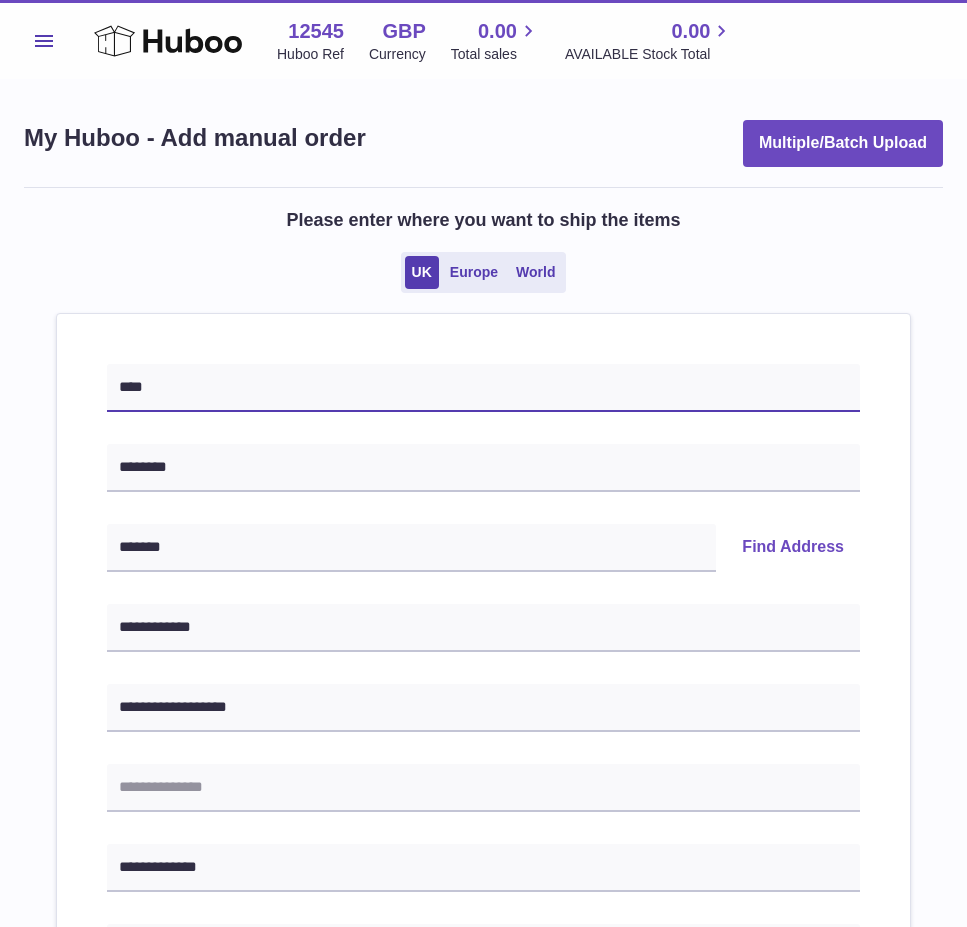 click on "****" at bounding box center (483, 388) 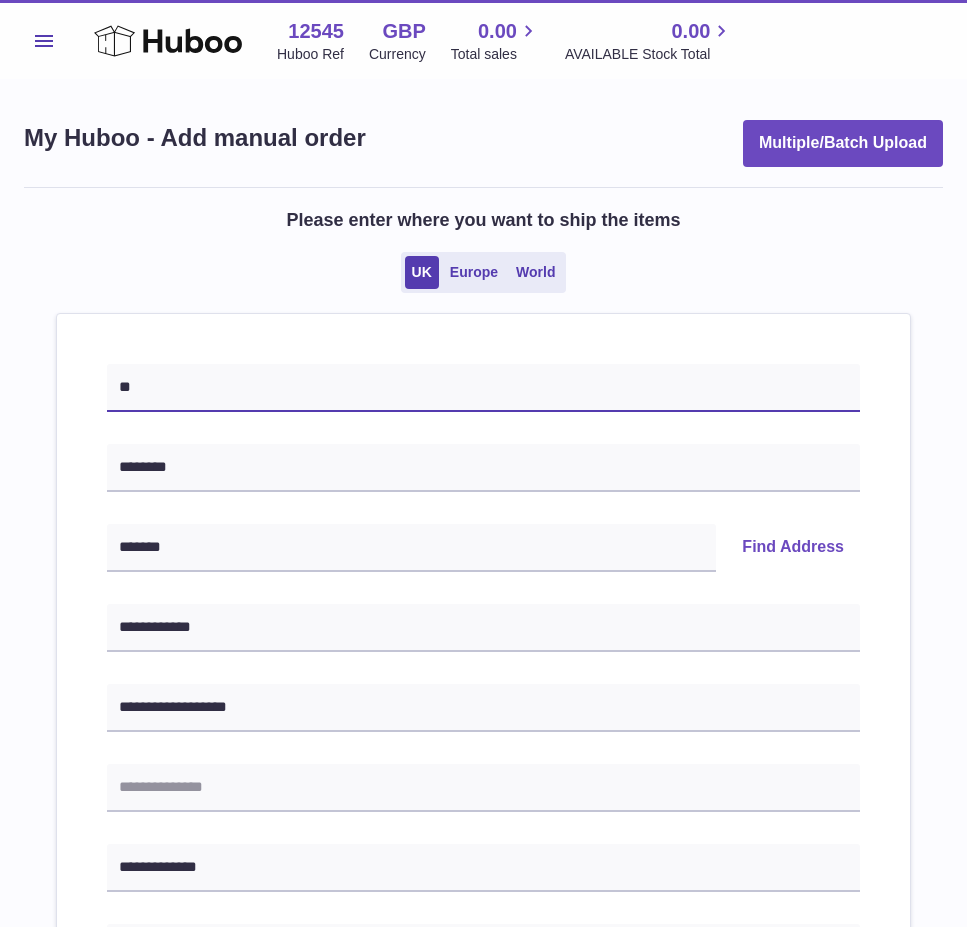 type on "*" 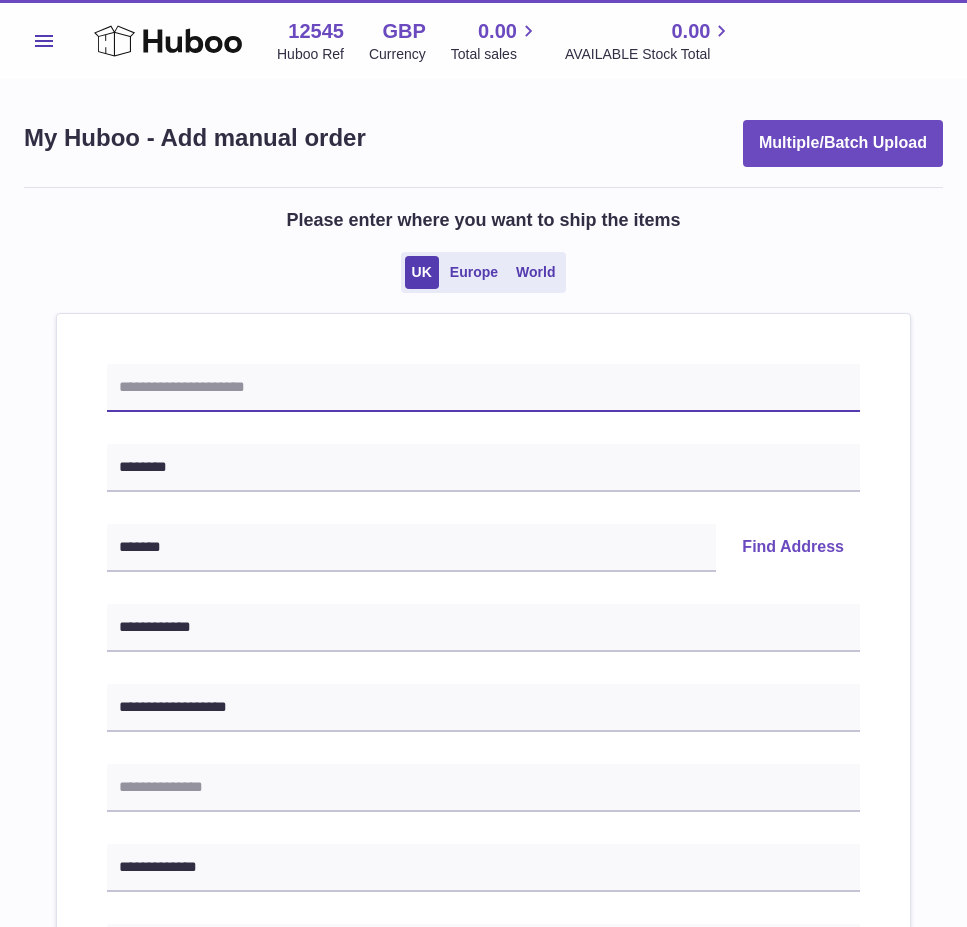 click at bounding box center (483, 388) 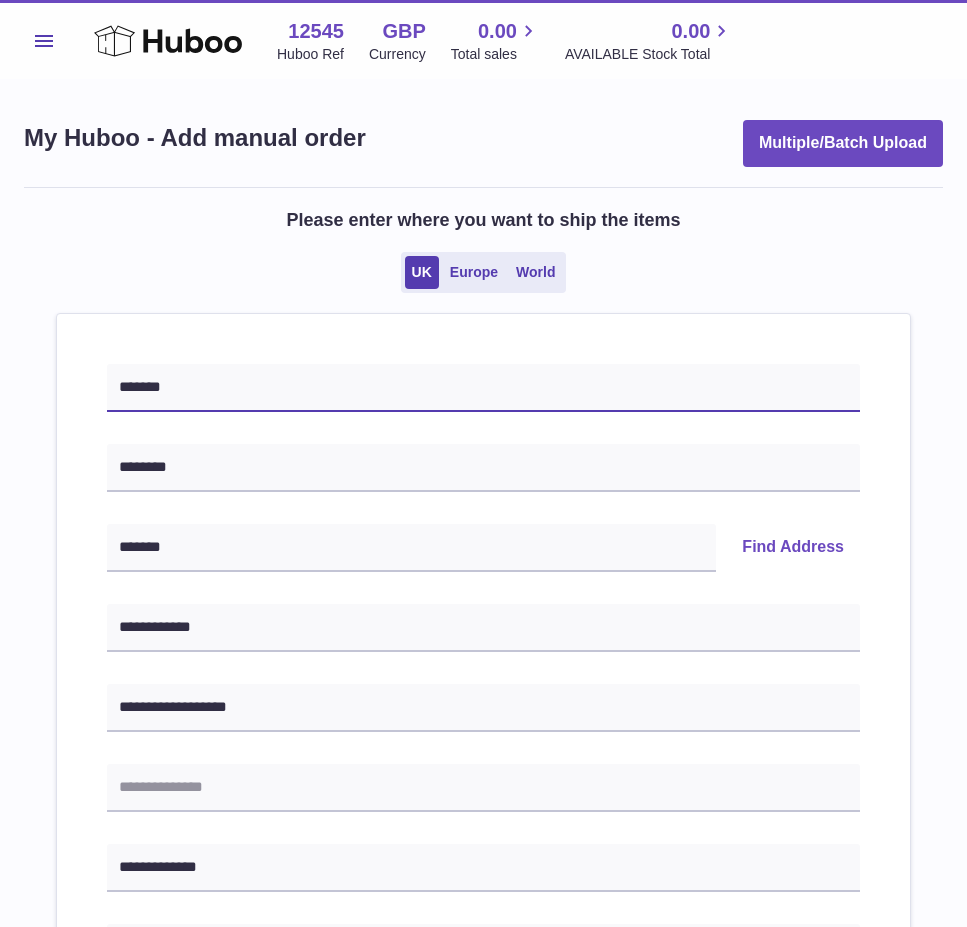 type on "********" 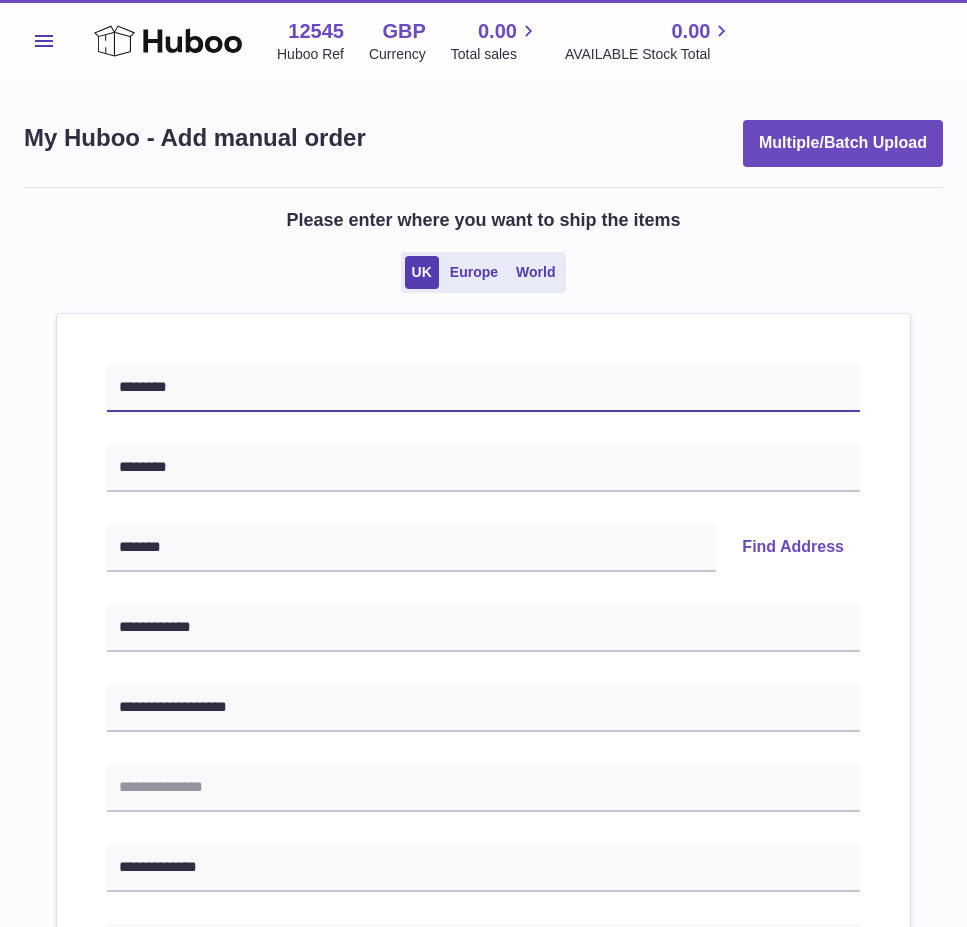 drag, startPoint x: 201, startPoint y: 391, endPoint x: 113, endPoint y: 385, distance: 88.20431 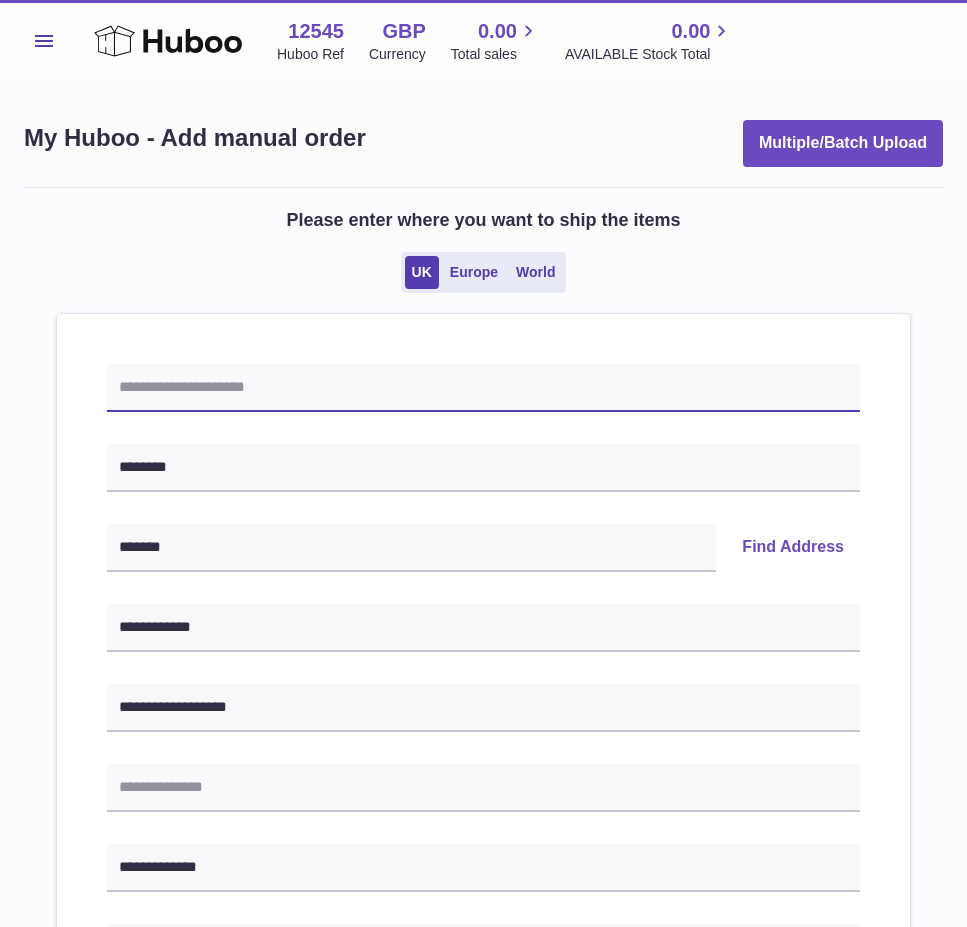 type 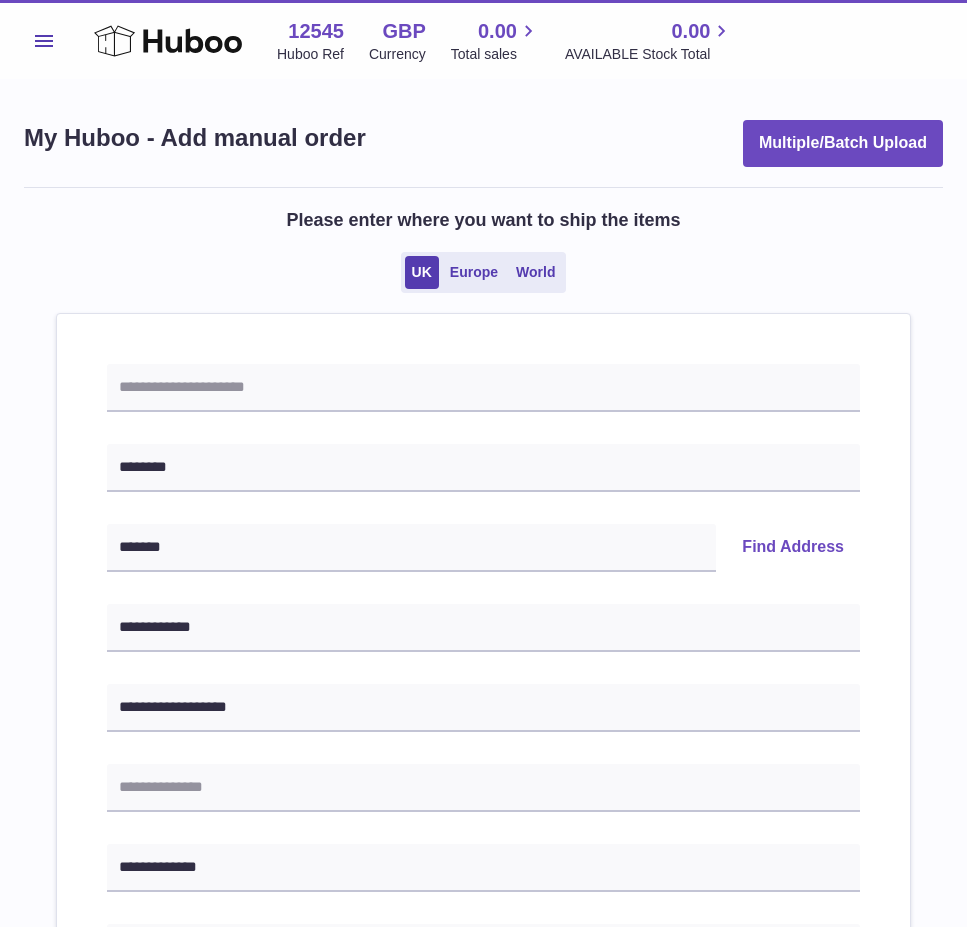 click on "Menu" at bounding box center [44, 41] 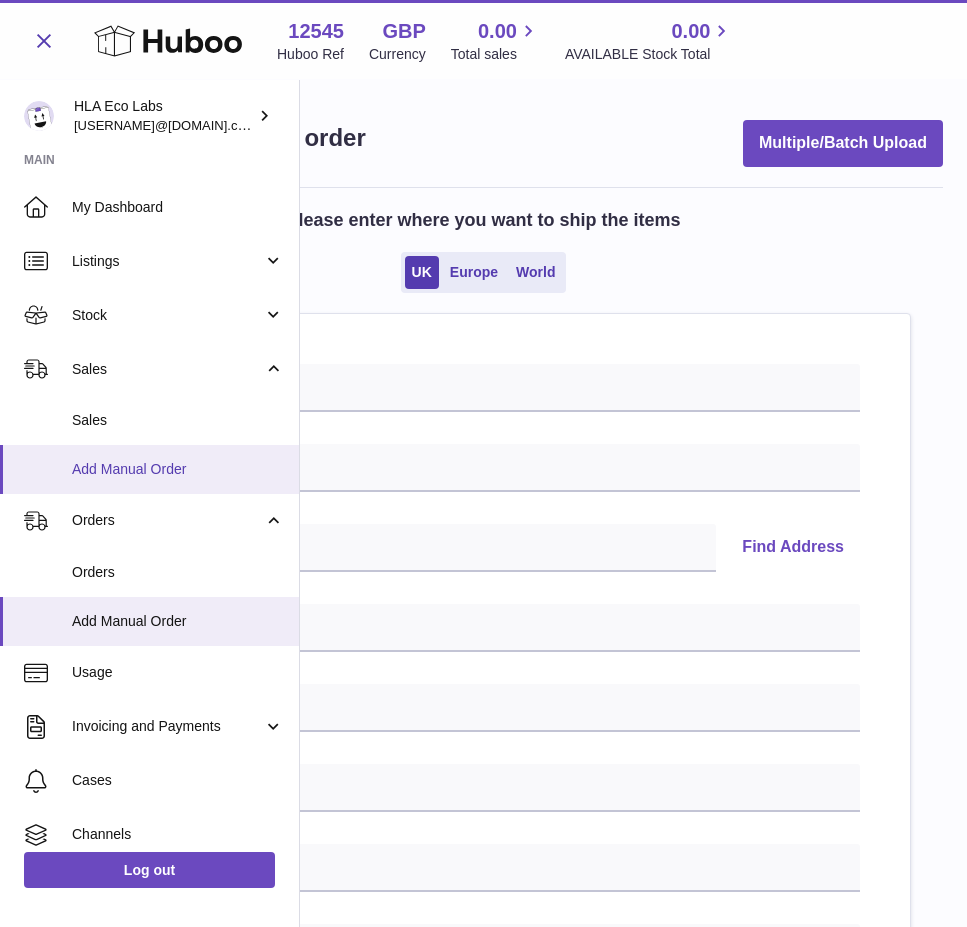 click on "Add Manual Order" at bounding box center (178, 469) 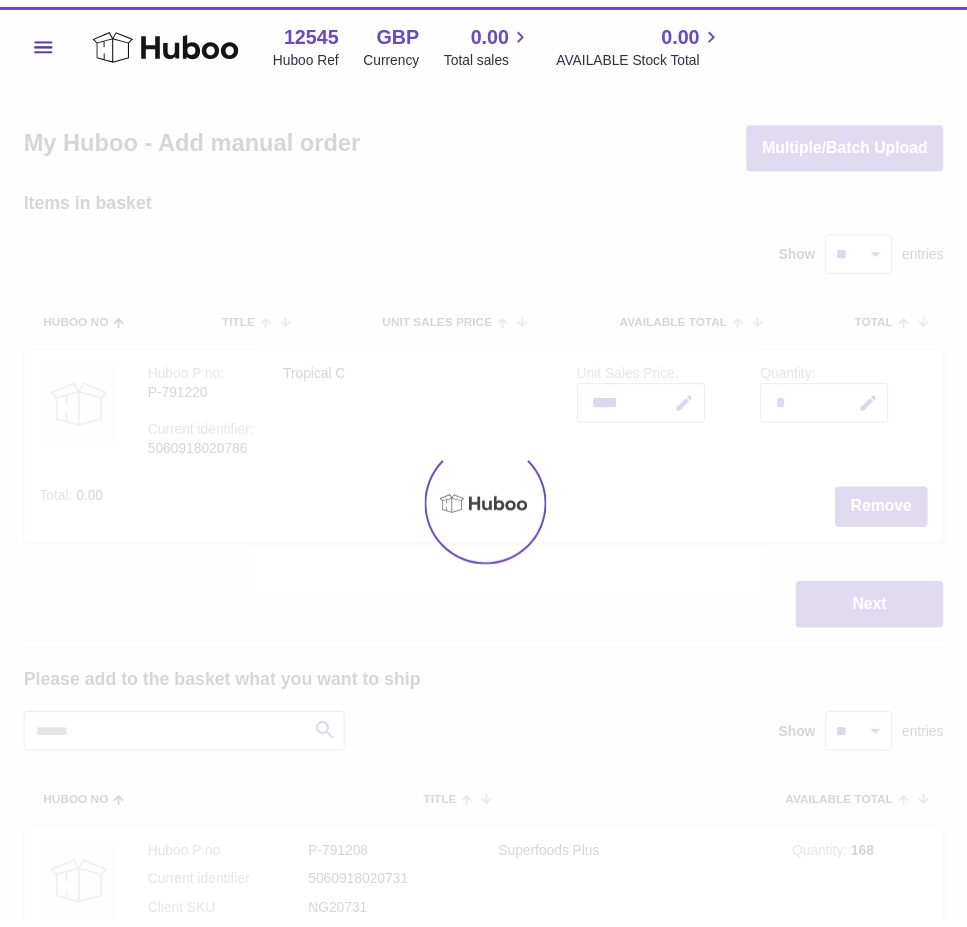 scroll, scrollTop: 0, scrollLeft: 0, axis: both 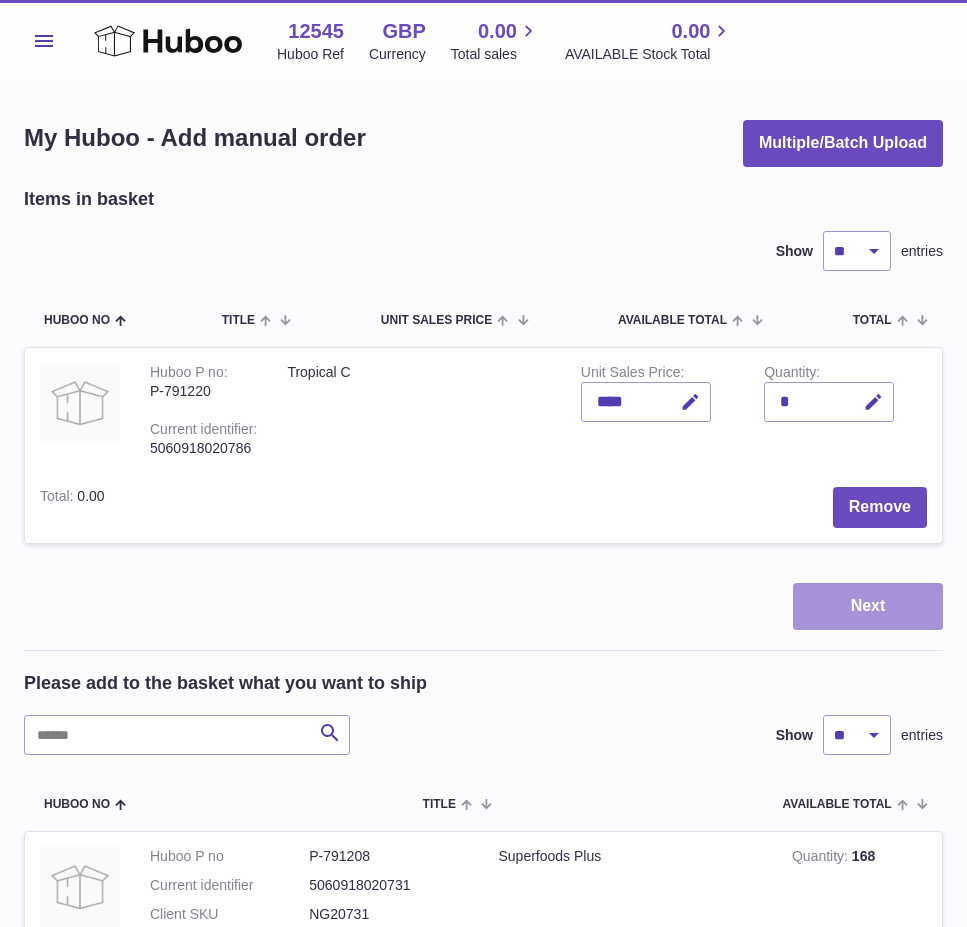 click on "Next" at bounding box center (868, 606) 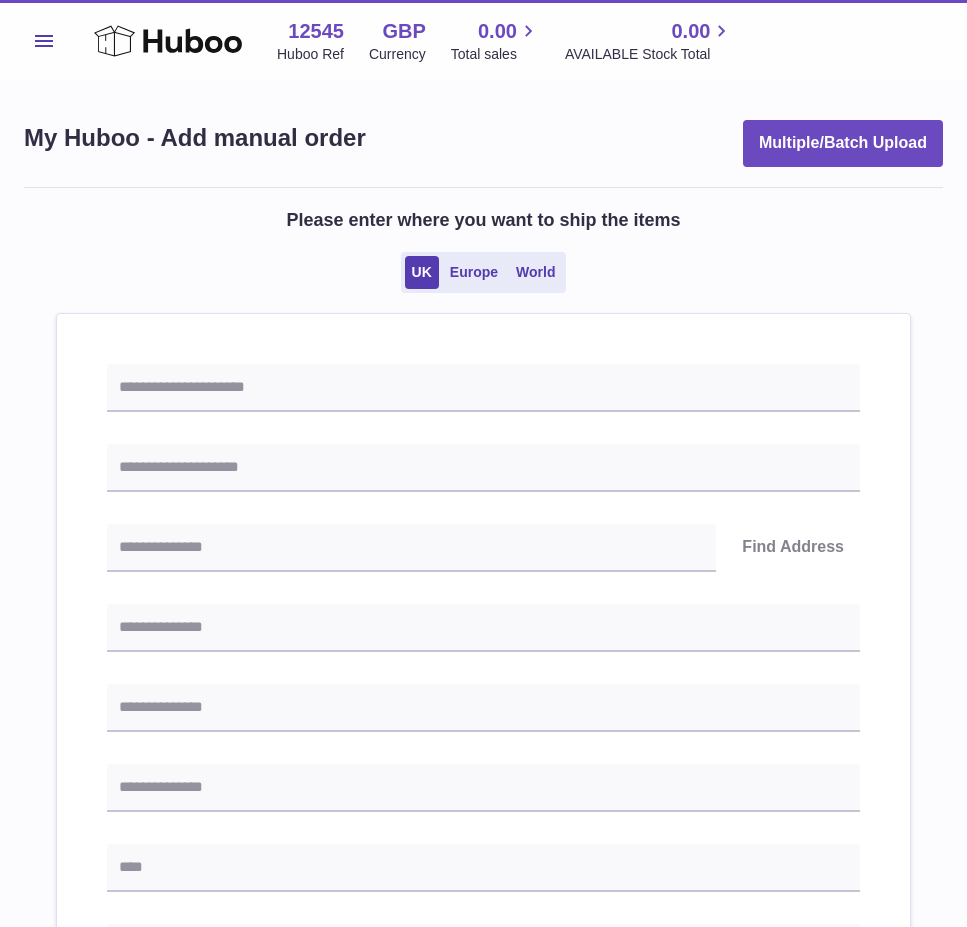 click on "Find Address
Please enter how you want to ship             Loading...
You require an order to be fulfilled which is going directly to another business or retailer rather than directly to a consumer. Please ensure you have contacted our customer service department for further information relating to any associated costs and (order completion) timescales, before proceeding.
Optional extra fields             Loading...       This will appear on the packing slip. e.g. 'Please contact us through Amazon'
B2C
Loading..." at bounding box center (483, 909) 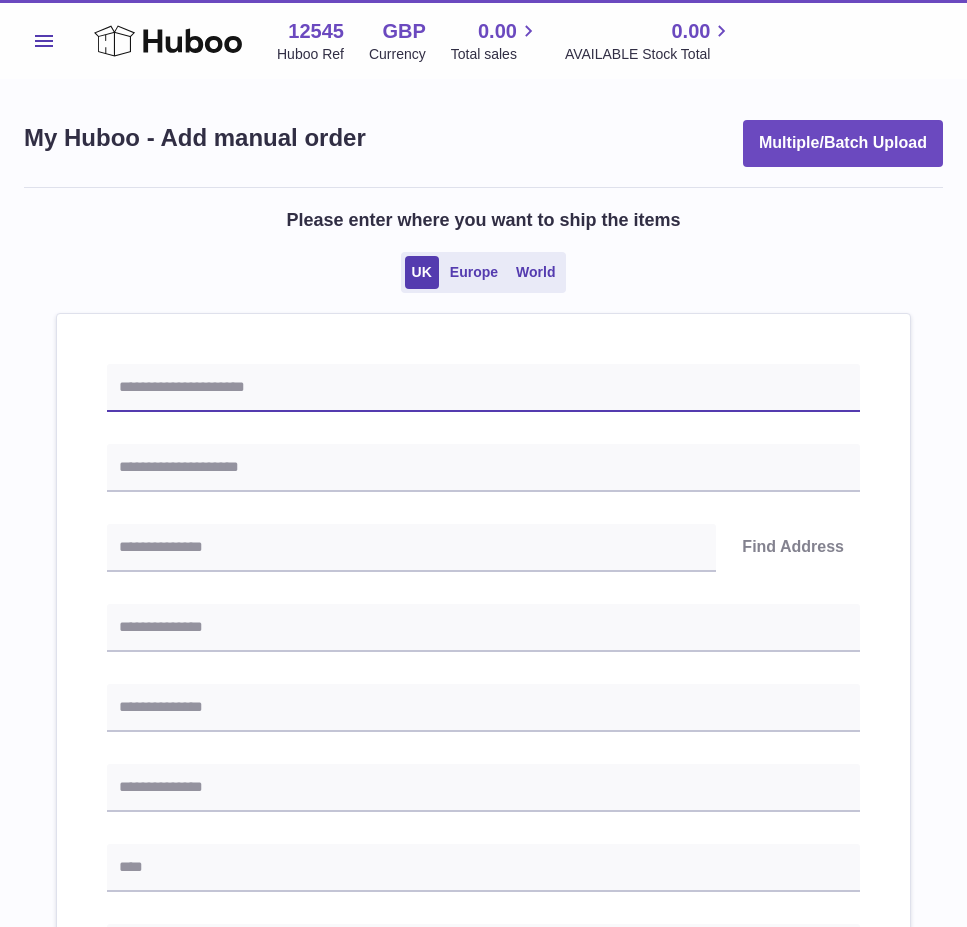 click at bounding box center [483, 388] 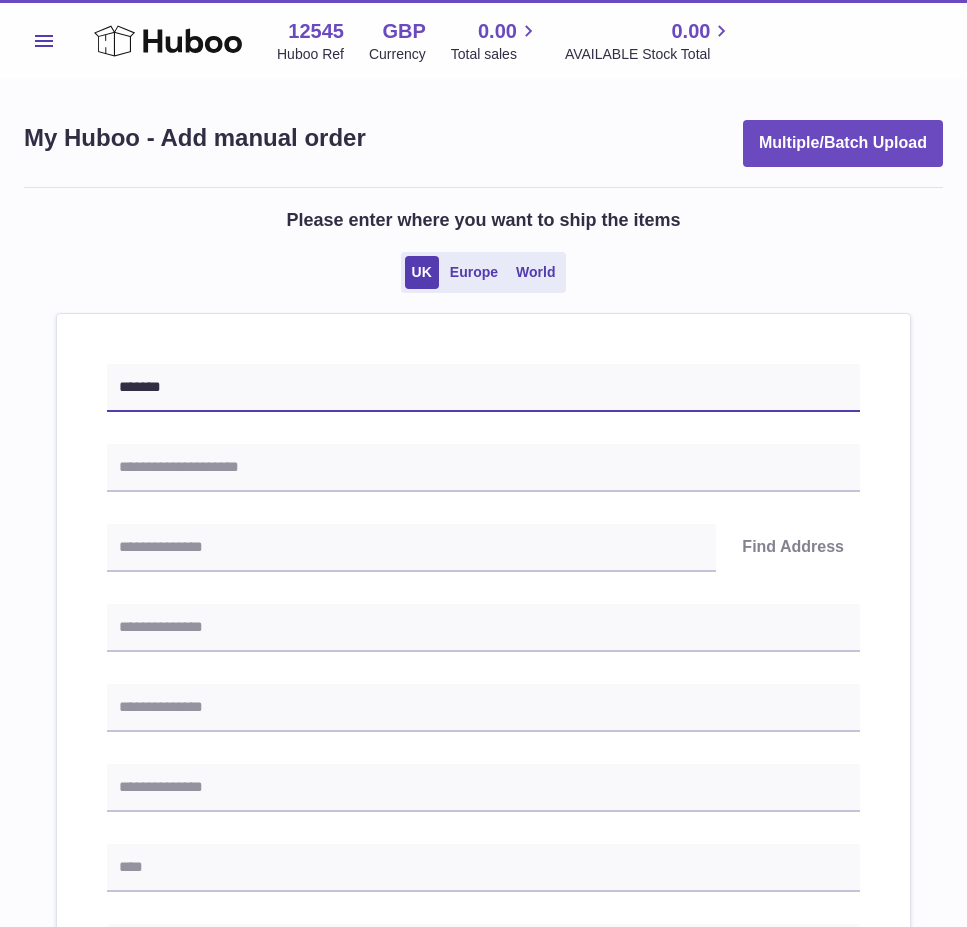 type on "*******" 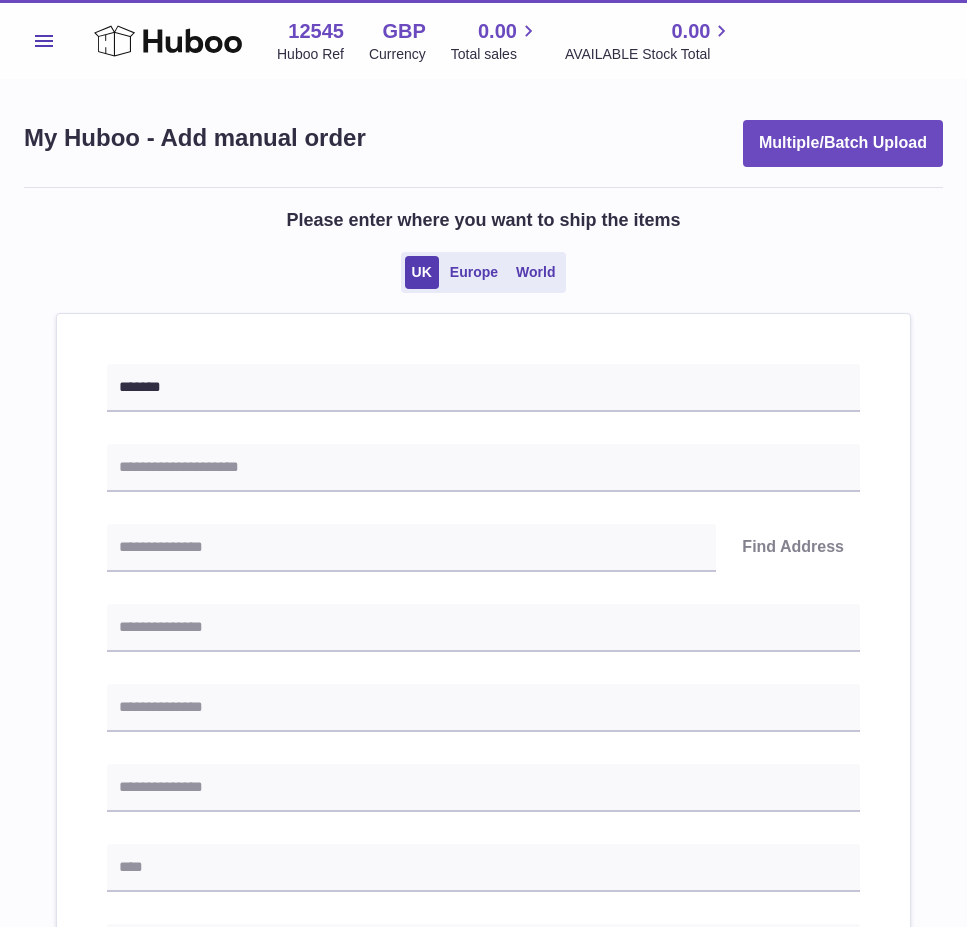 click on "*******
Find Address
Please enter how you want to ship             Loading...
You require an order to be fulfilled which is going directly to another business or retailer rather than directly to a consumer. Please ensure you have contacted our customer service department for further information relating to any associated costs and (order completion) timescales, before proceeding.
Optional extra fields             Loading...       This will appear on the packing slip. e.g. 'Please contact us through Amazon'
B2C
Loading..." at bounding box center (483, 909) 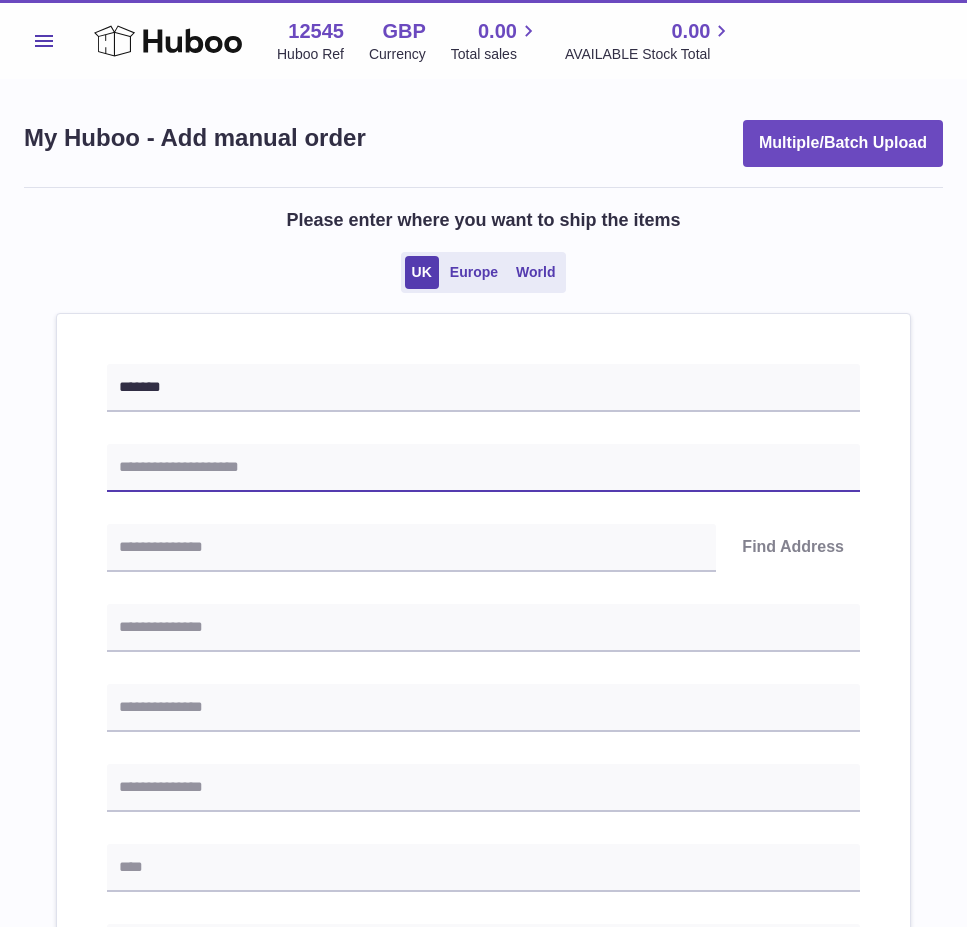 click at bounding box center (483, 468) 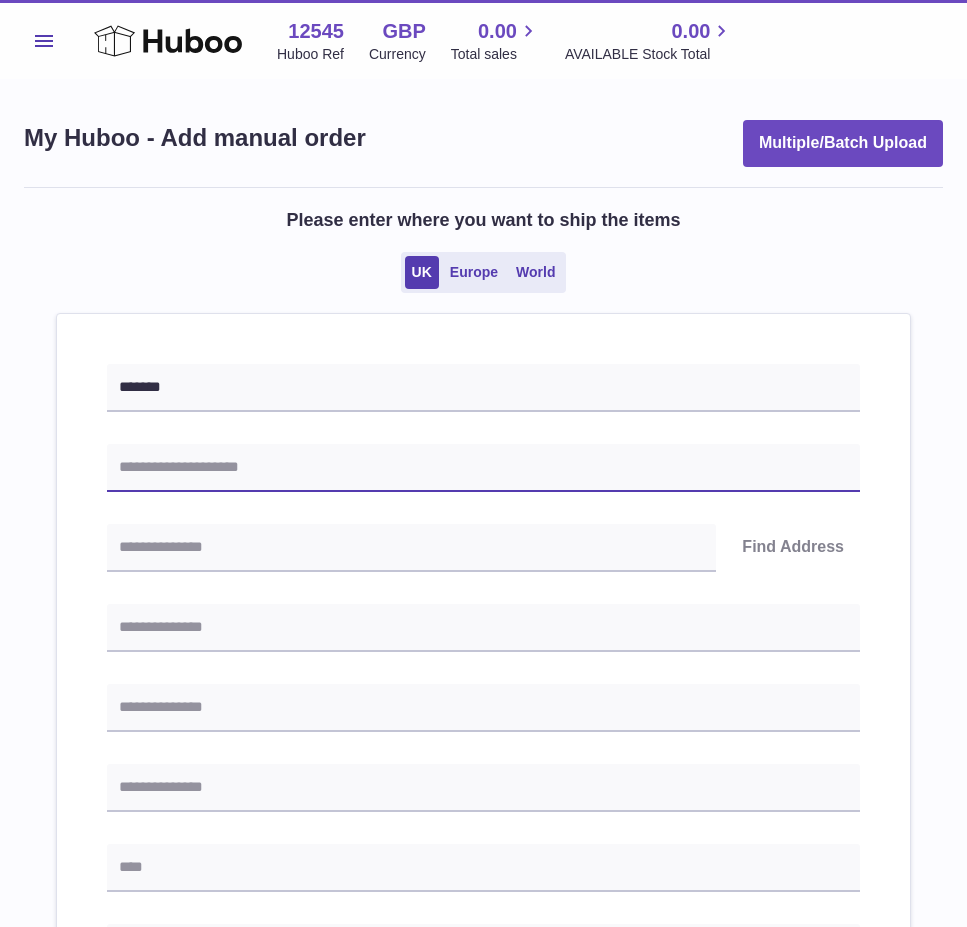 paste on "**********" 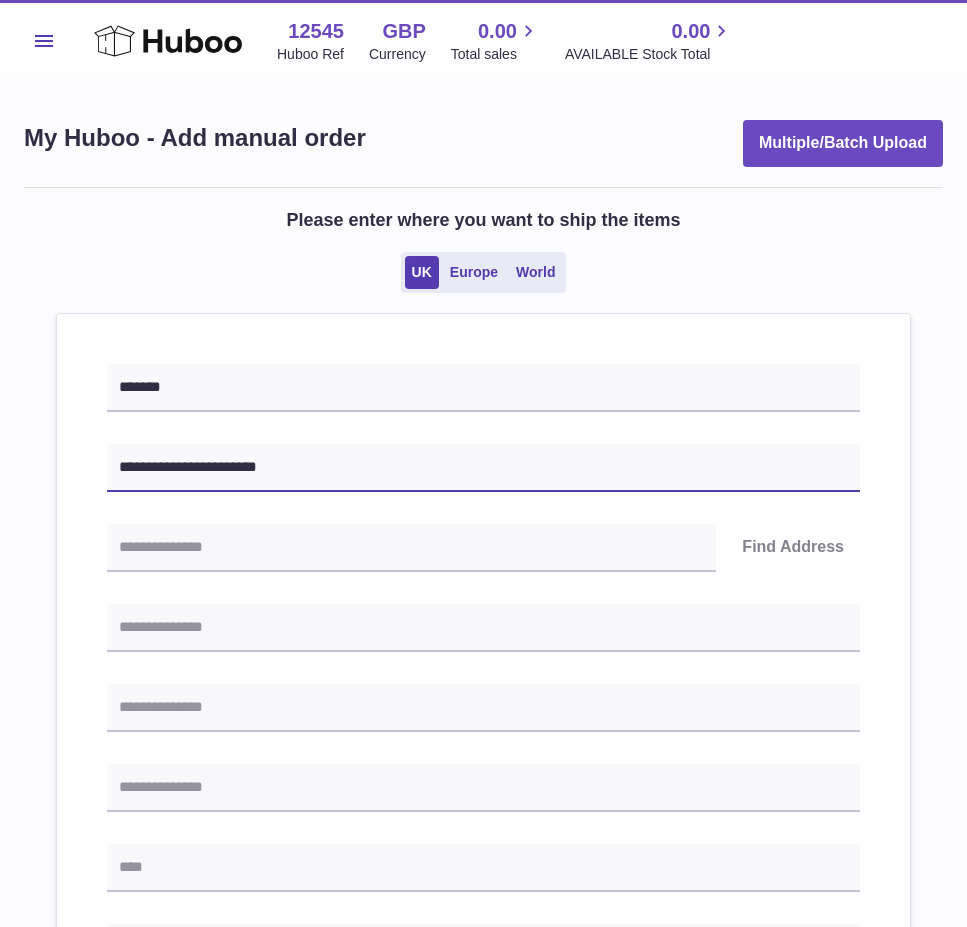 drag, startPoint x: 146, startPoint y: 472, endPoint x: 14, endPoint y: 493, distance: 133.66002 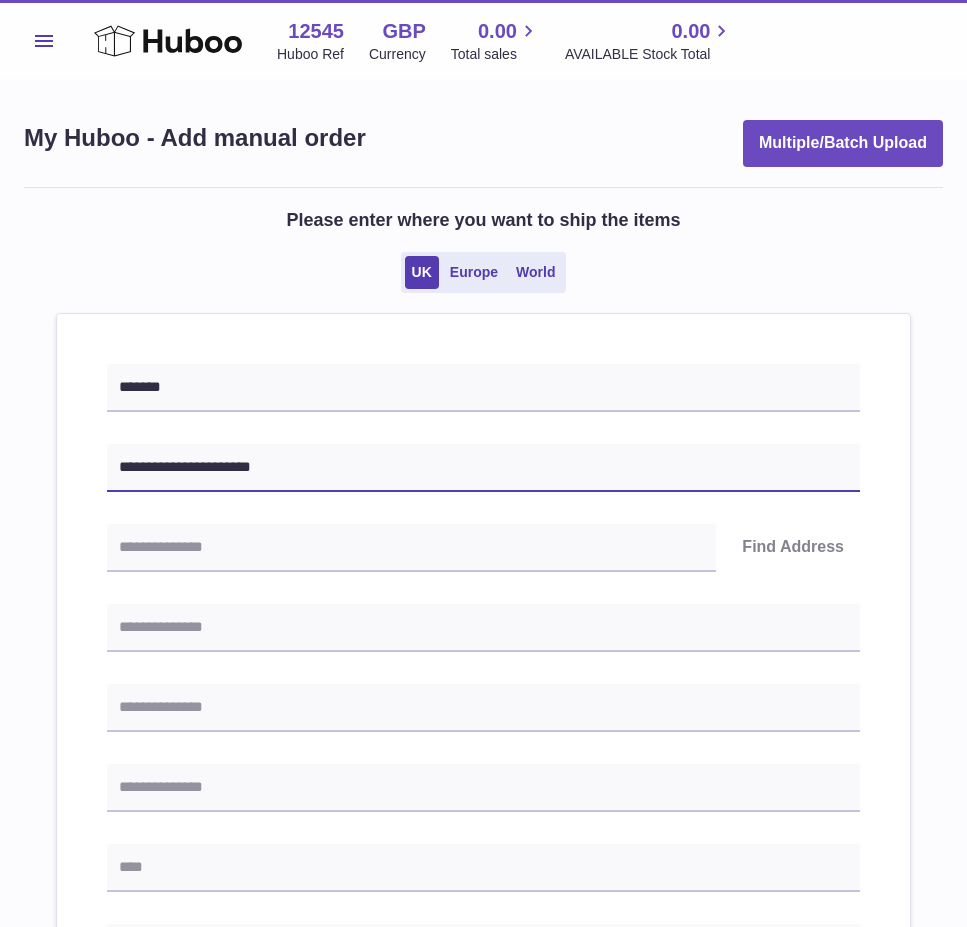 type on "**********" 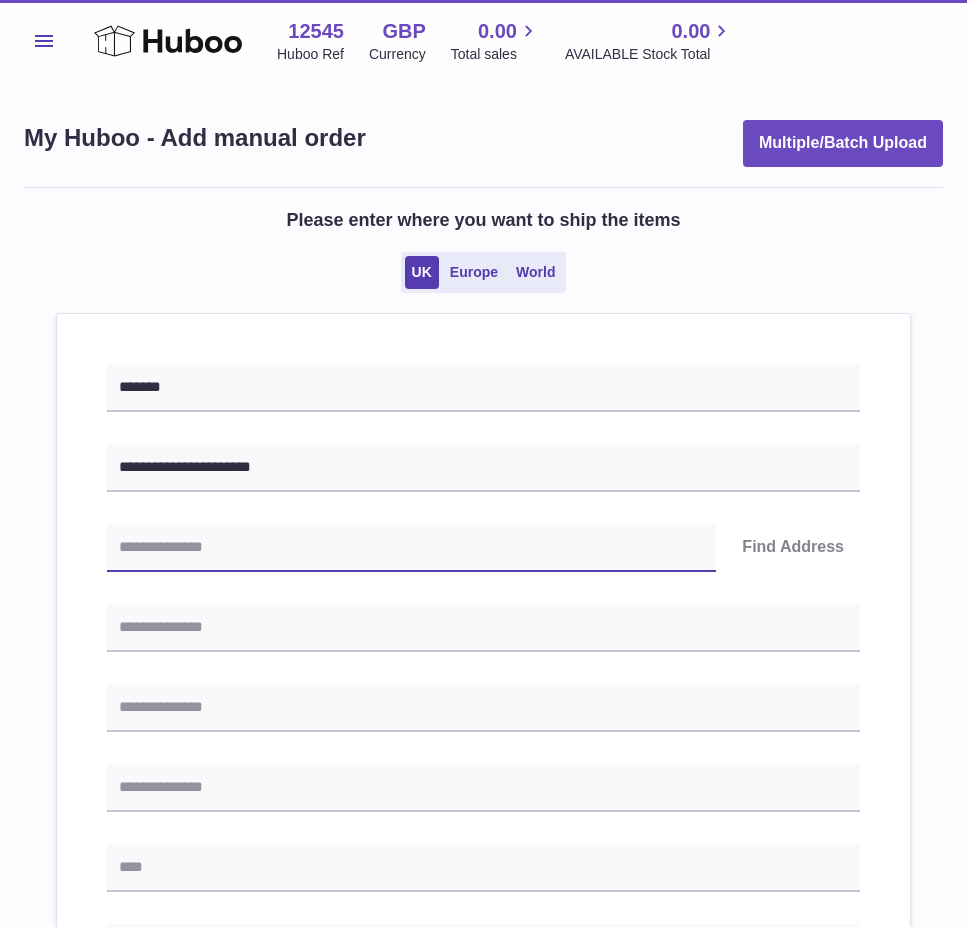 click at bounding box center [411, 548] 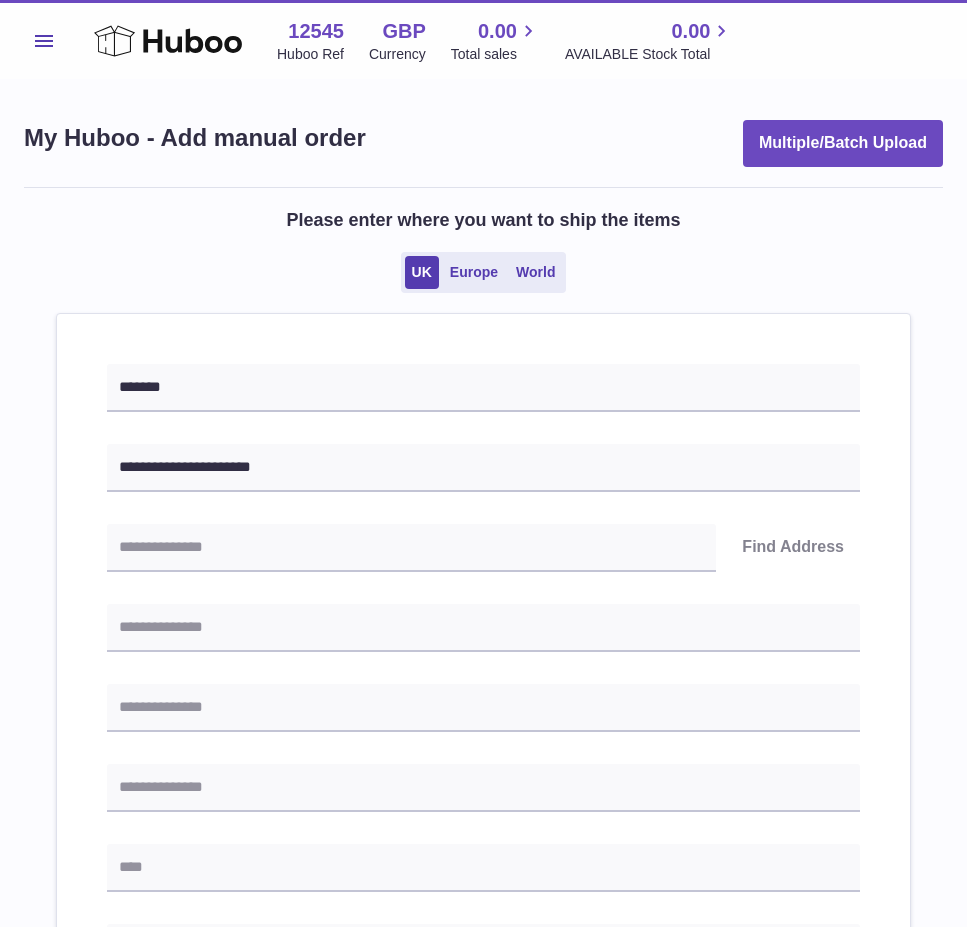click on "**********" at bounding box center [483, 909] 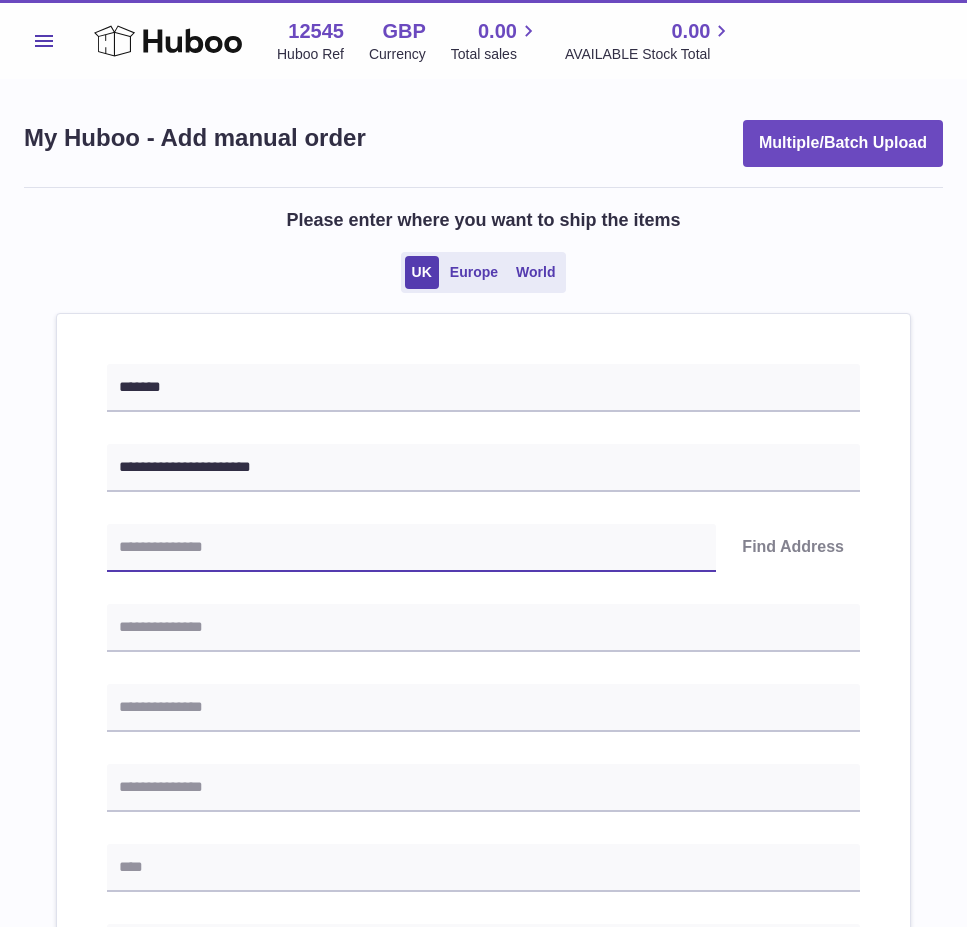 click at bounding box center [411, 548] 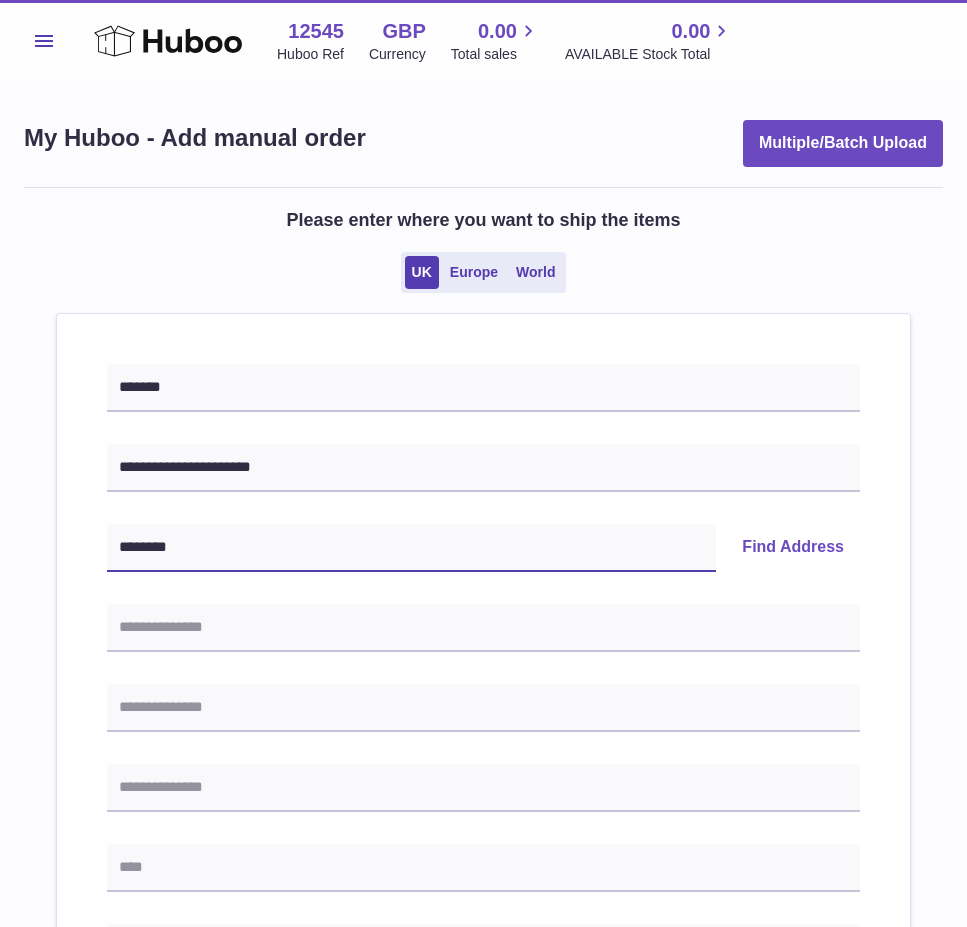 drag, startPoint x: 152, startPoint y: 536, endPoint x: 65, endPoint y: 565, distance: 91.706055 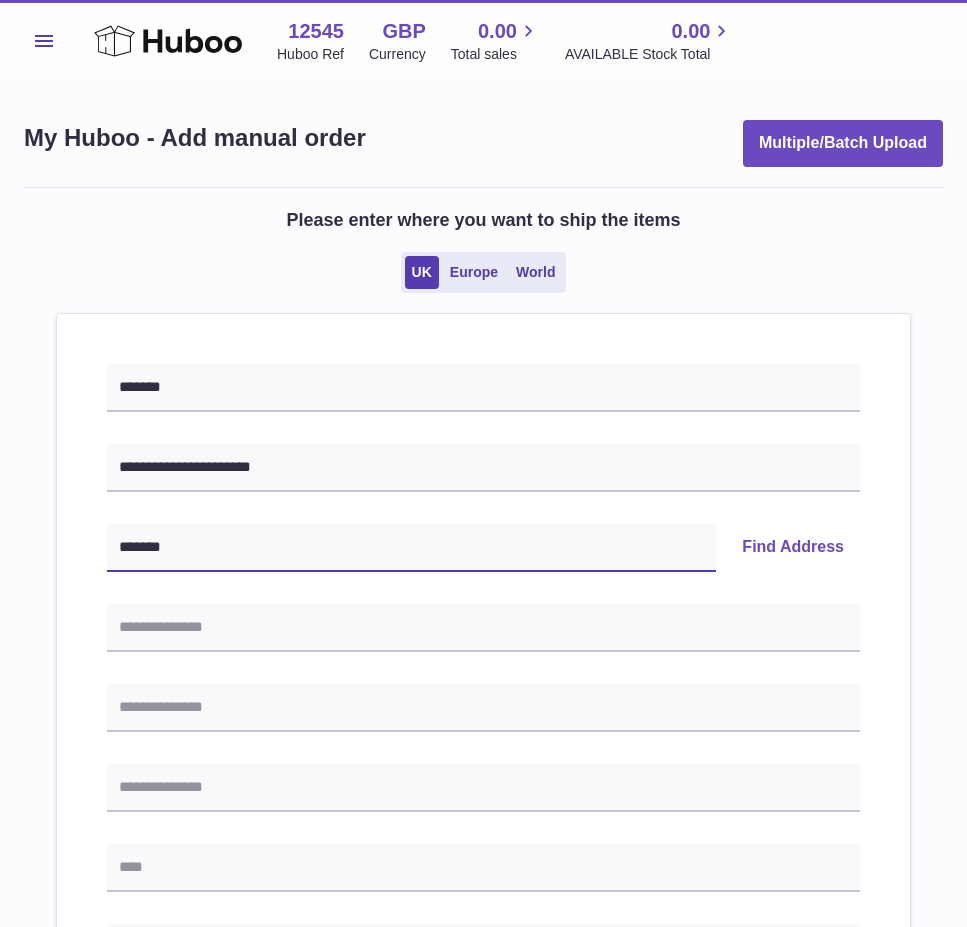 type on "*******" 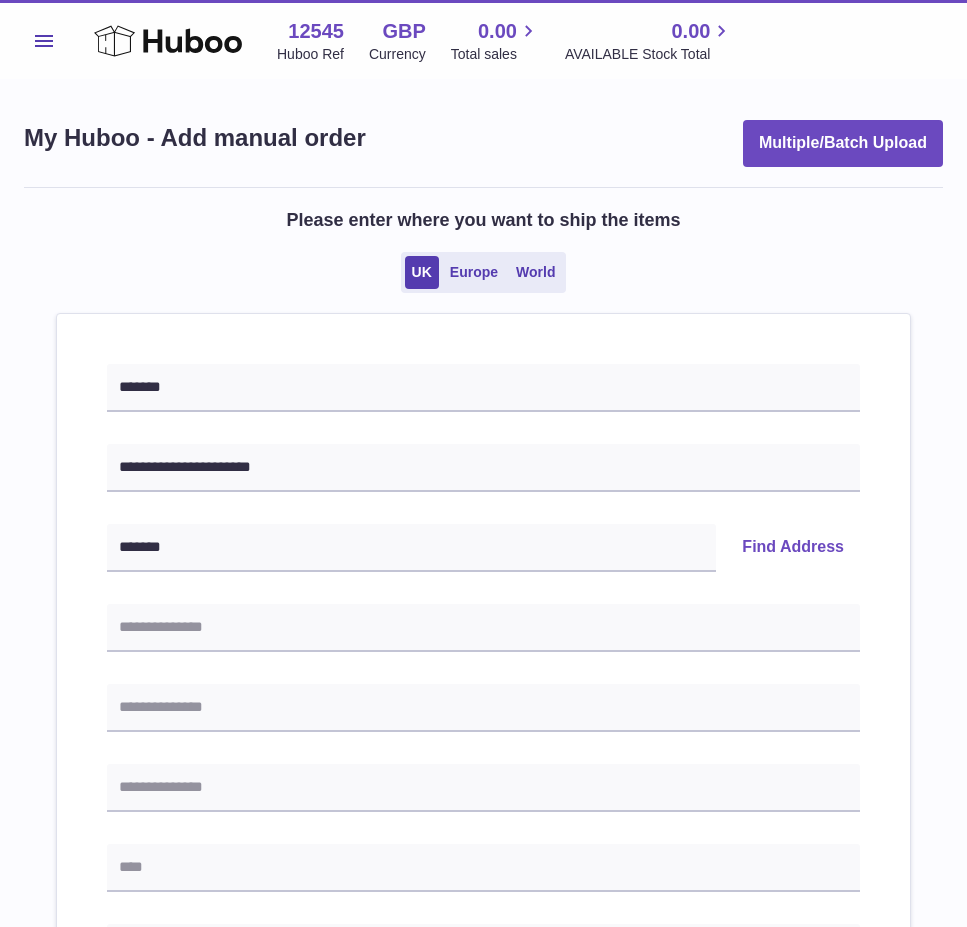 click on "Find Address" at bounding box center [793, 548] 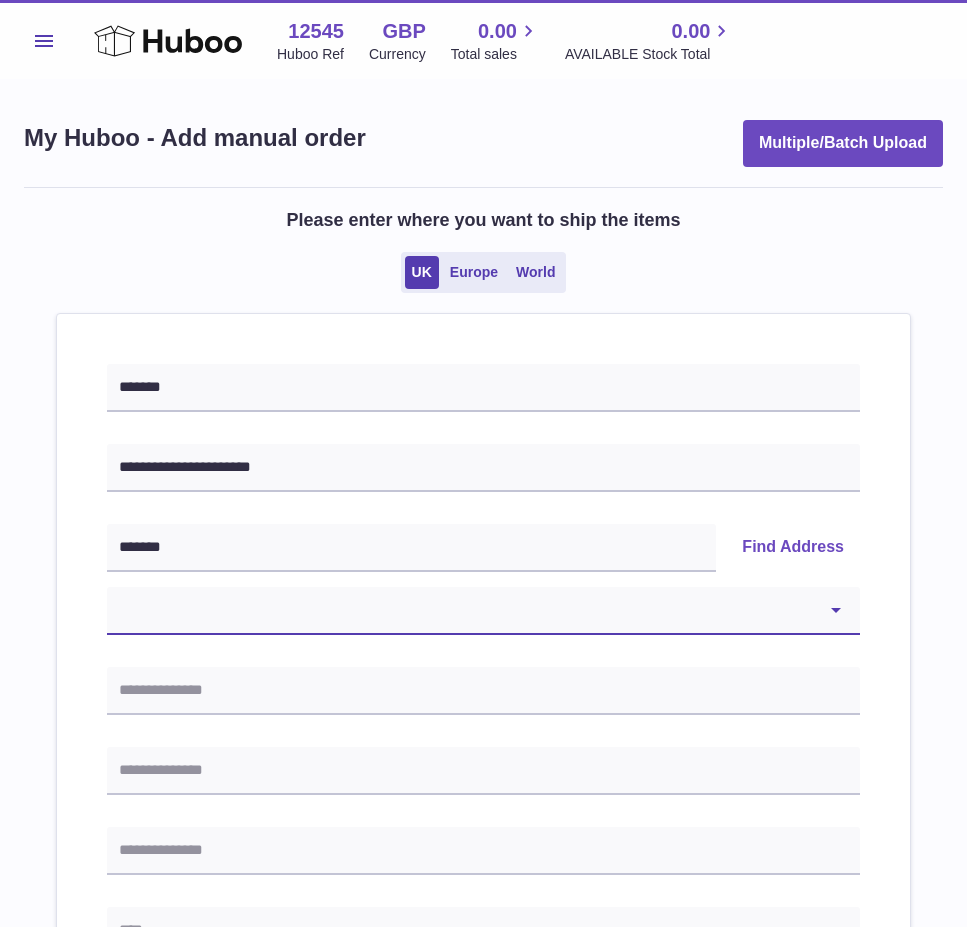 click on "**********" at bounding box center [483, 611] 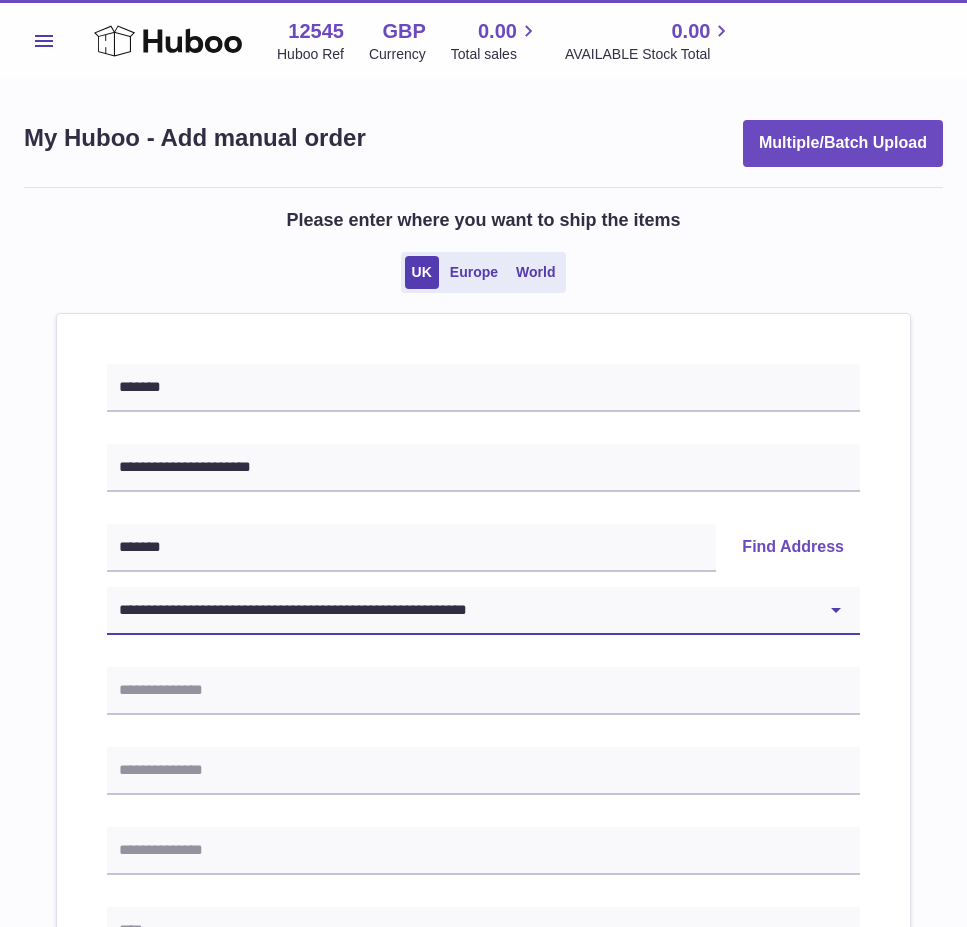 click on "**********" at bounding box center [483, 611] 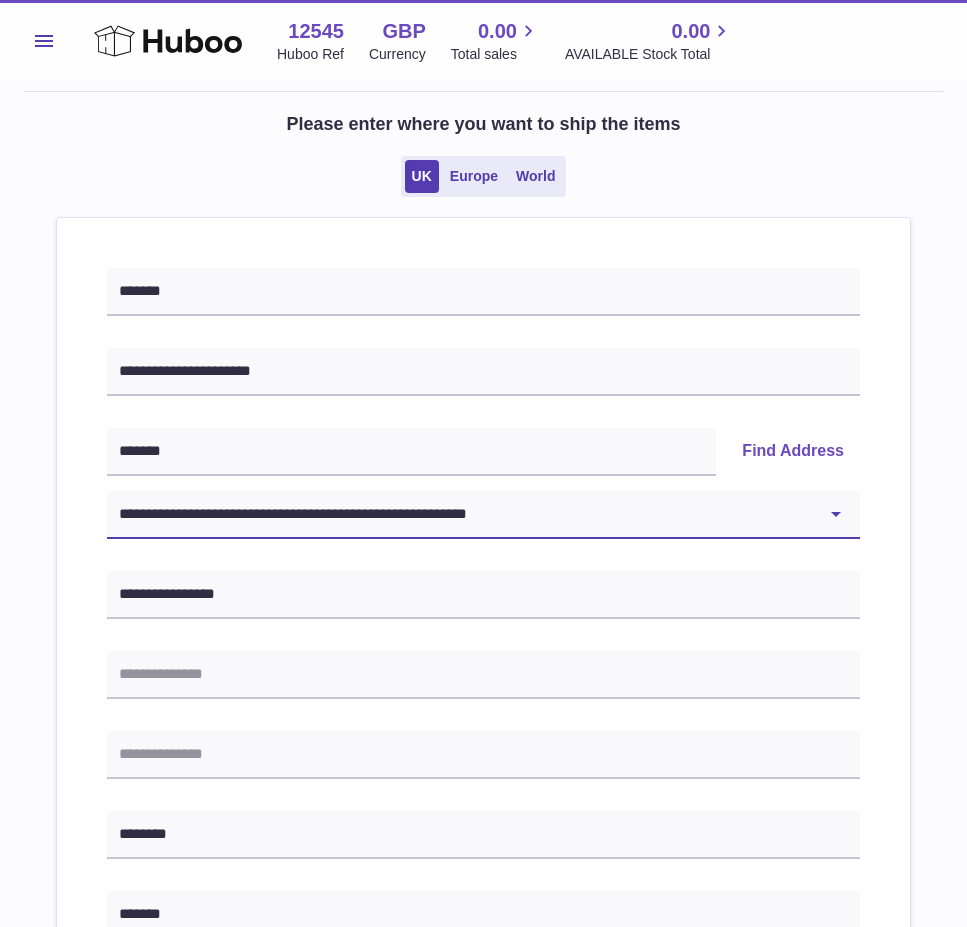scroll, scrollTop: 300, scrollLeft: 0, axis: vertical 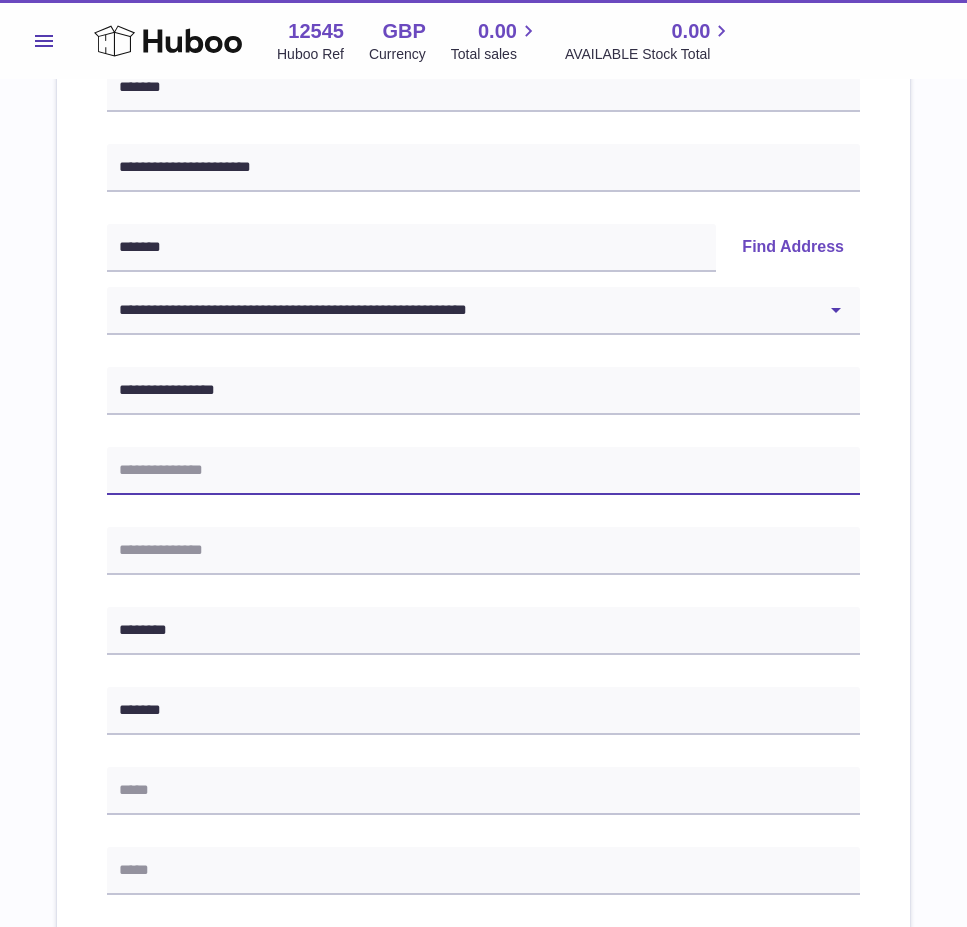 click at bounding box center (483, 471) 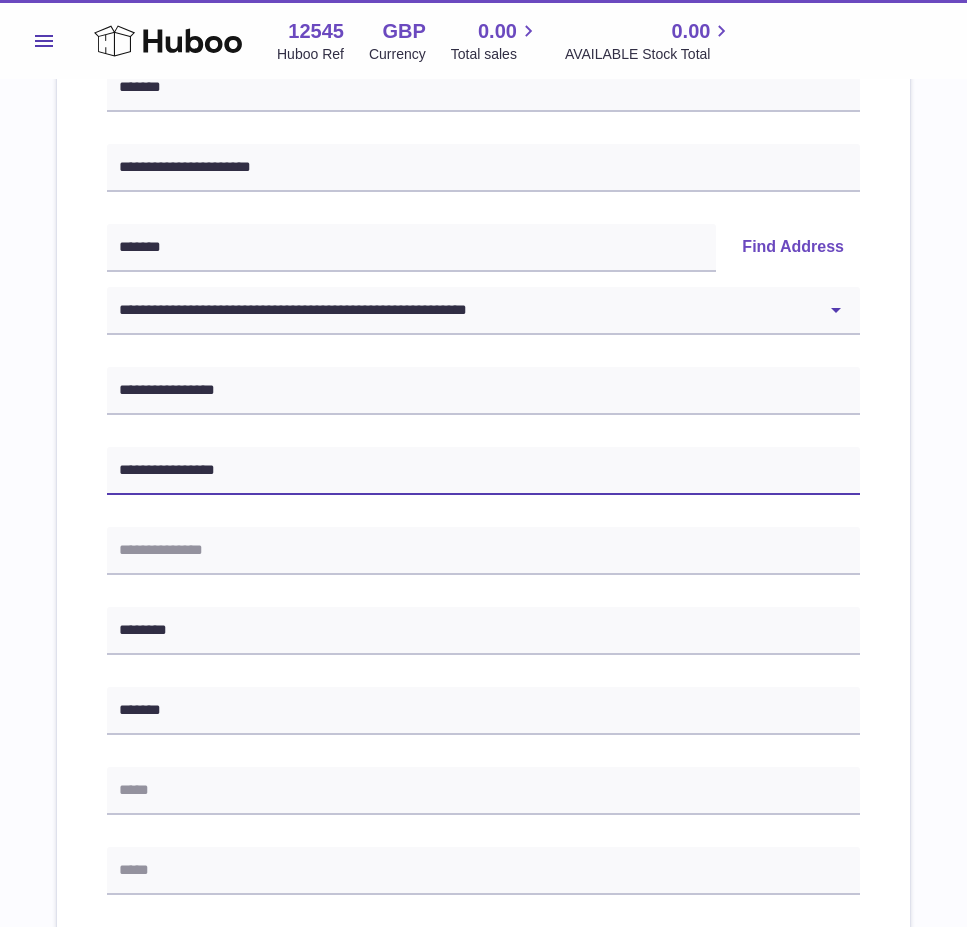 drag, startPoint x: 141, startPoint y: 474, endPoint x: 30, endPoint y: 486, distance: 111.64677 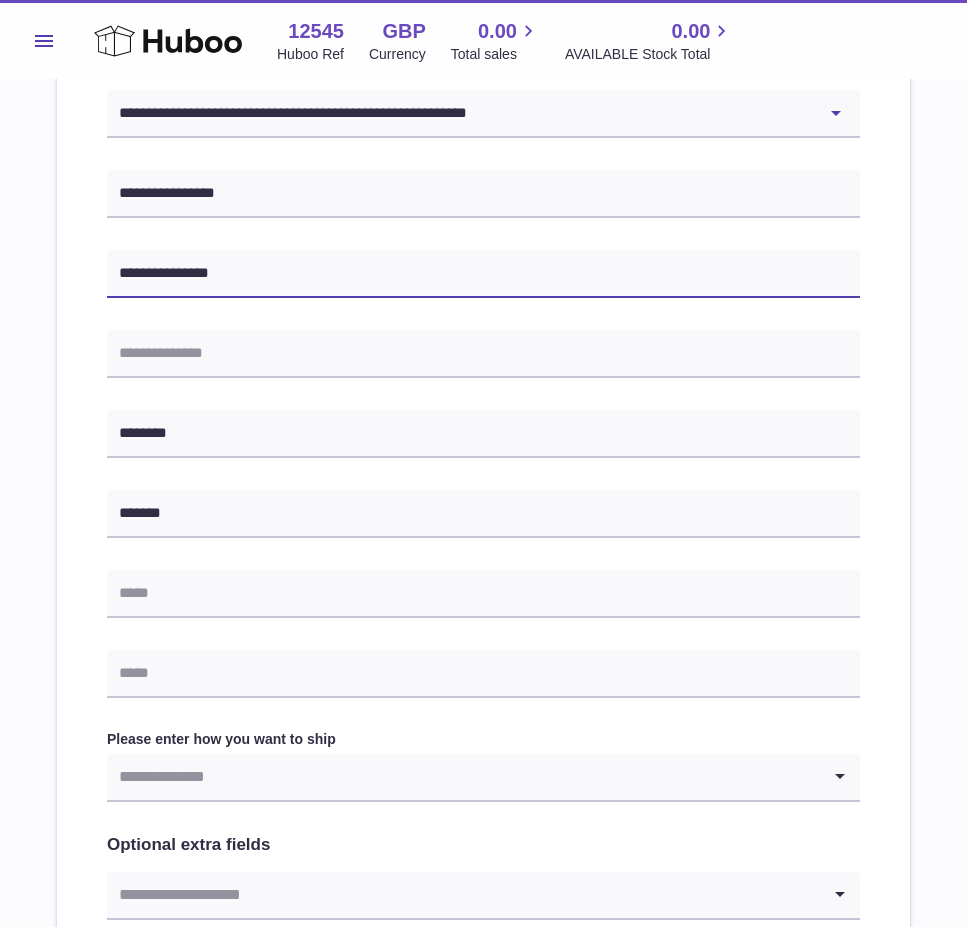 scroll, scrollTop: 500, scrollLeft: 0, axis: vertical 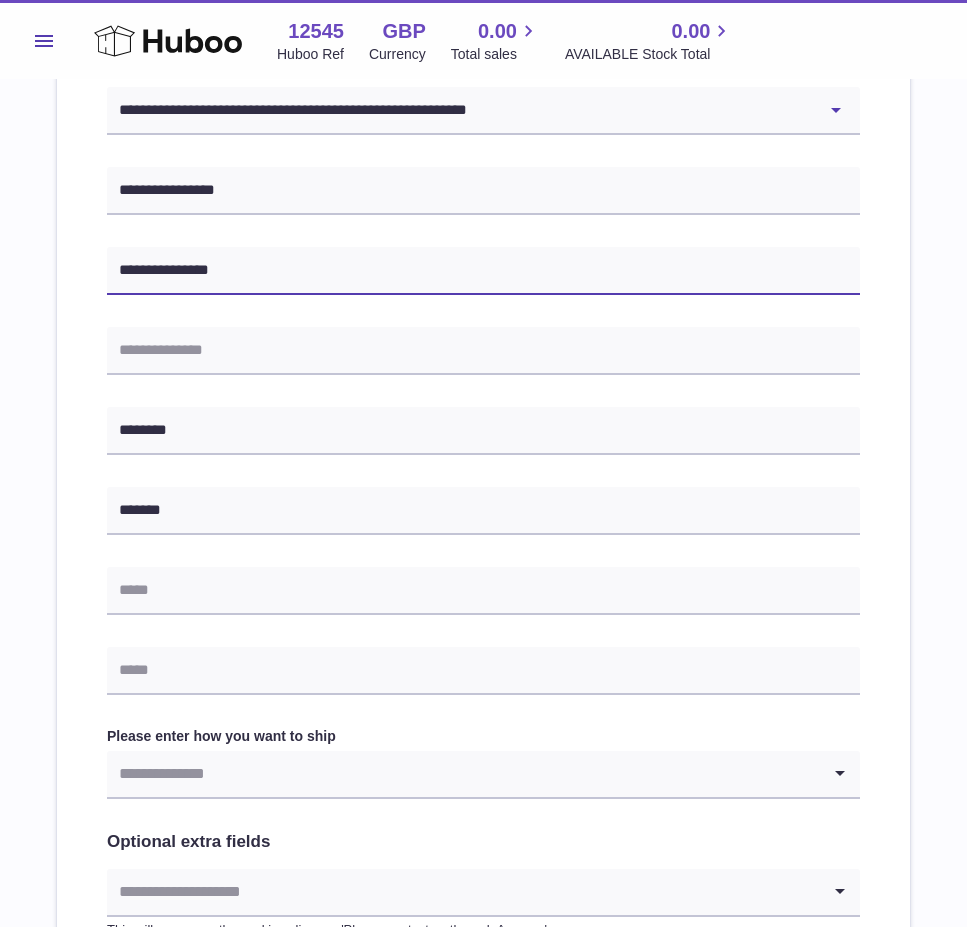 type on "**********" 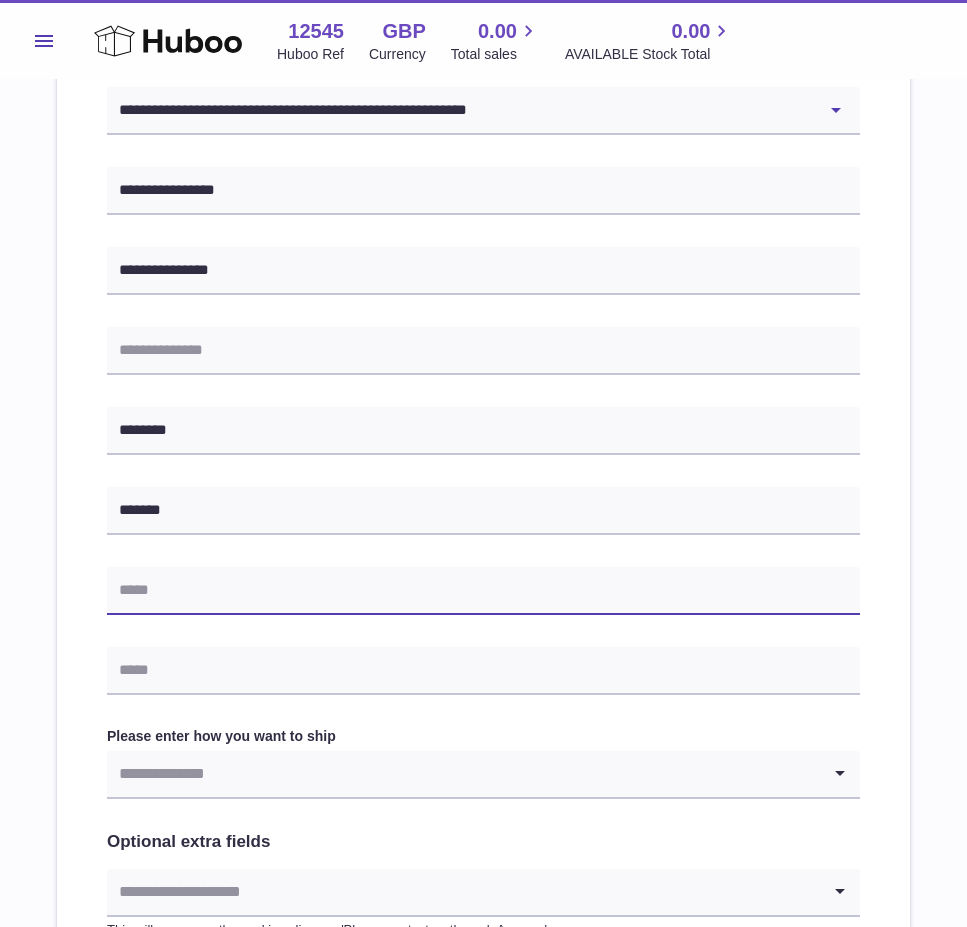 click at bounding box center (483, 591) 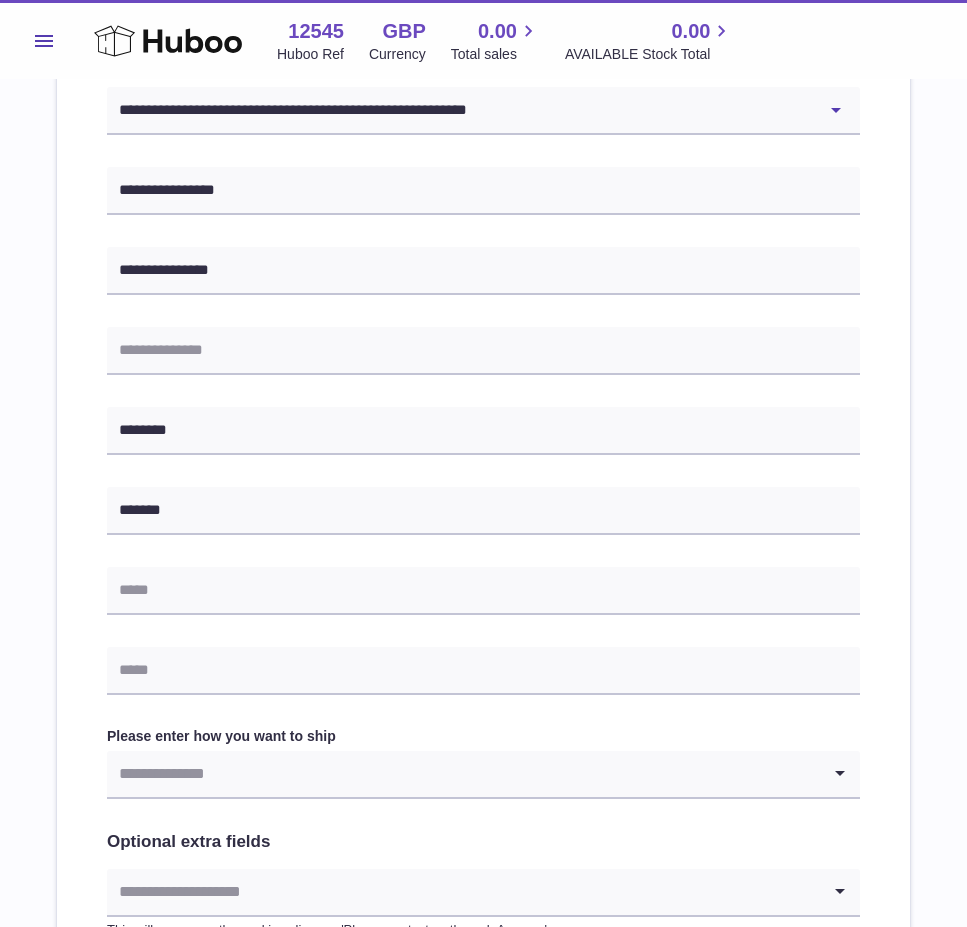drag, startPoint x: 356, startPoint y: 728, endPoint x: 193, endPoint y: 648, distance: 181.57367 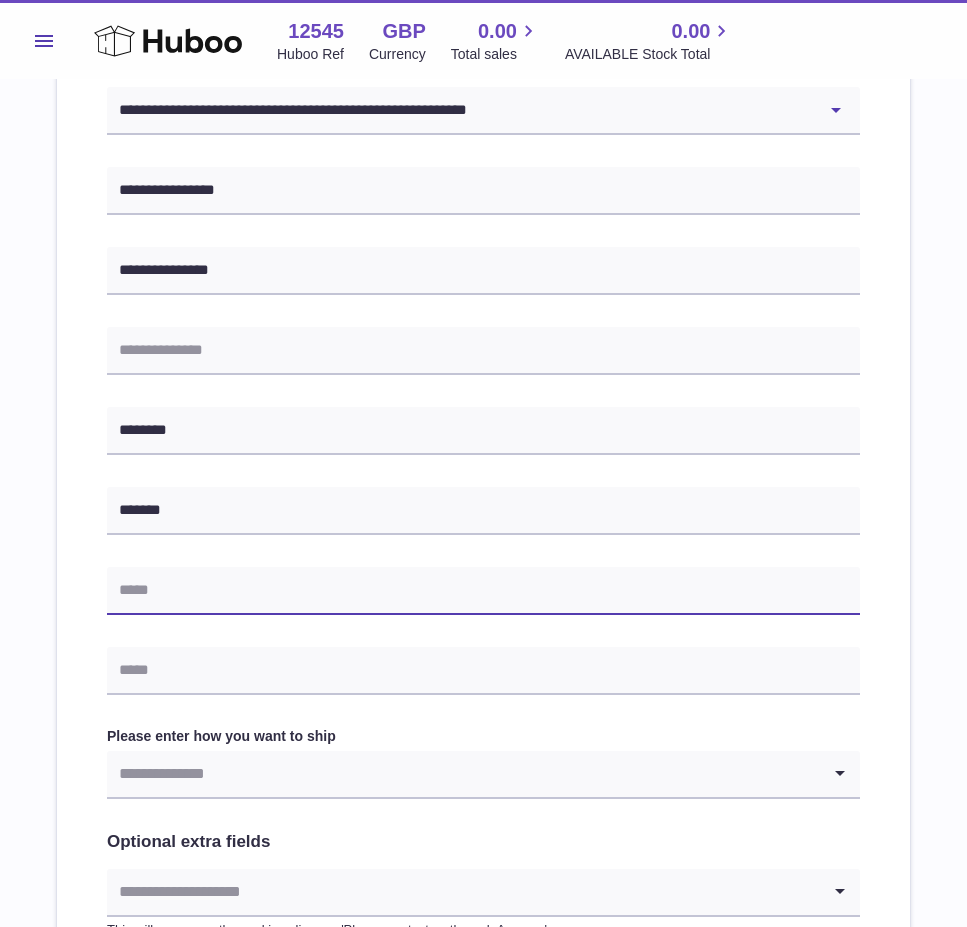 click at bounding box center [483, 591] 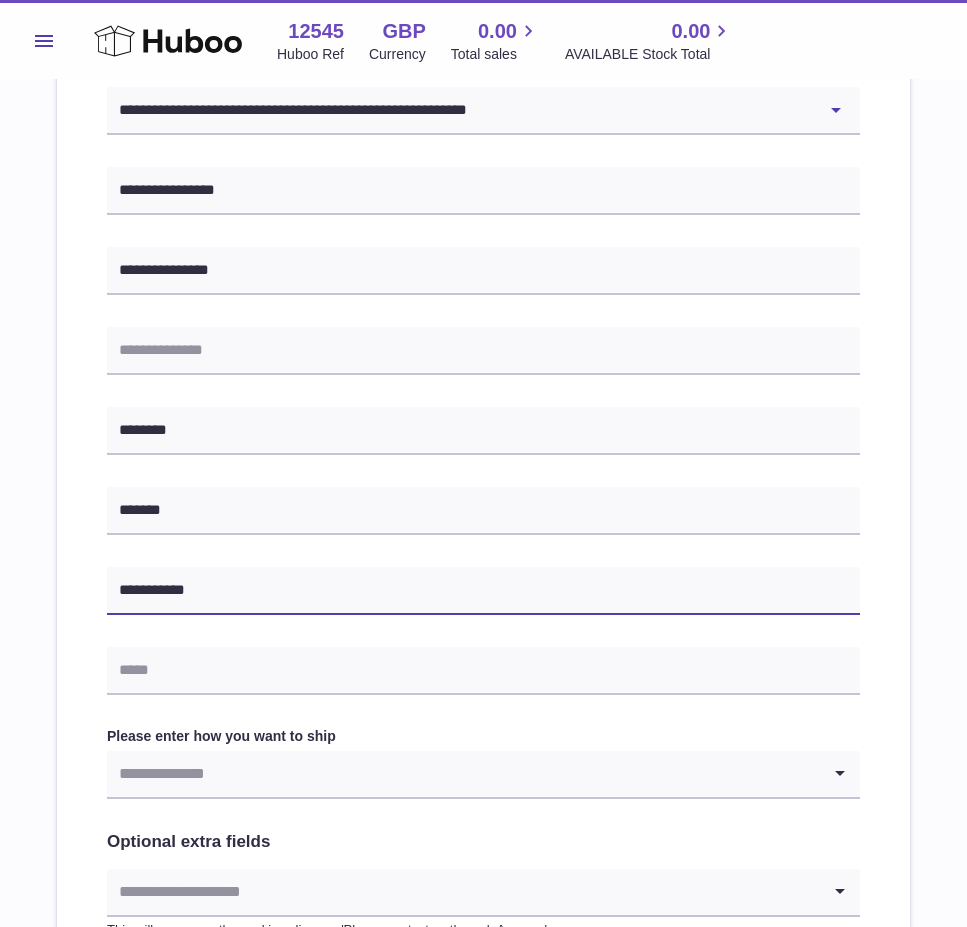 type on "**********" 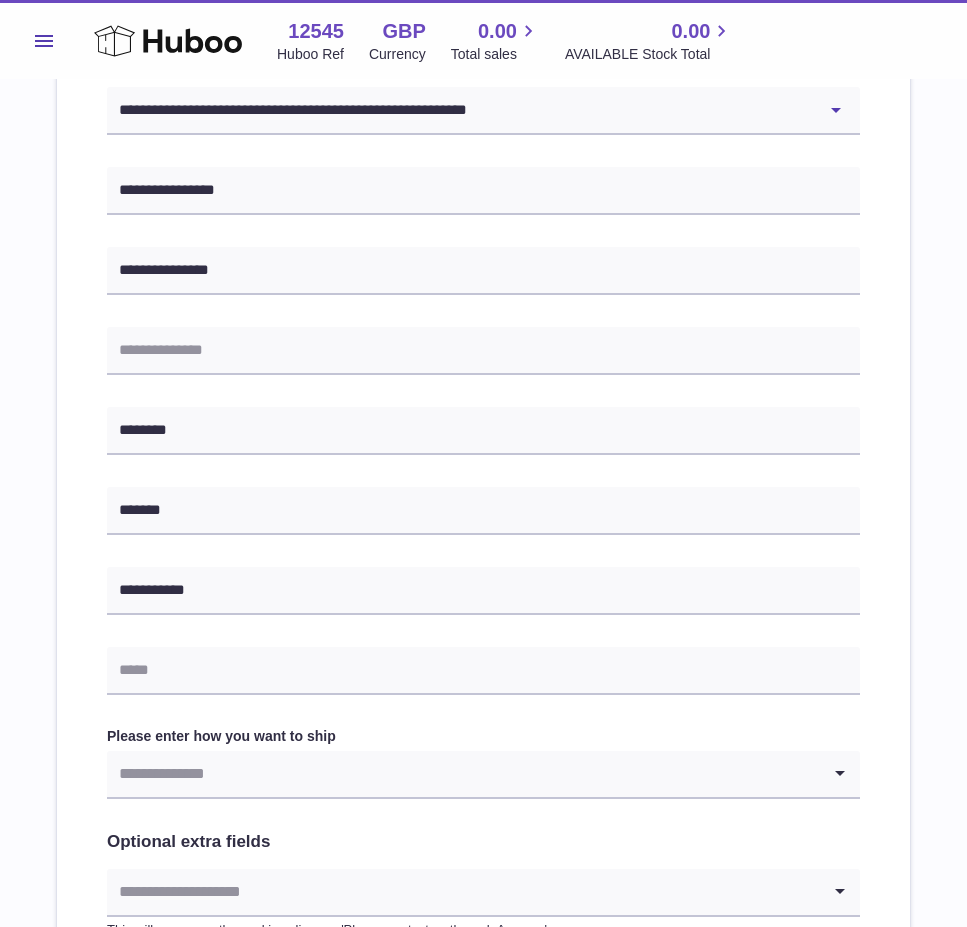 click on "**********" at bounding box center (483, 441) 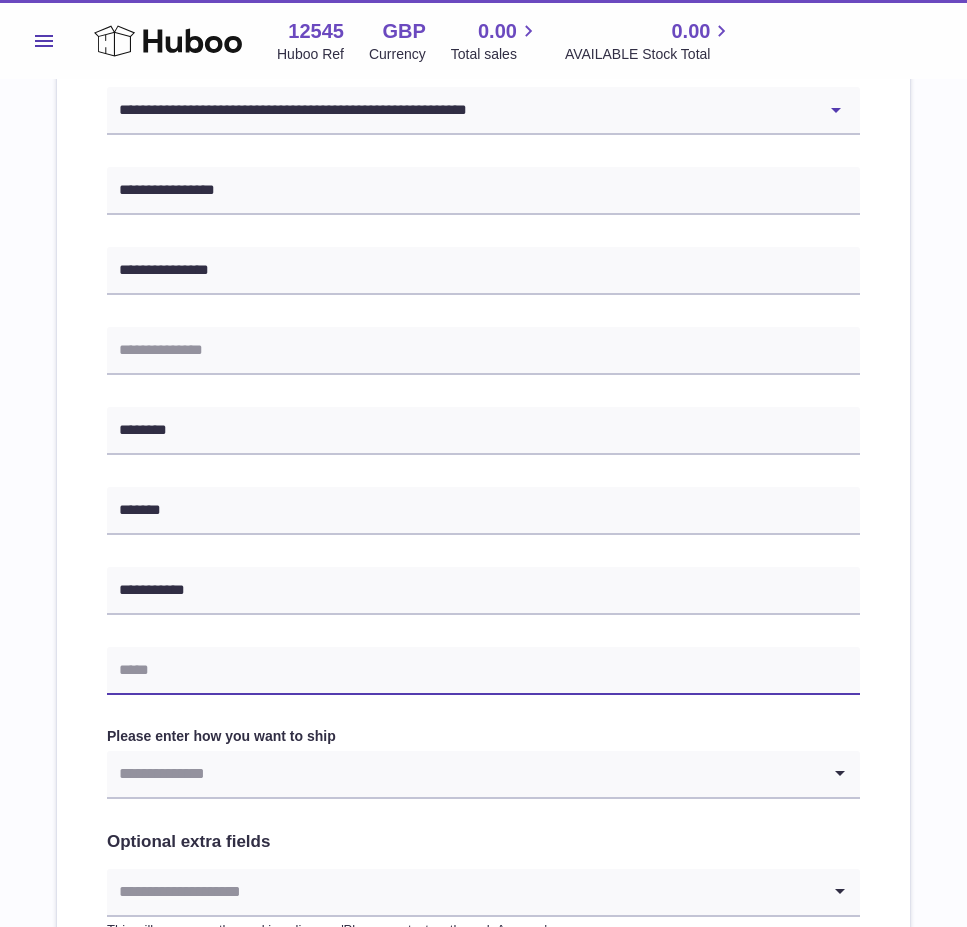 click at bounding box center (483, 671) 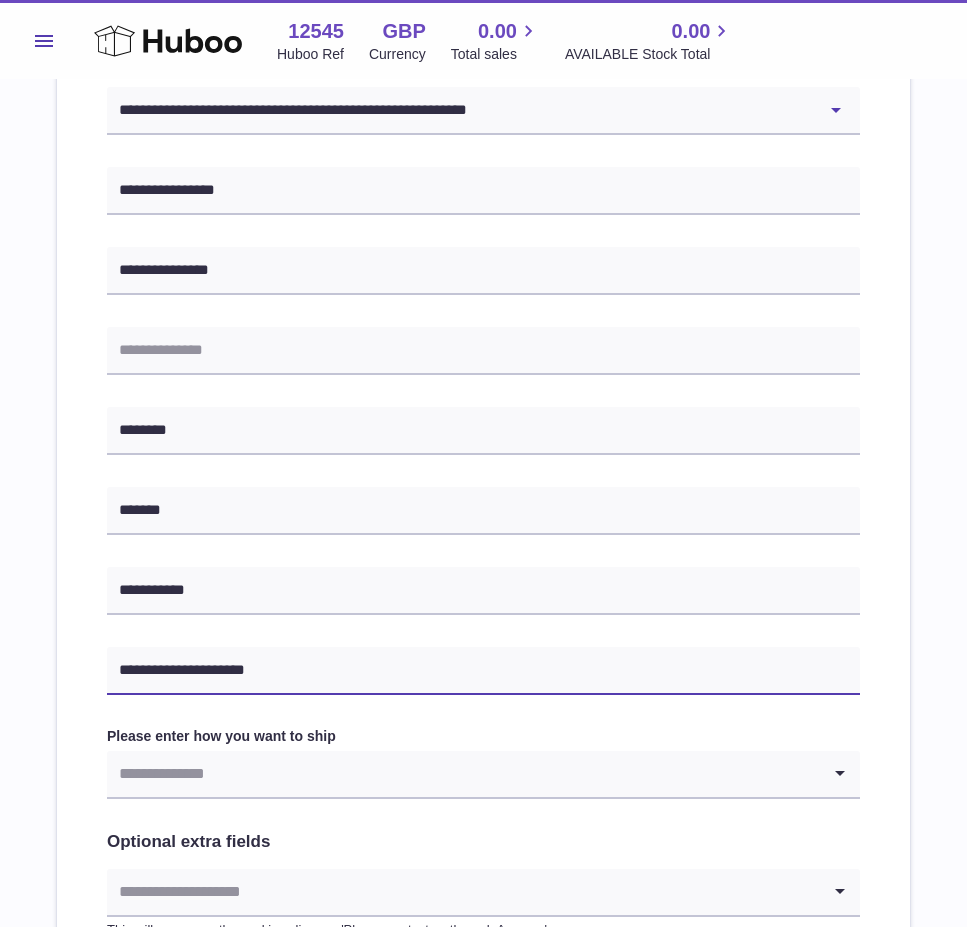 drag, startPoint x: 159, startPoint y: 679, endPoint x: 36, endPoint y: 652, distance: 125.92855 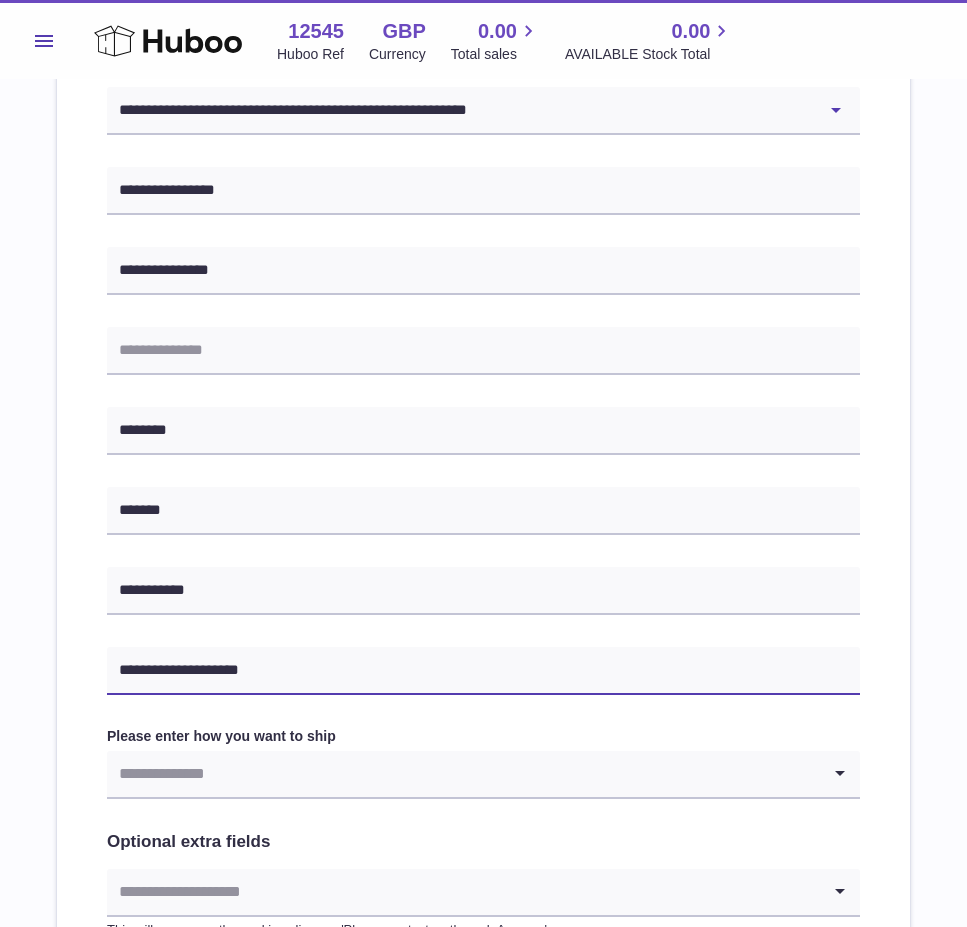 type on "**********" 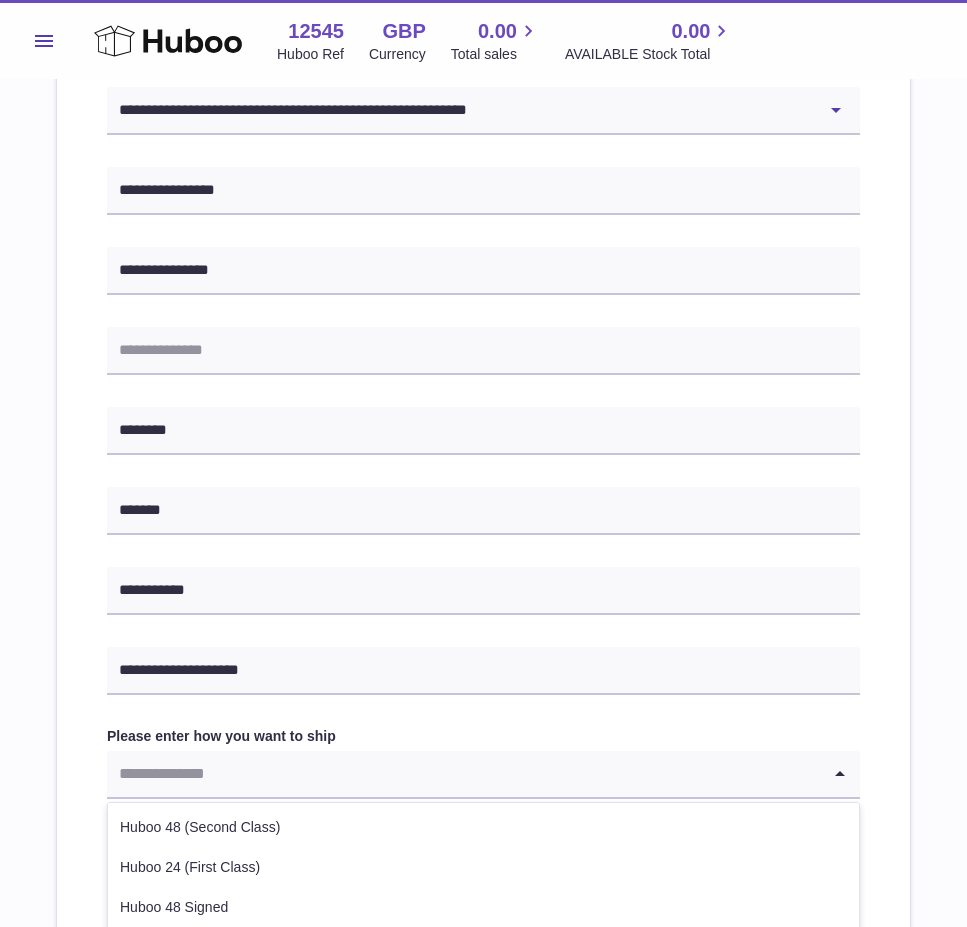 click at bounding box center [463, 774] 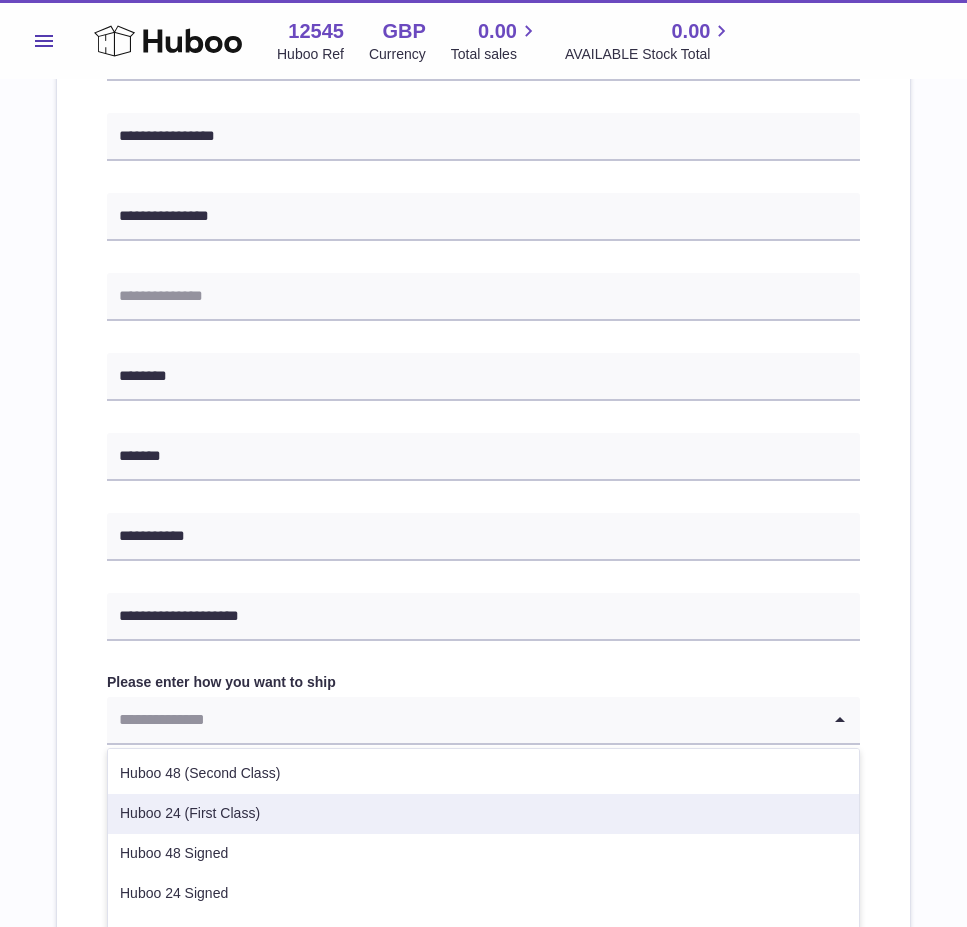 scroll, scrollTop: 700, scrollLeft: 0, axis: vertical 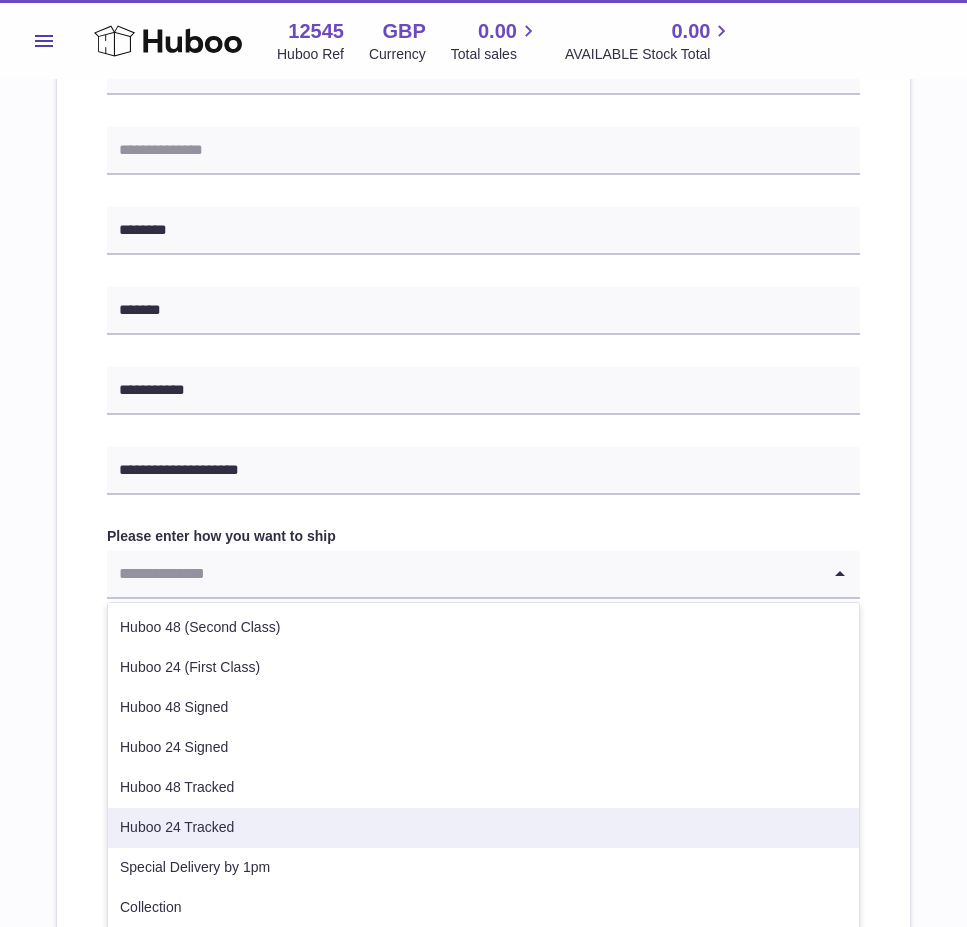 click on "Huboo 24 Tracked" at bounding box center (483, 828) 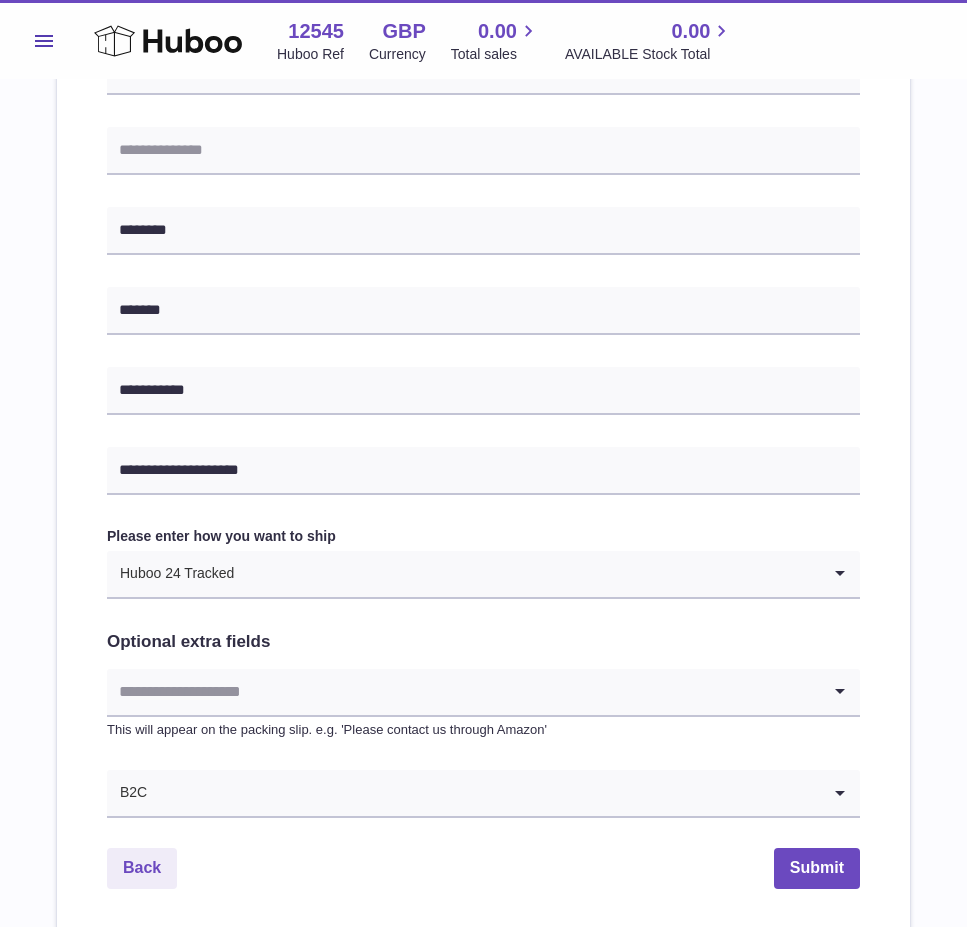 click at bounding box center [463, 692] 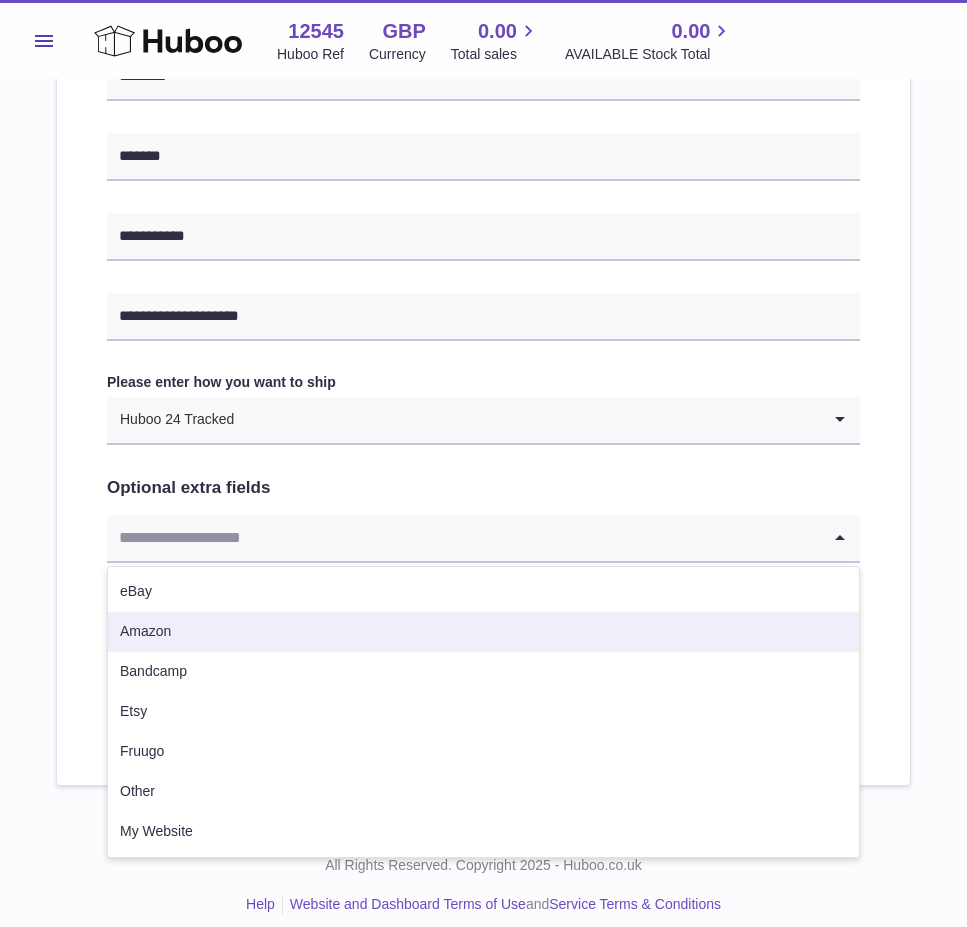 scroll, scrollTop: 871, scrollLeft: 0, axis: vertical 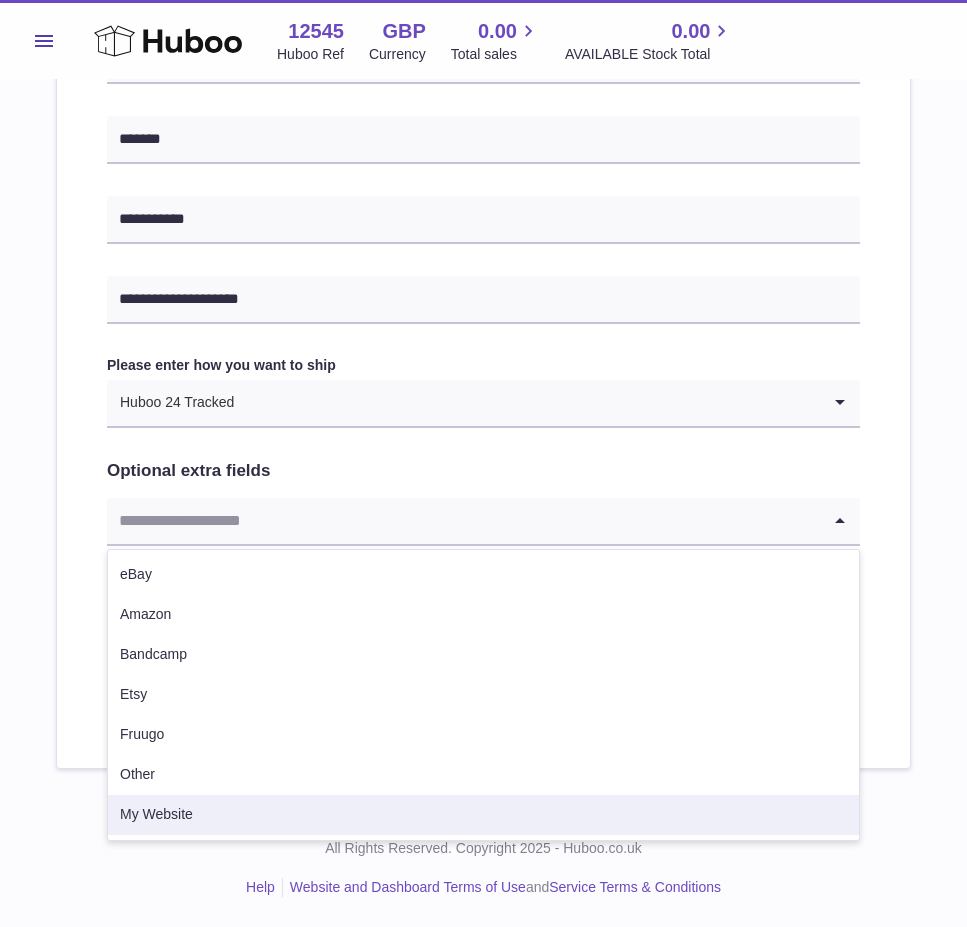 click on "My Website" at bounding box center [483, 815] 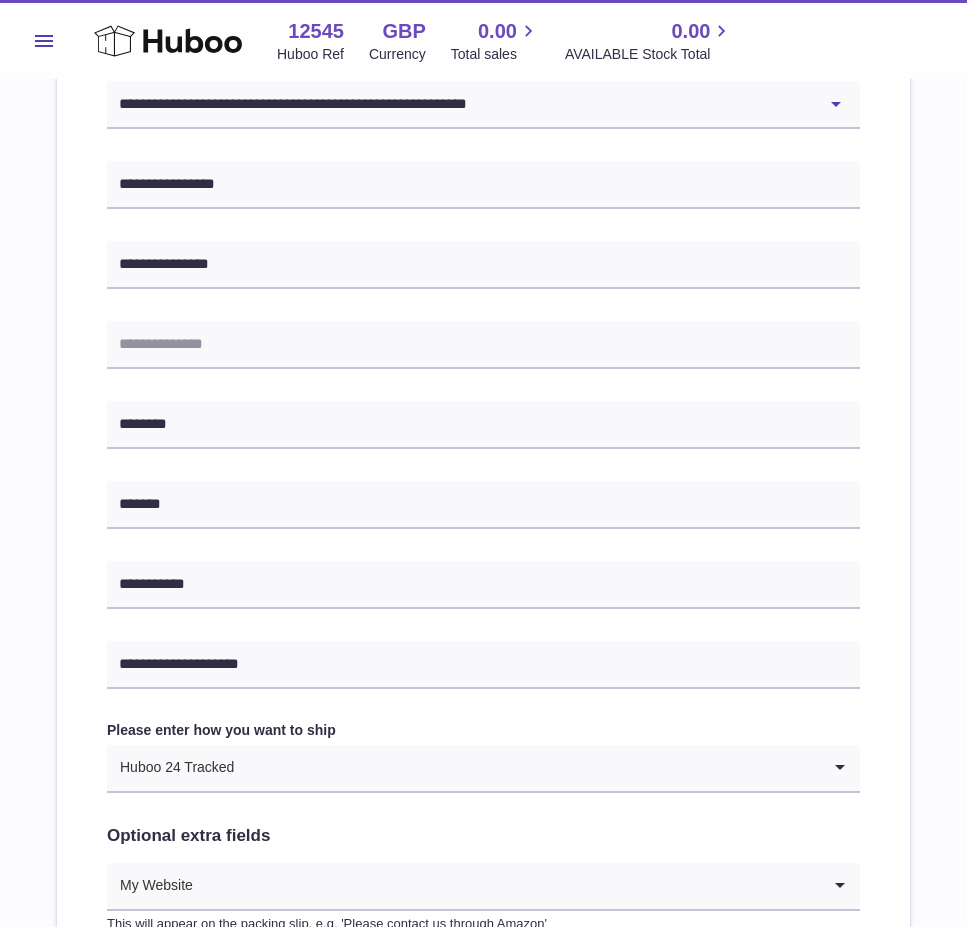 scroll, scrollTop: 871, scrollLeft: 0, axis: vertical 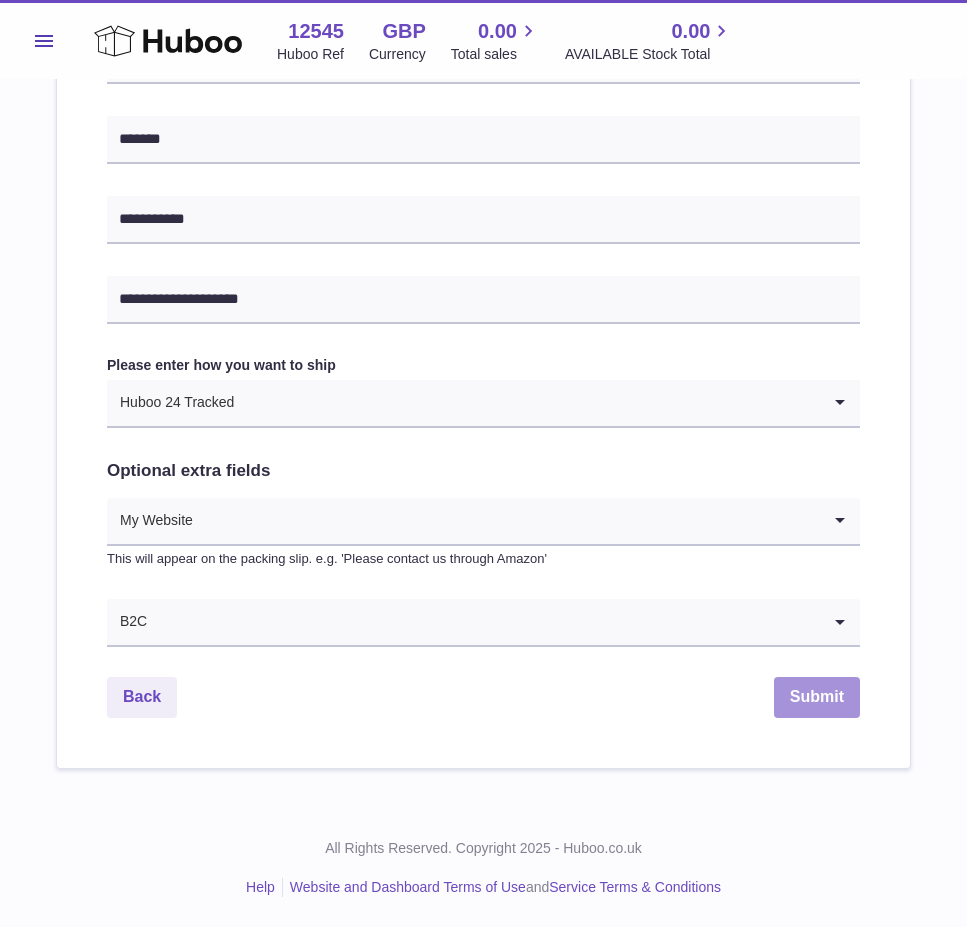 click on "Submit" at bounding box center [817, 697] 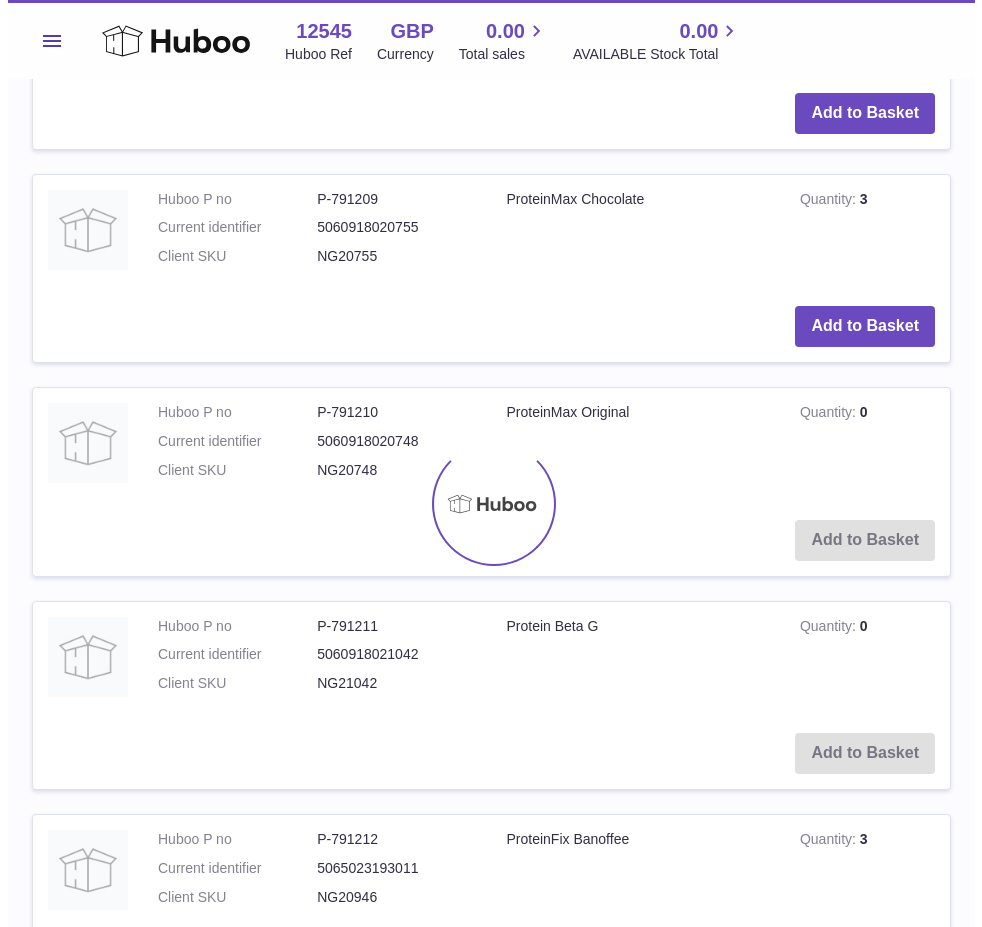 scroll, scrollTop: 0, scrollLeft: 0, axis: both 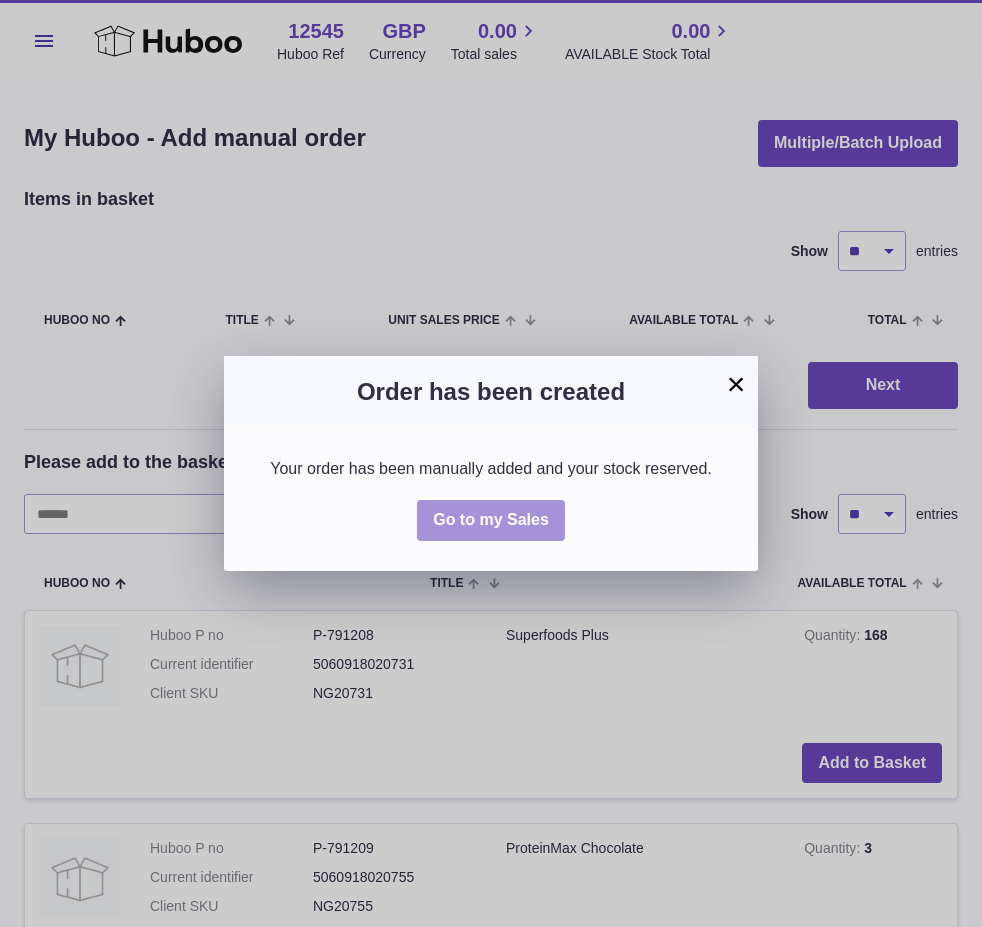 click on "Go to my Sales" at bounding box center (491, 519) 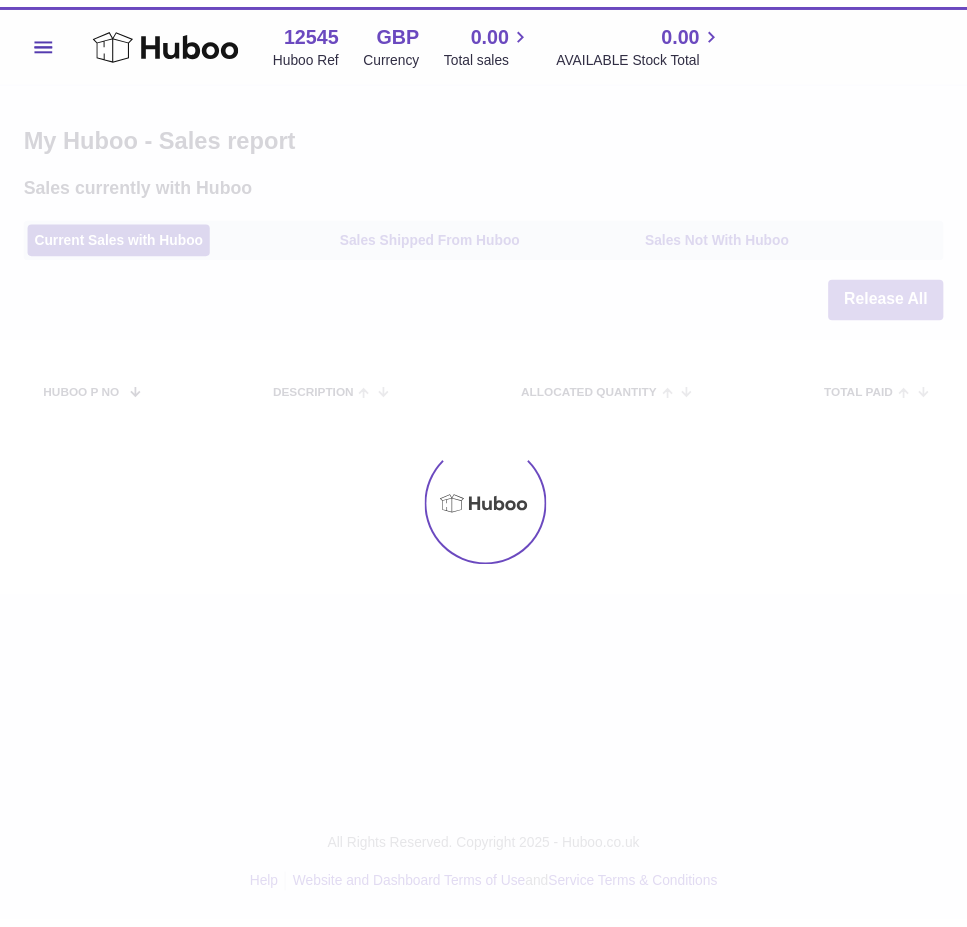 scroll, scrollTop: 0, scrollLeft: 0, axis: both 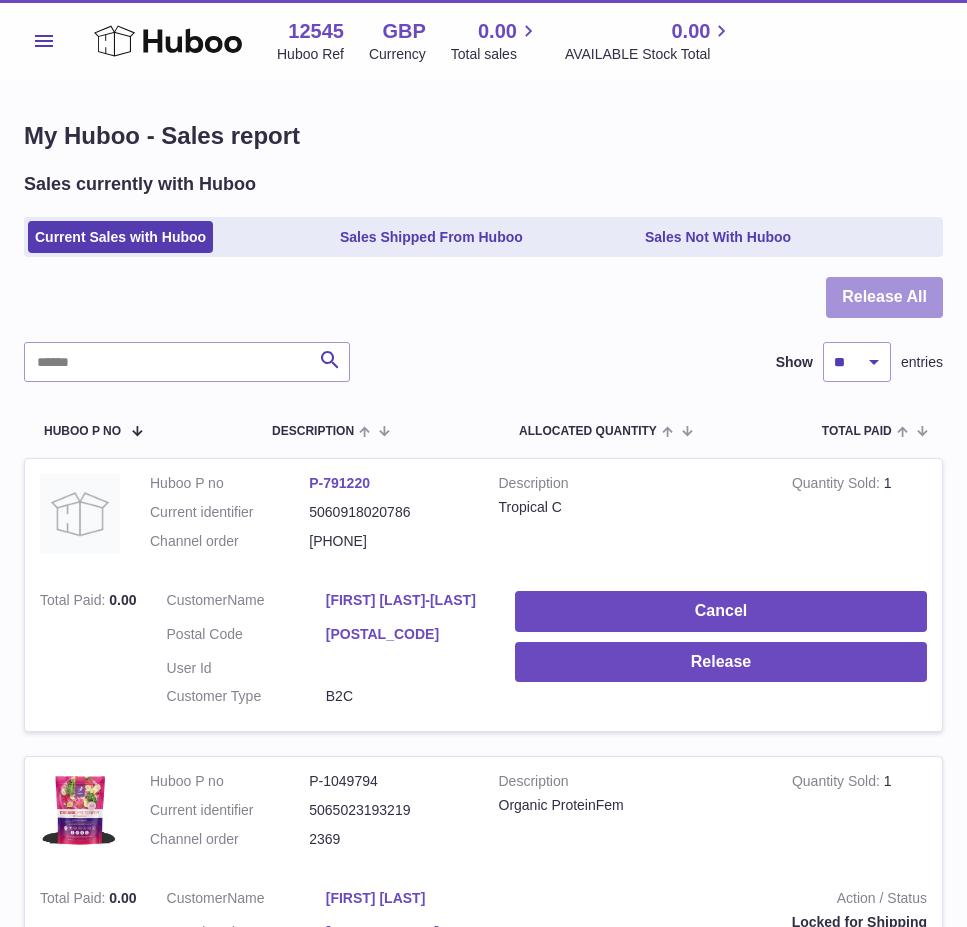 click on "Release All" at bounding box center (884, 297) 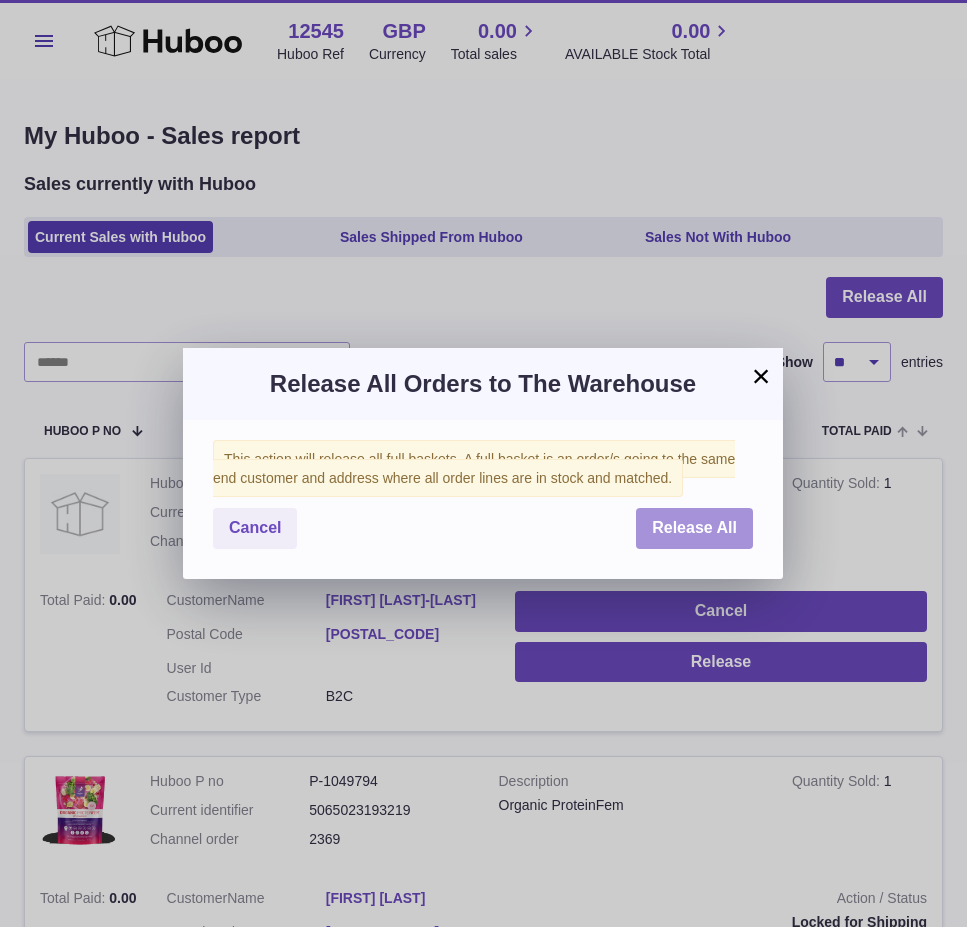 click on "Release All" at bounding box center [694, 527] 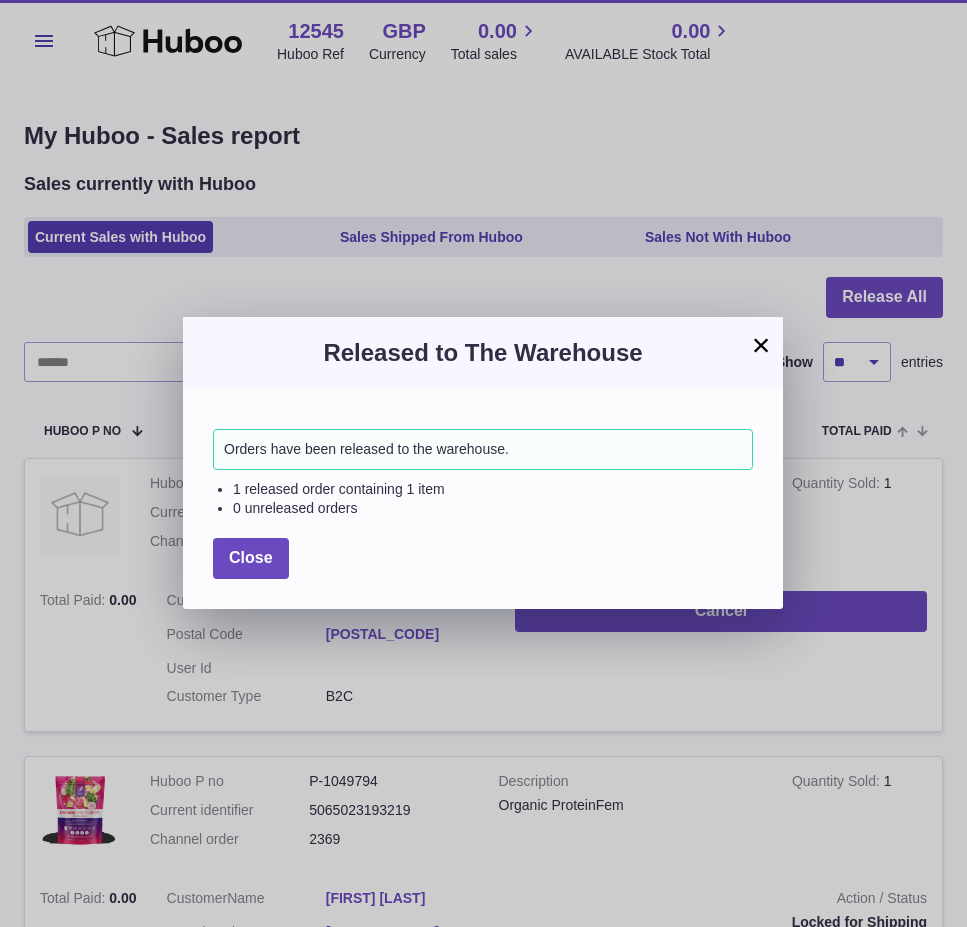 click on "×" at bounding box center [761, 345] 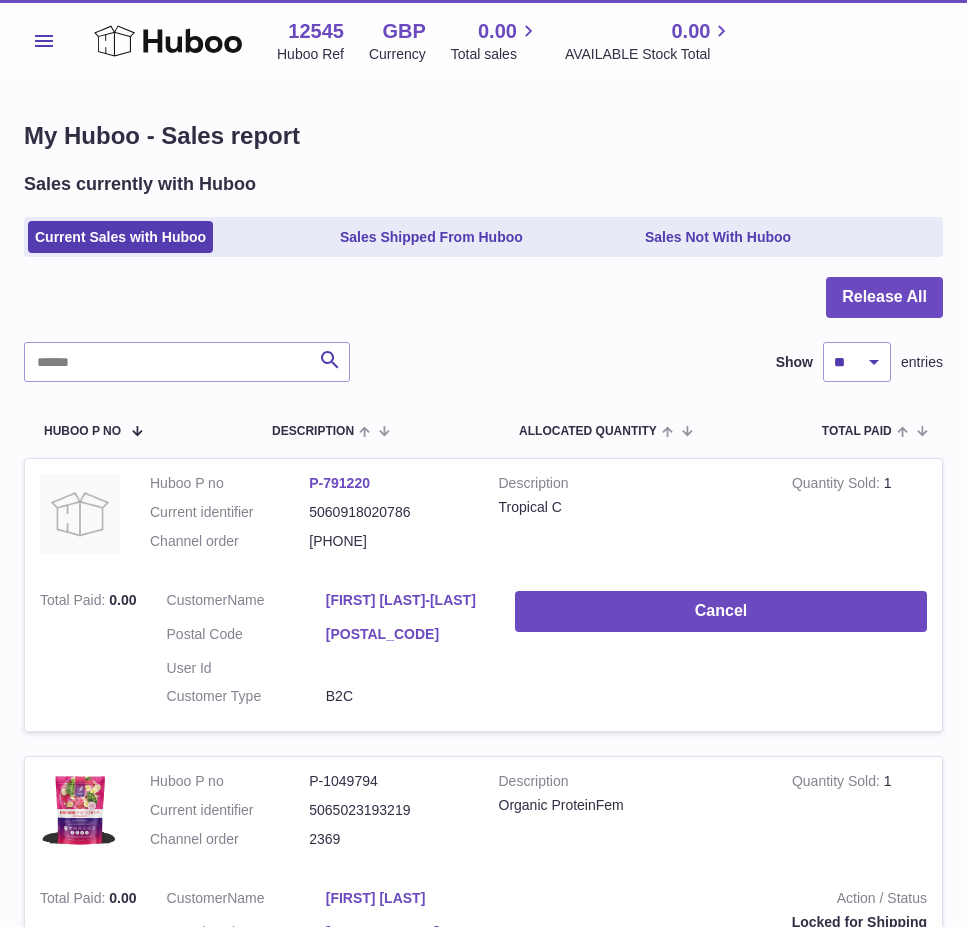 click at bounding box center (483, 309) 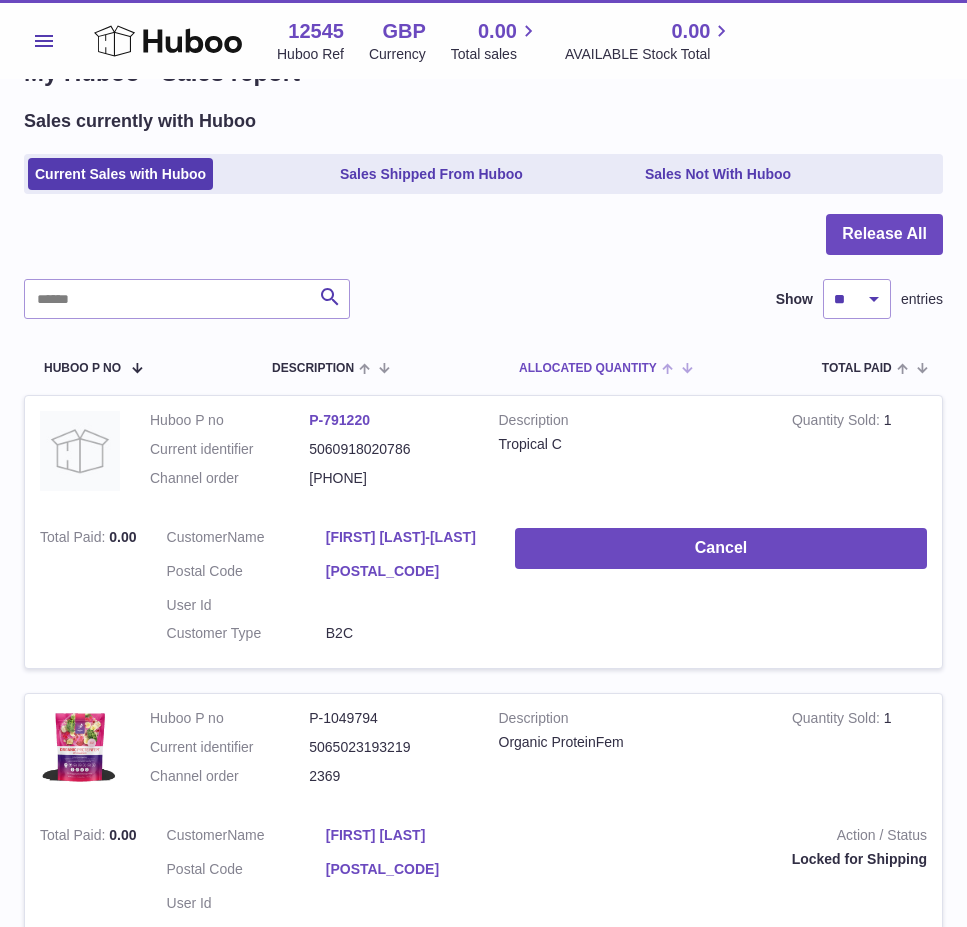 scroll, scrollTop: 100, scrollLeft: 0, axis: vertical 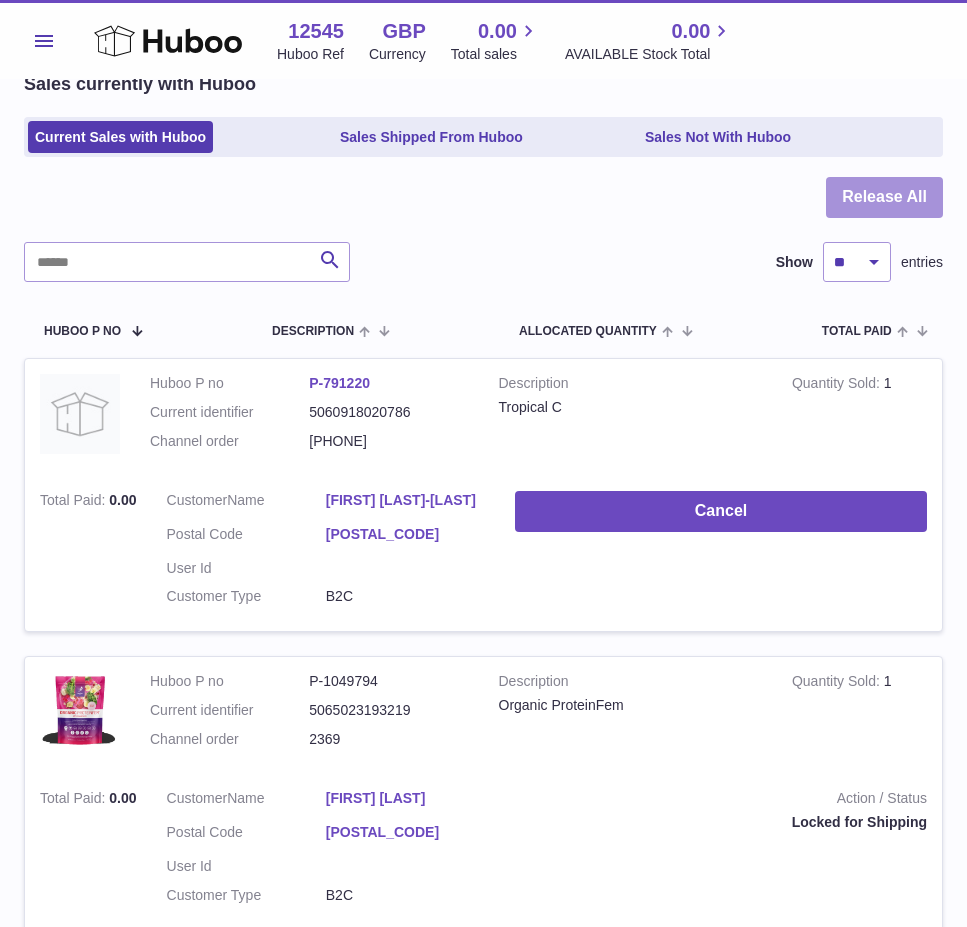 click on "Release All" at bounding box center [884, 197] 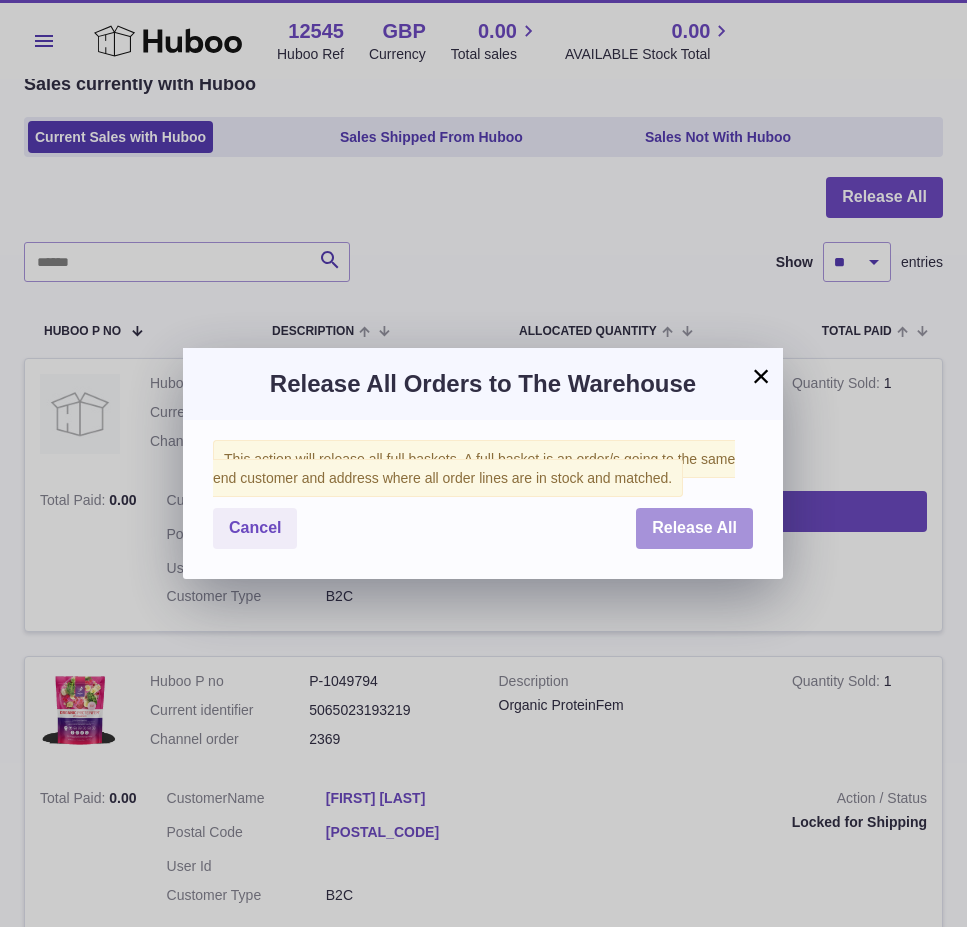 click on "Release All" at bounding box center [694, 527] 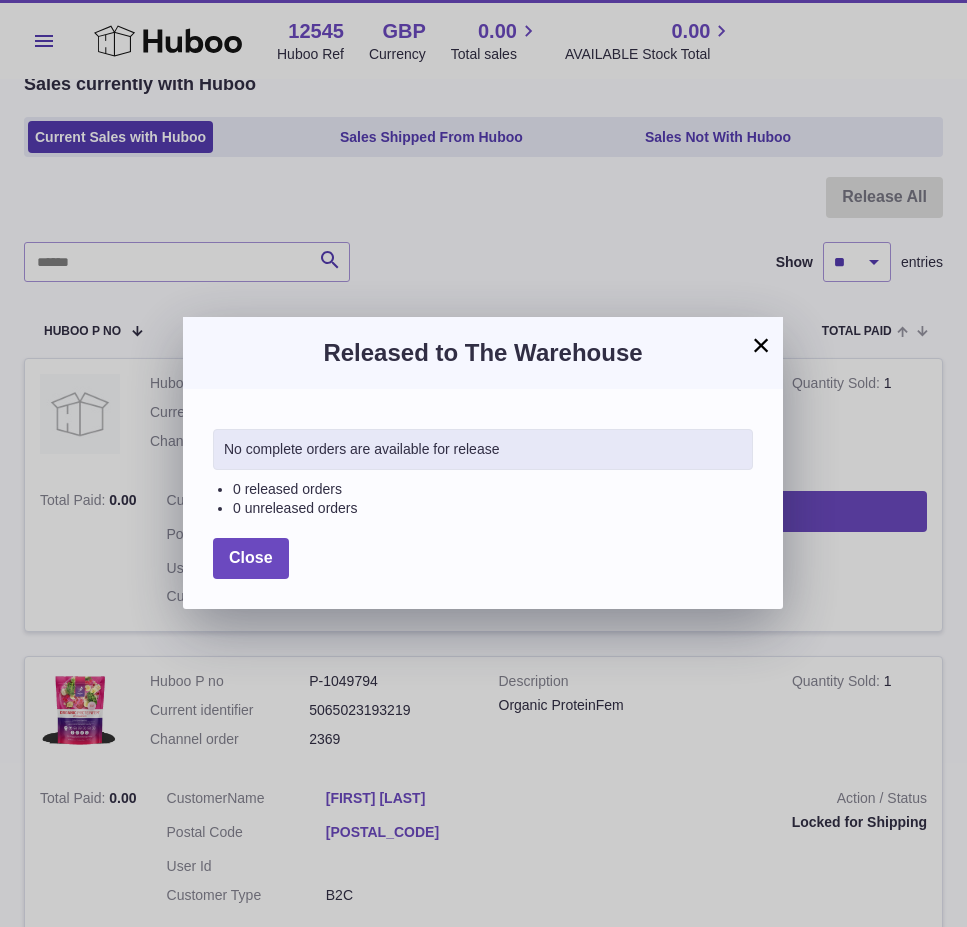 drag, startPoint x: 763, startPoint y: 346, endPoint x: 636, endPoint y: 385, distance: 132.8533 